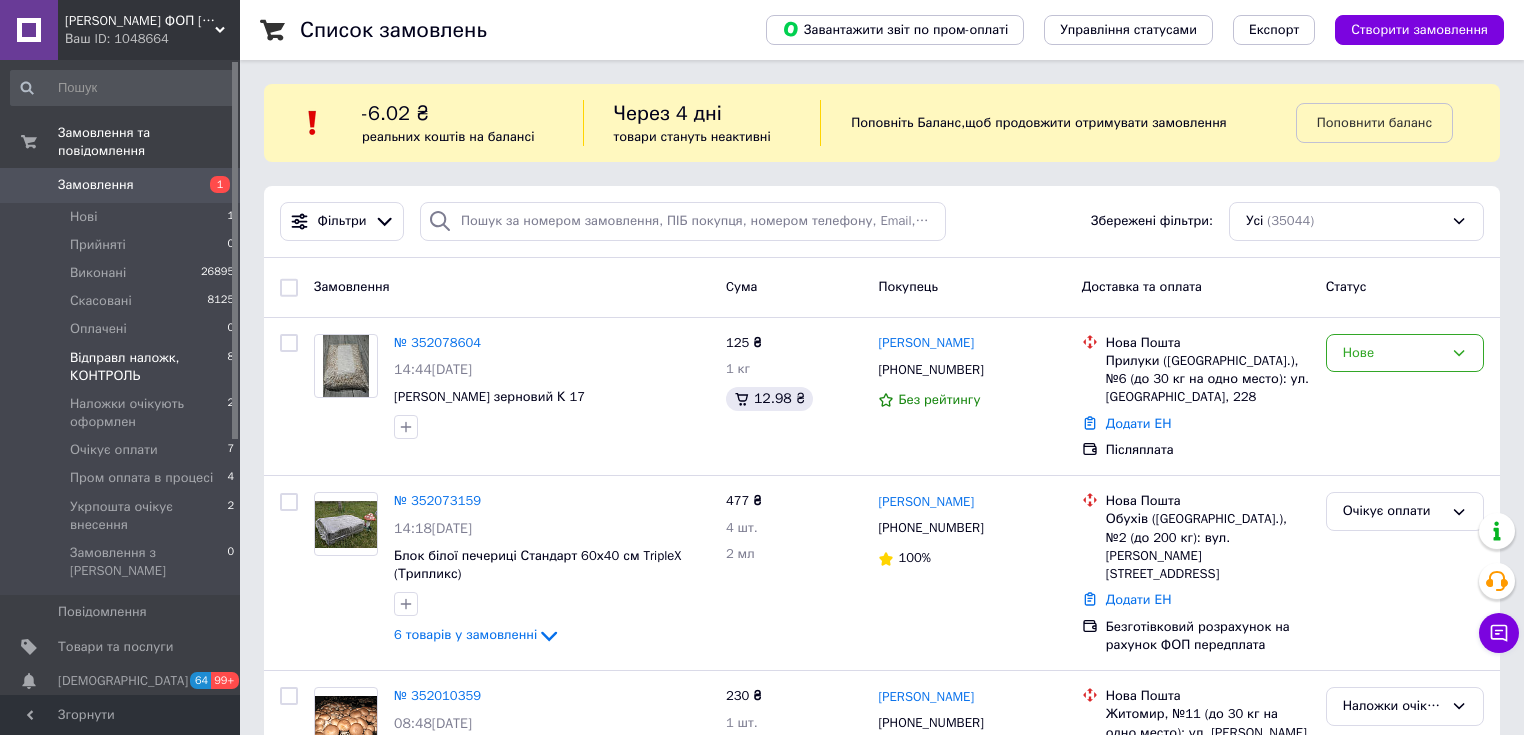 scroll, scrollTop: 0, scrollLeft: 0, axis: both 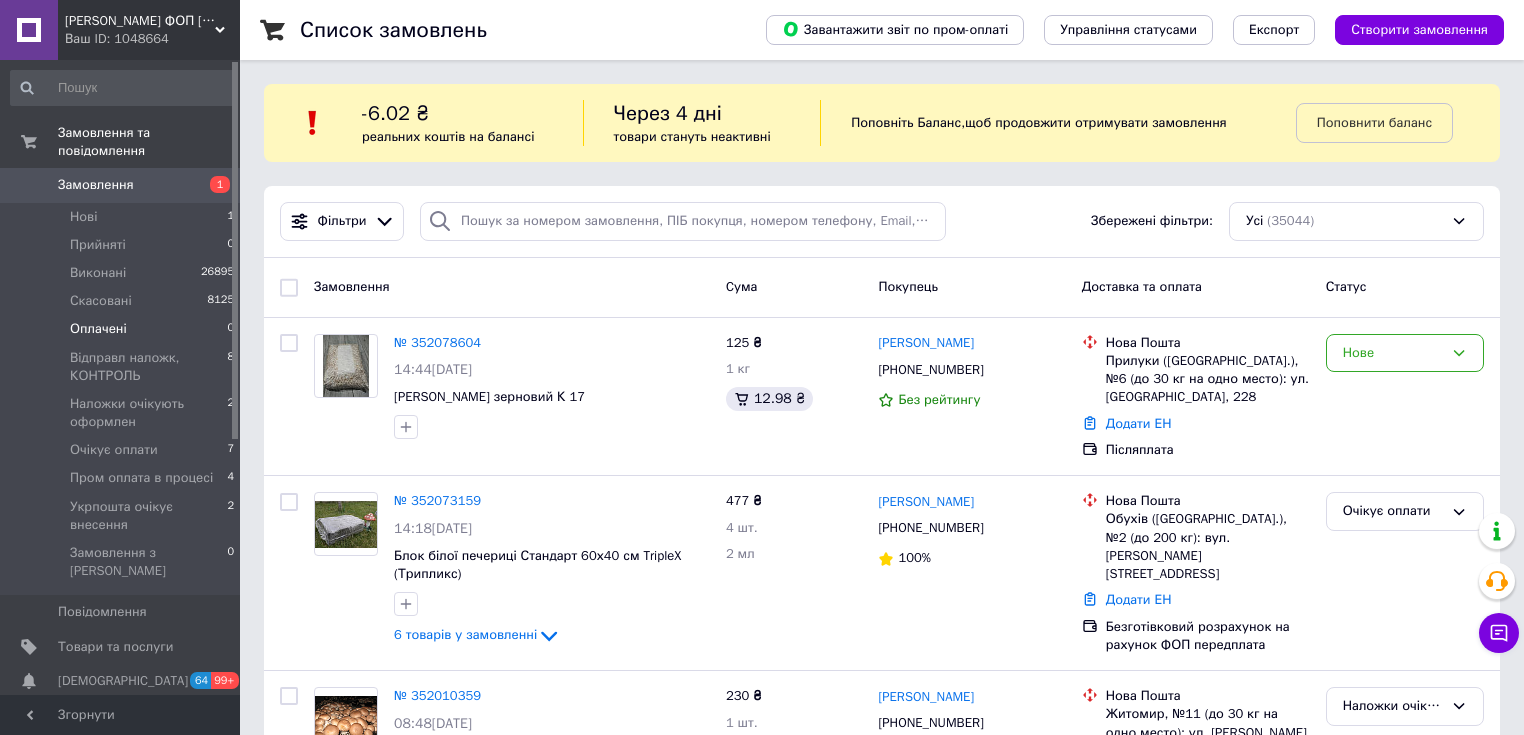 click on "Оплачені" at bounding box center (98, 329) 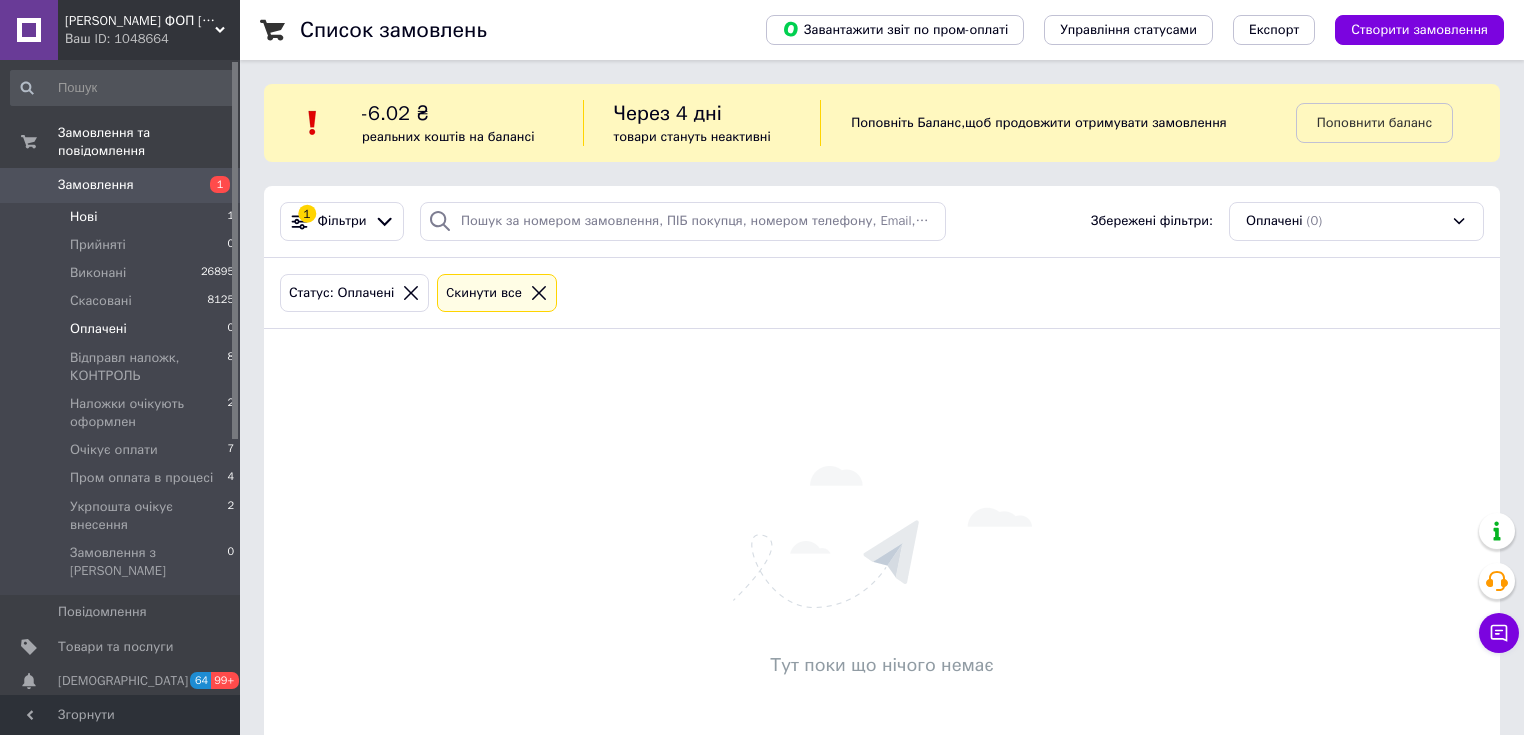 click on "Нові" at bounding box center [83, 217] 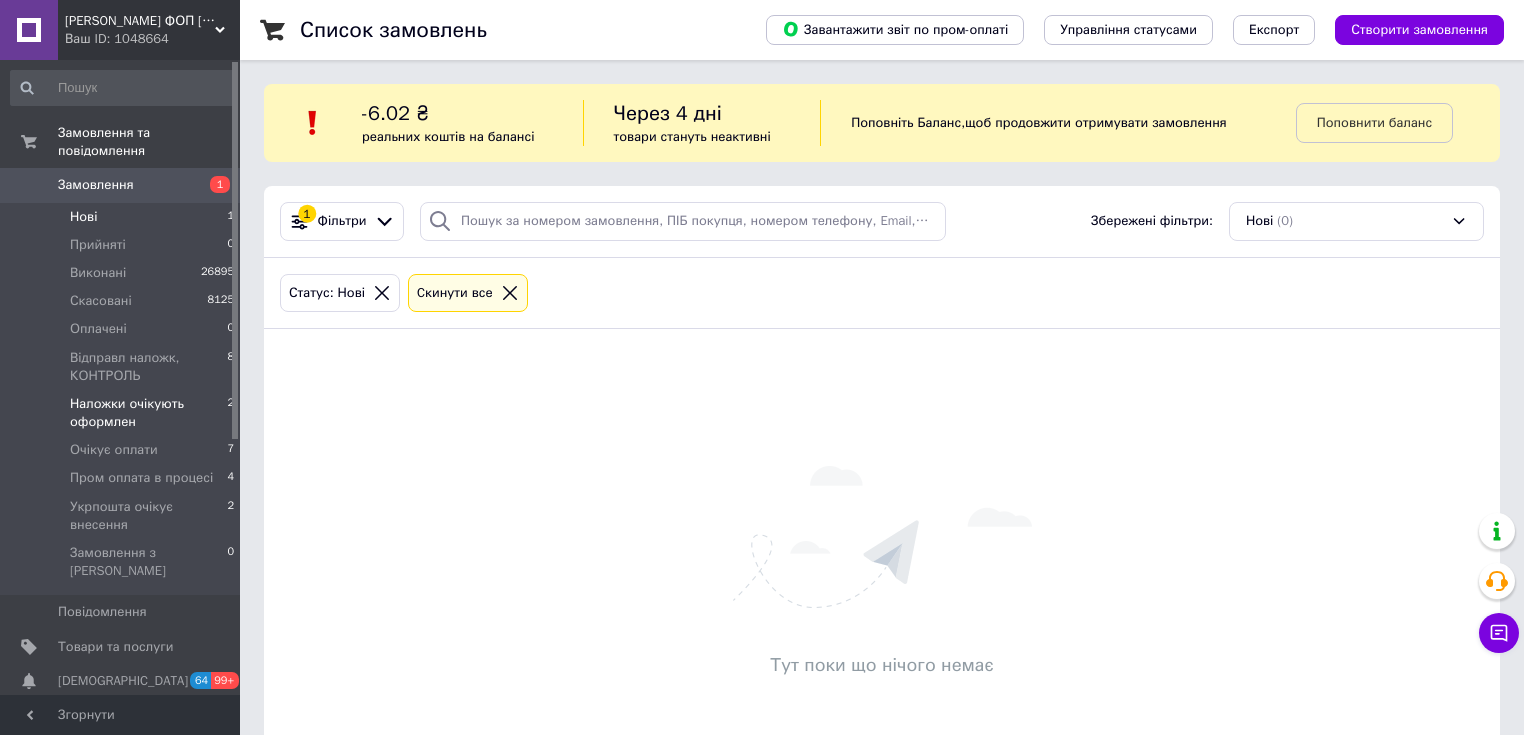 click on "Наложки очікують оформлен" at bounding box center (148, 413) 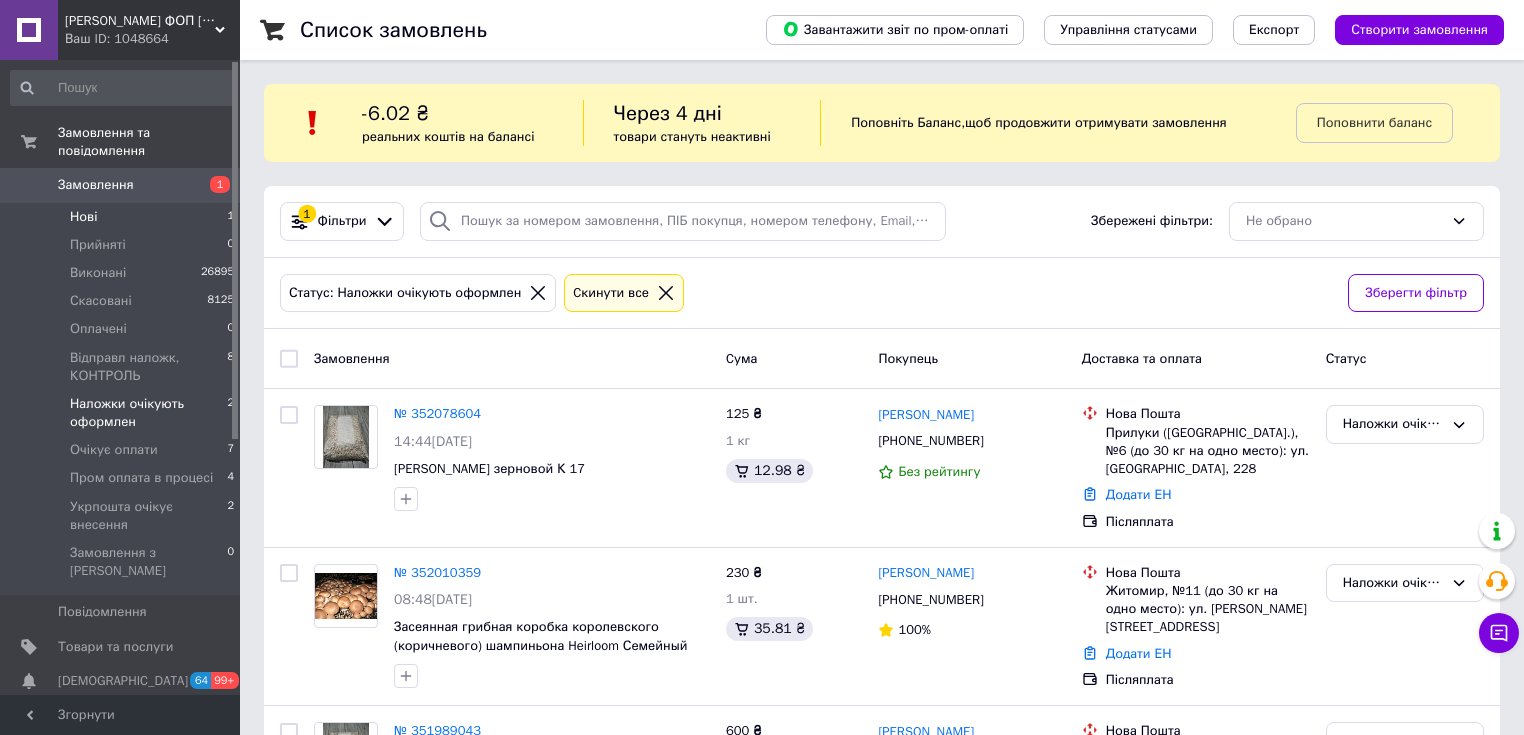 click on "Нові" at bounding box center [83, 217] 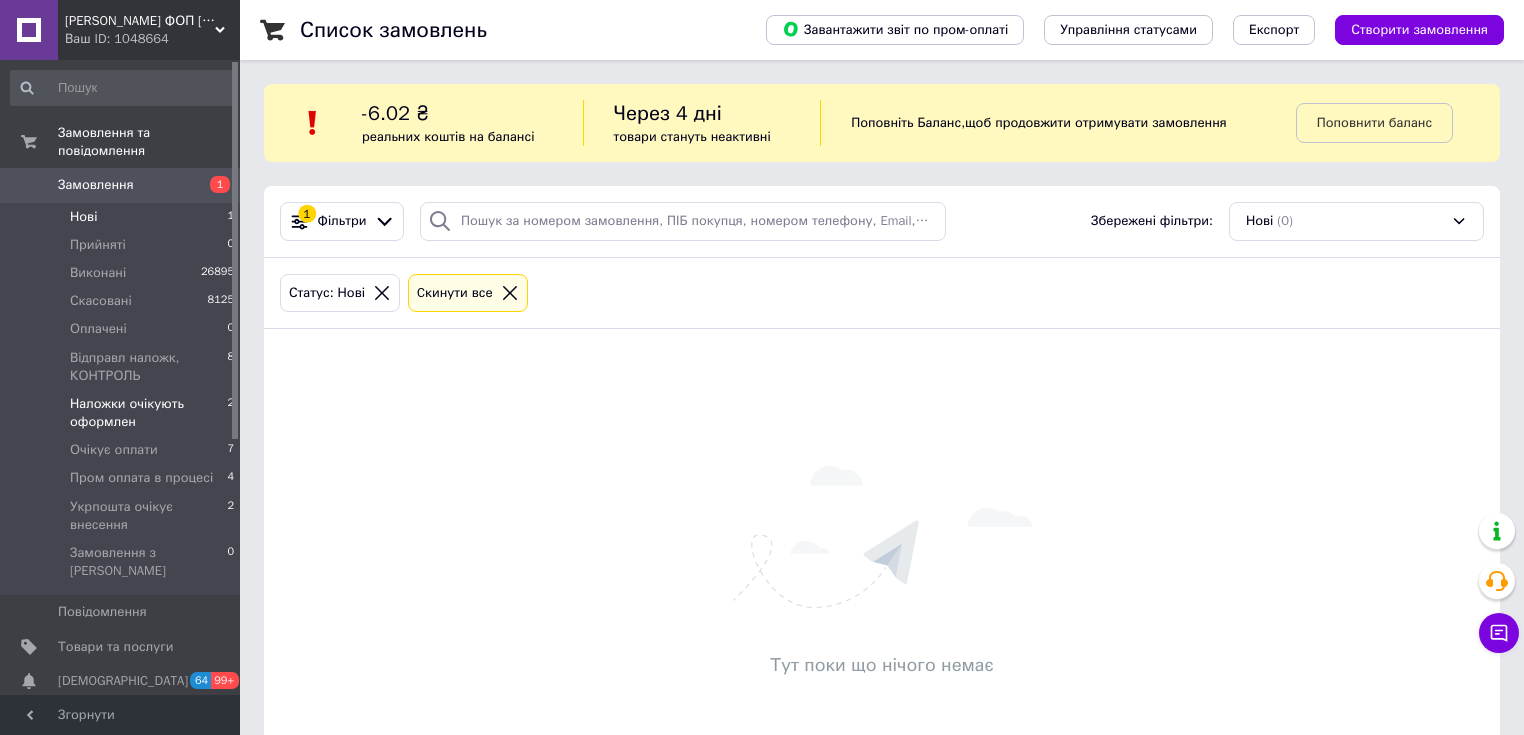 click on "Наложки очікують оформлен" at bounding box center (148, 413) 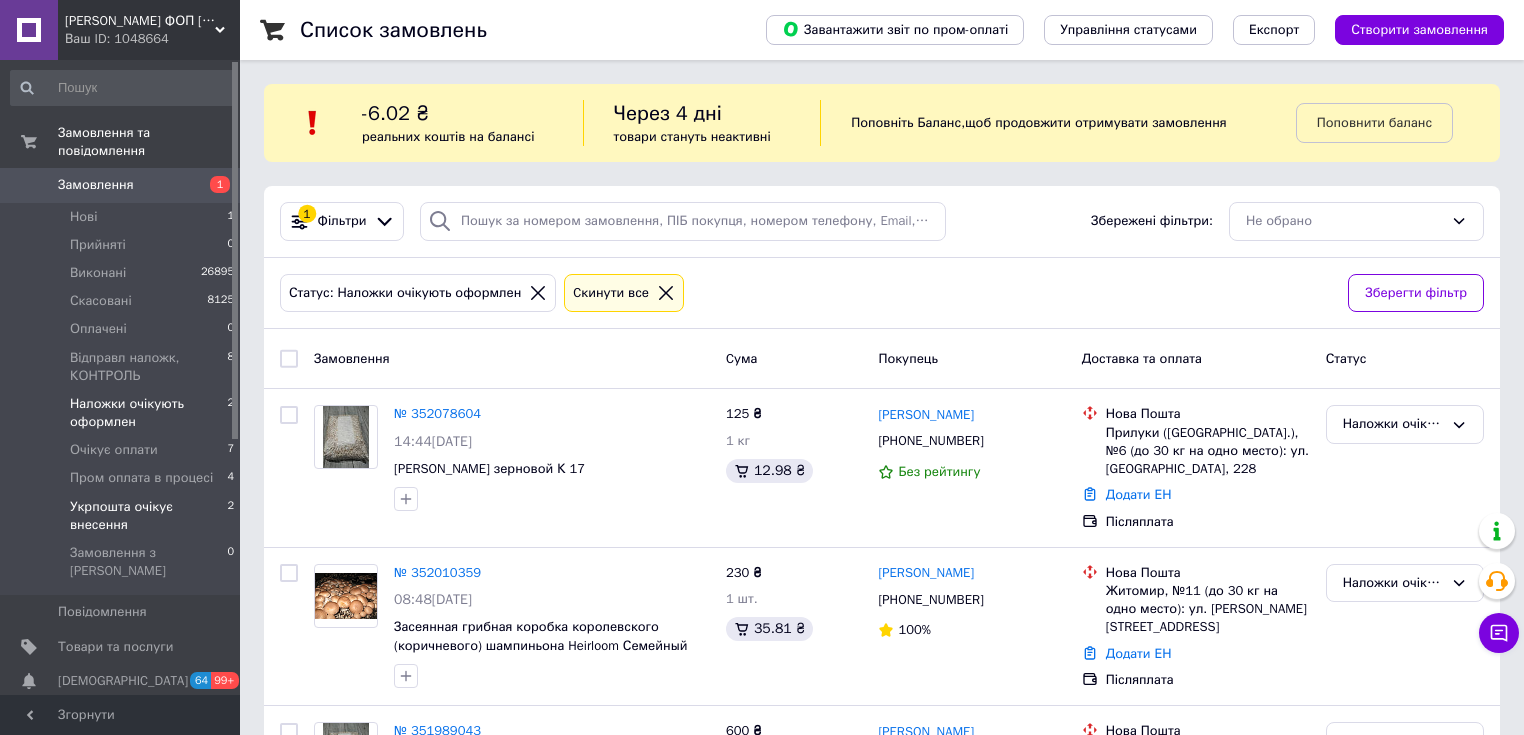 click on "Укрпошта очікує внесення" at bounding box center [148, 516] 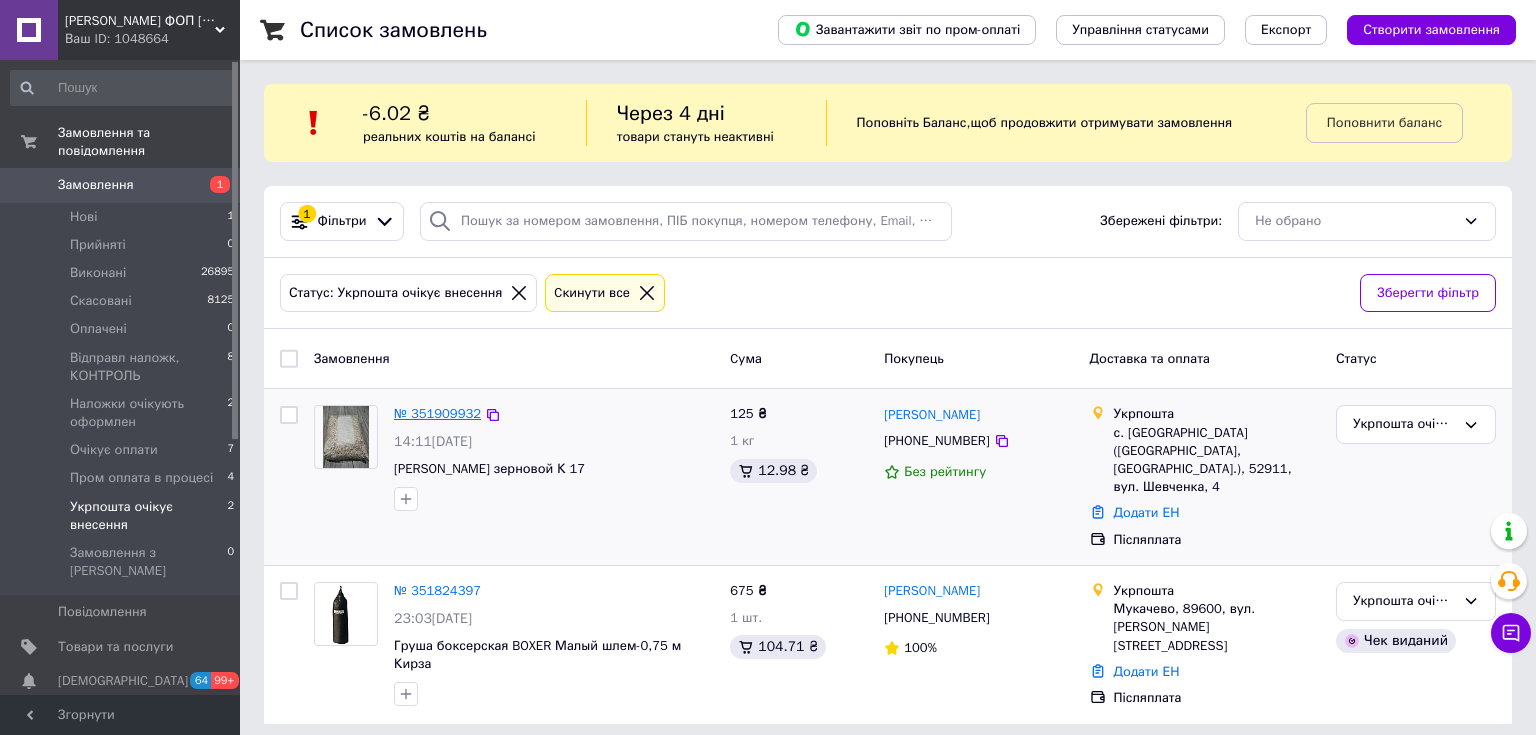 click on "№ 351909932" at bounding box center [437, 413] 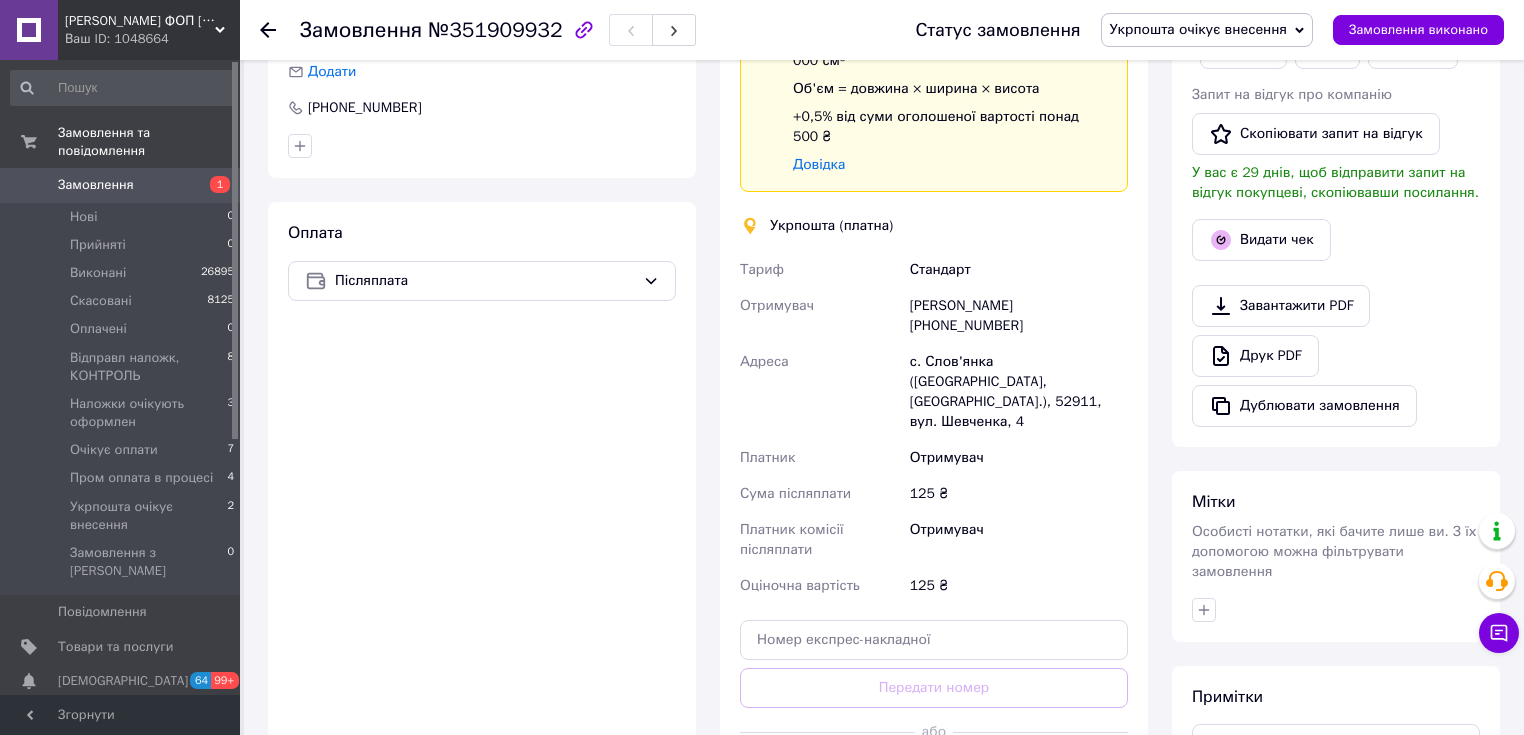 scroll, scrollTop: 480, scrollLeft: 0, axis: vertical 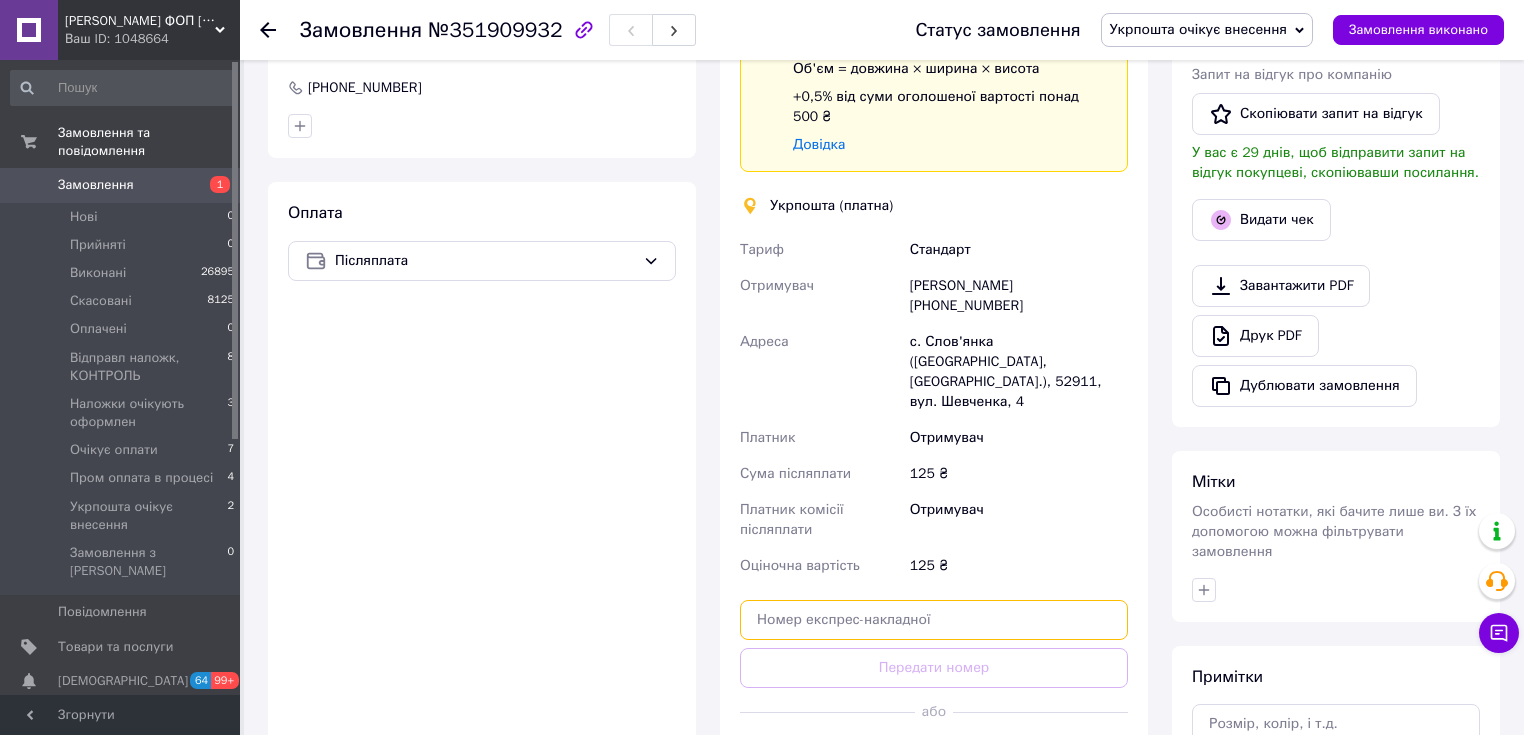 drag, startPoint x: 941, startPoint y: 552, endPoint x: 945, endPoint y: 579, distance: 27.294687 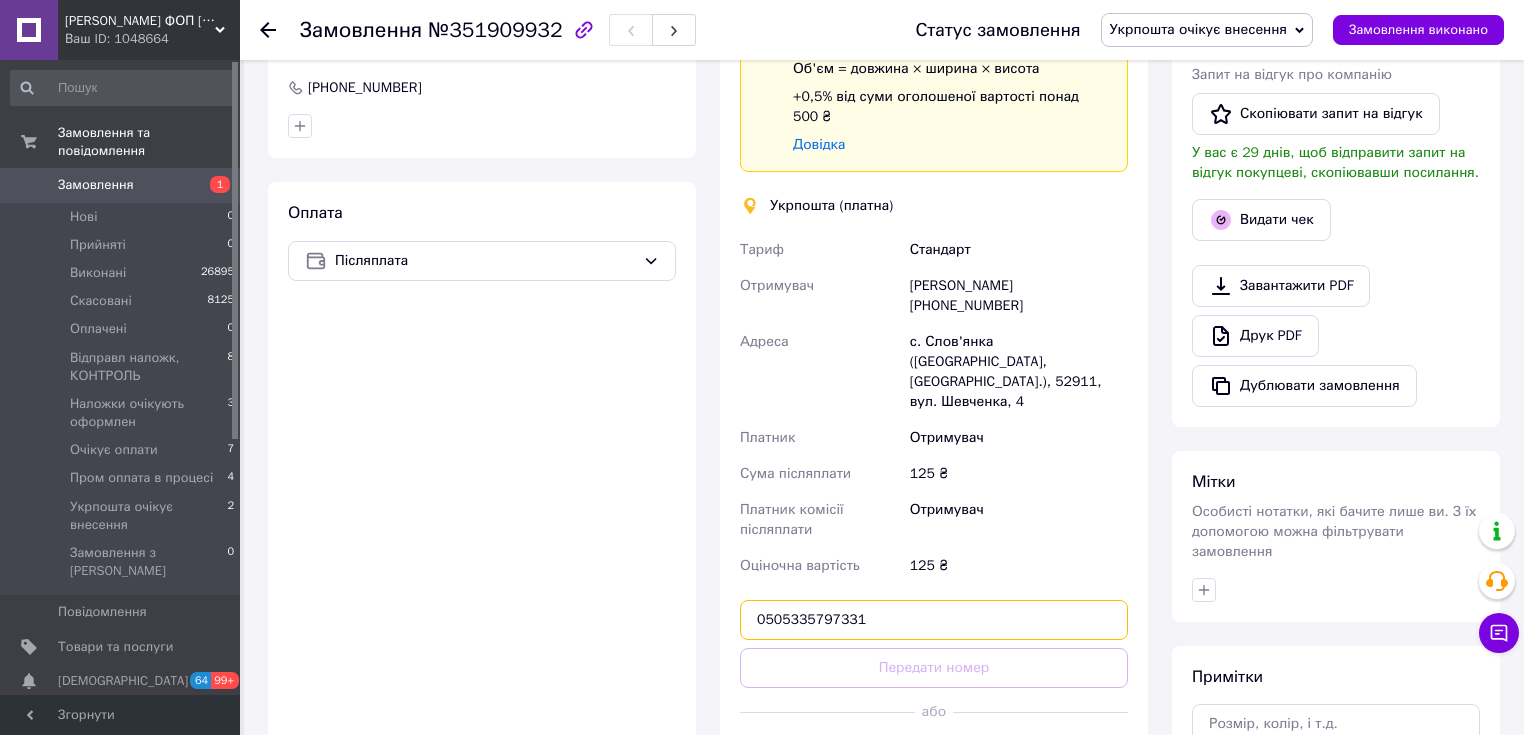 type on "0505335797331" 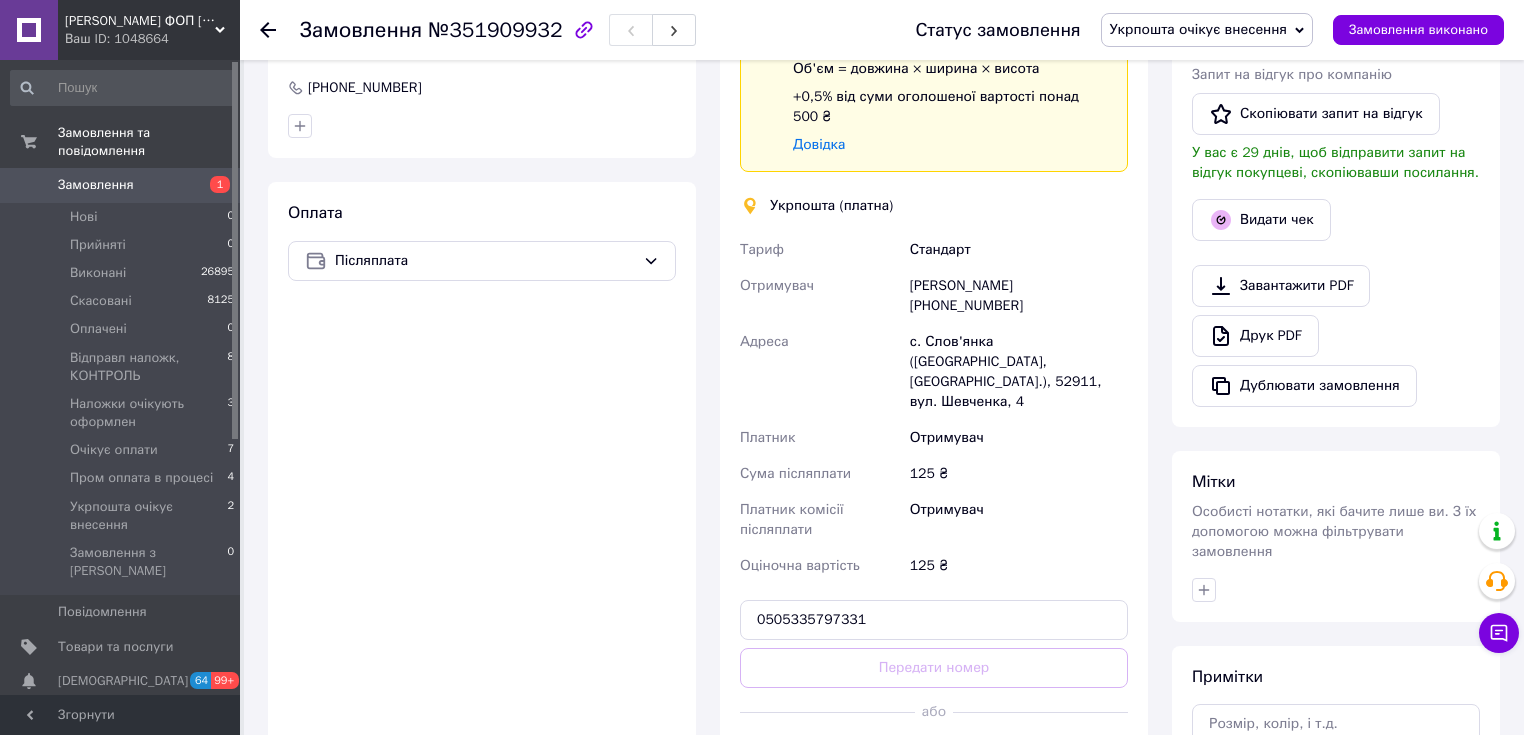 click on "Передати номер" at bounding box center (934, 668) 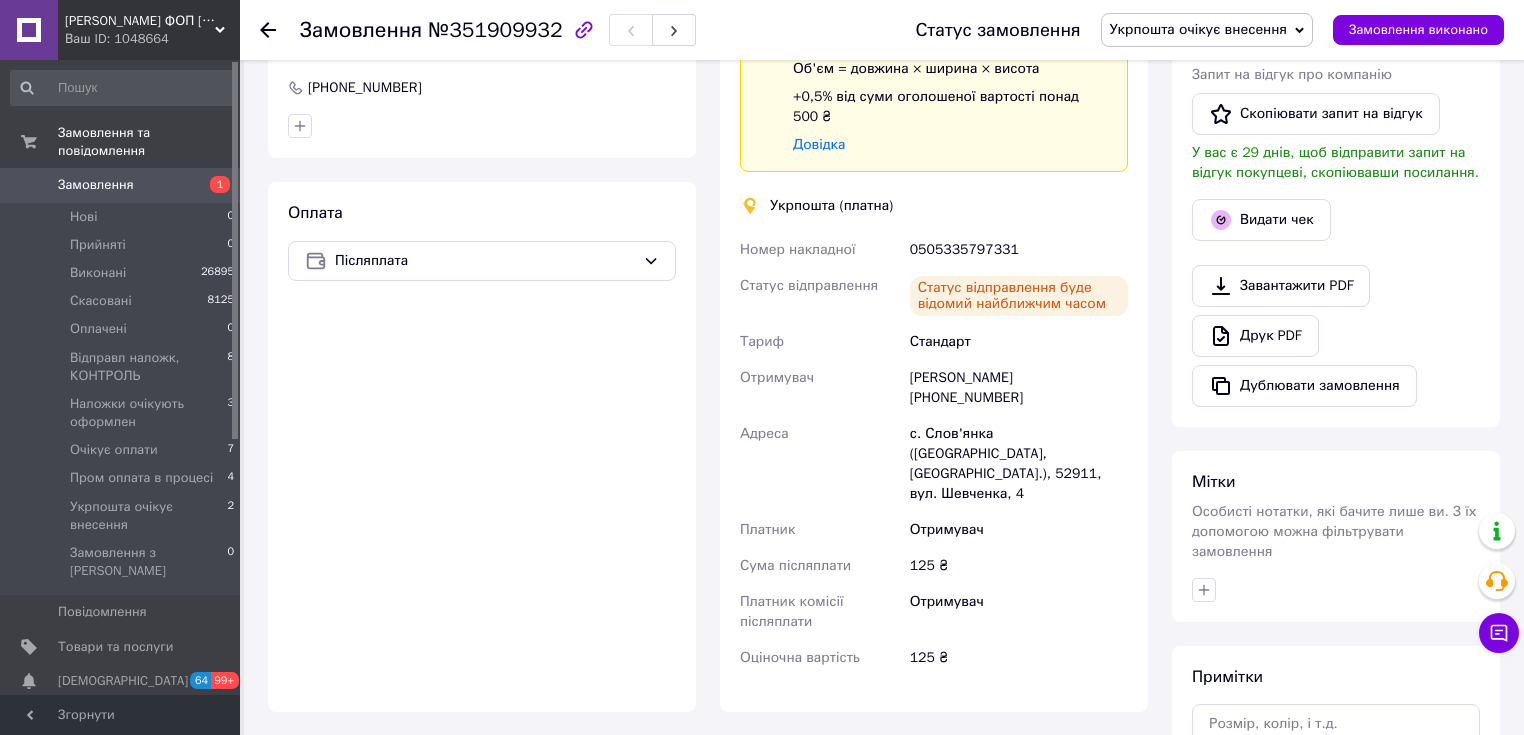 scroll, scrollTop: 0, scrollLeft: 0, axis: both 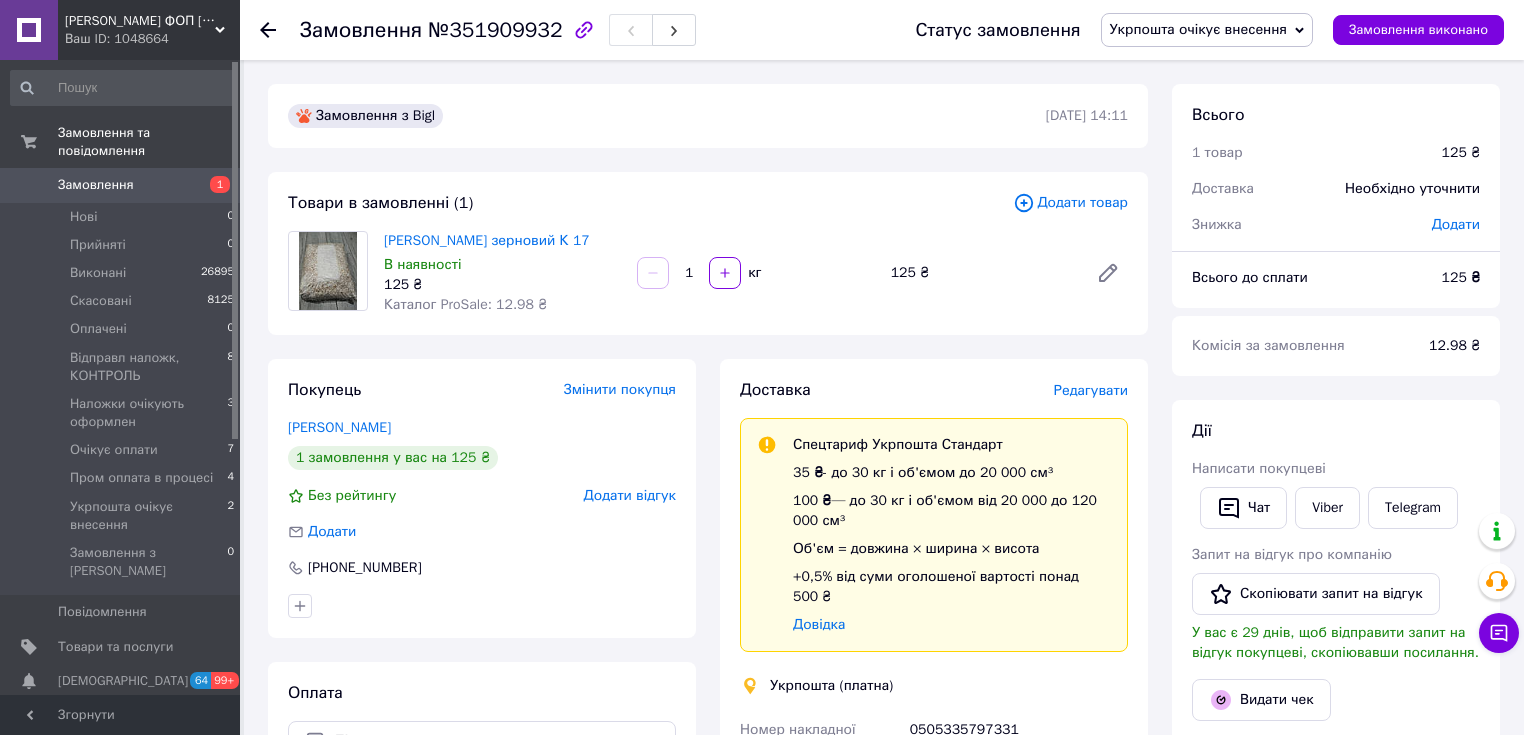 click on "Укрпошта очікує внесення" at bounding box center (1198, 29) 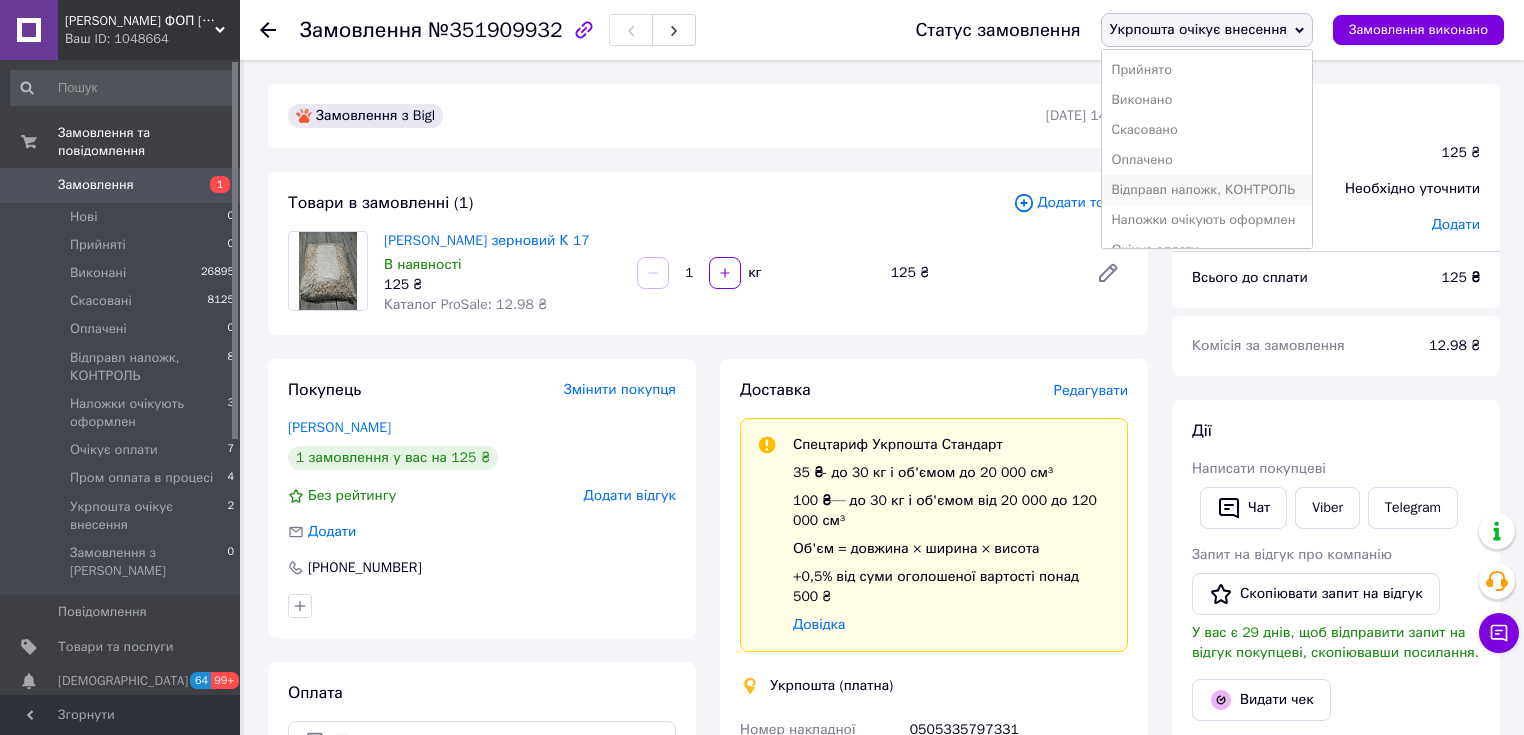click on "Відправл наложк, КОНТРОЛЬ" at bounding box center [1207, 190] 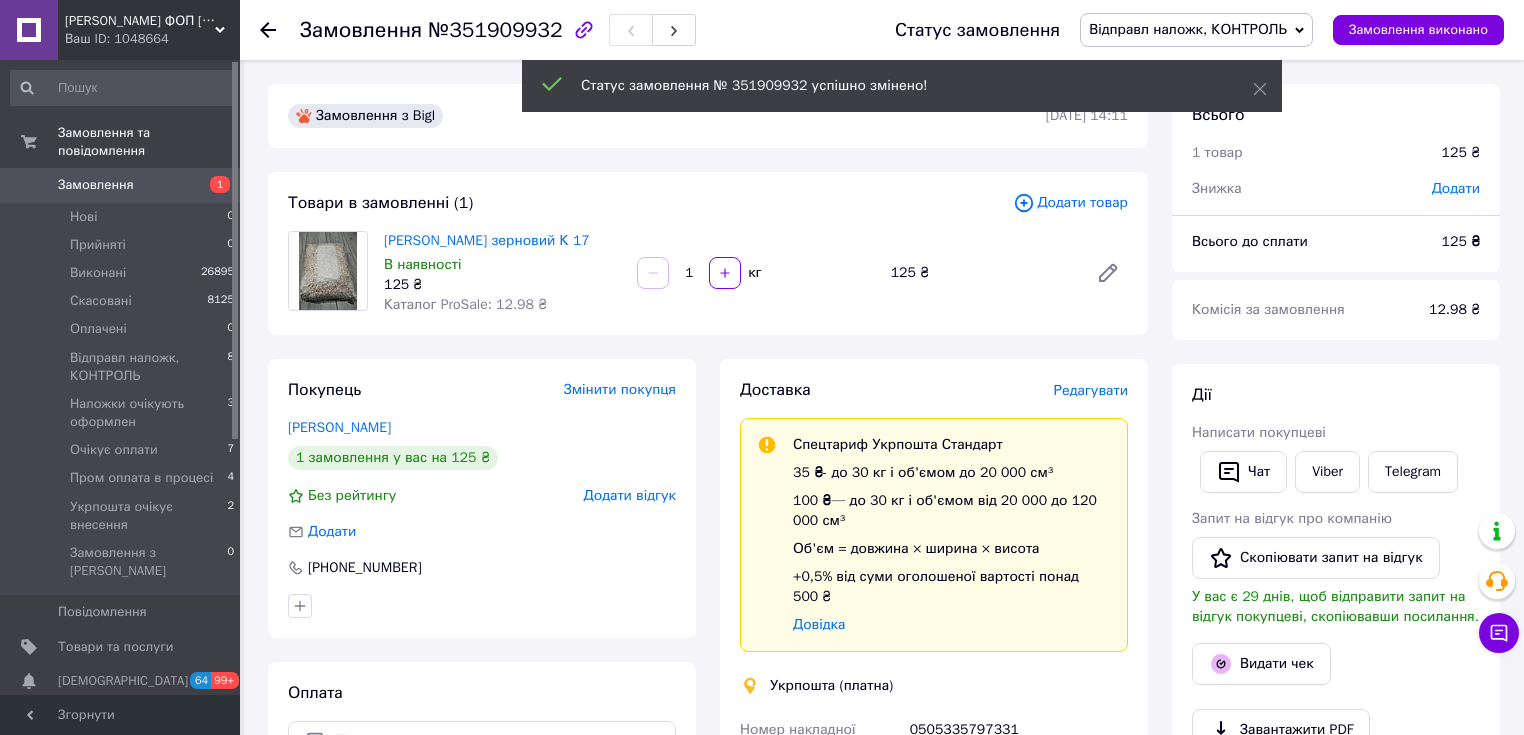 click on "Замовлення" at bounding box center (96, 185) 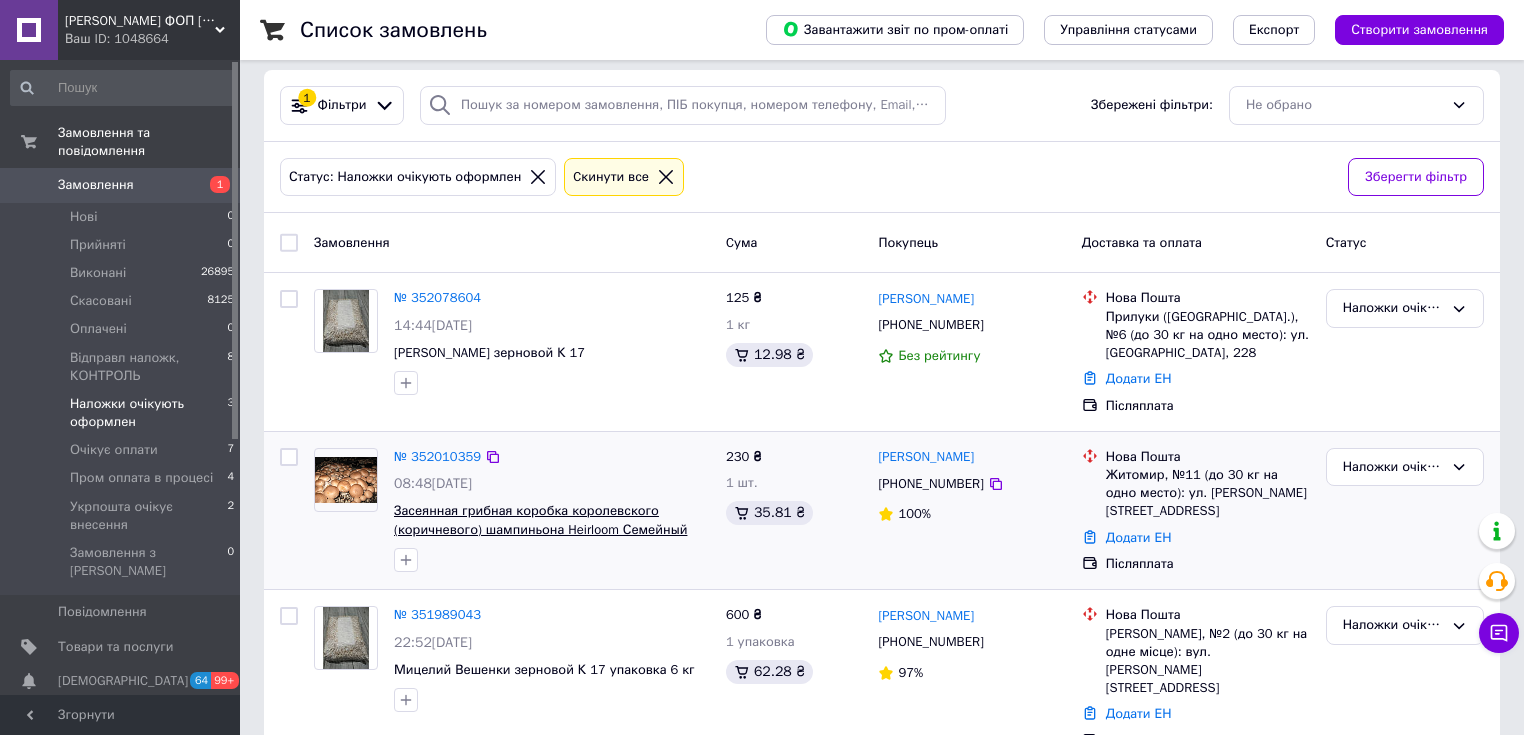 scroll, scrollTop: 131, scrollLeft: 0, axis: vertical 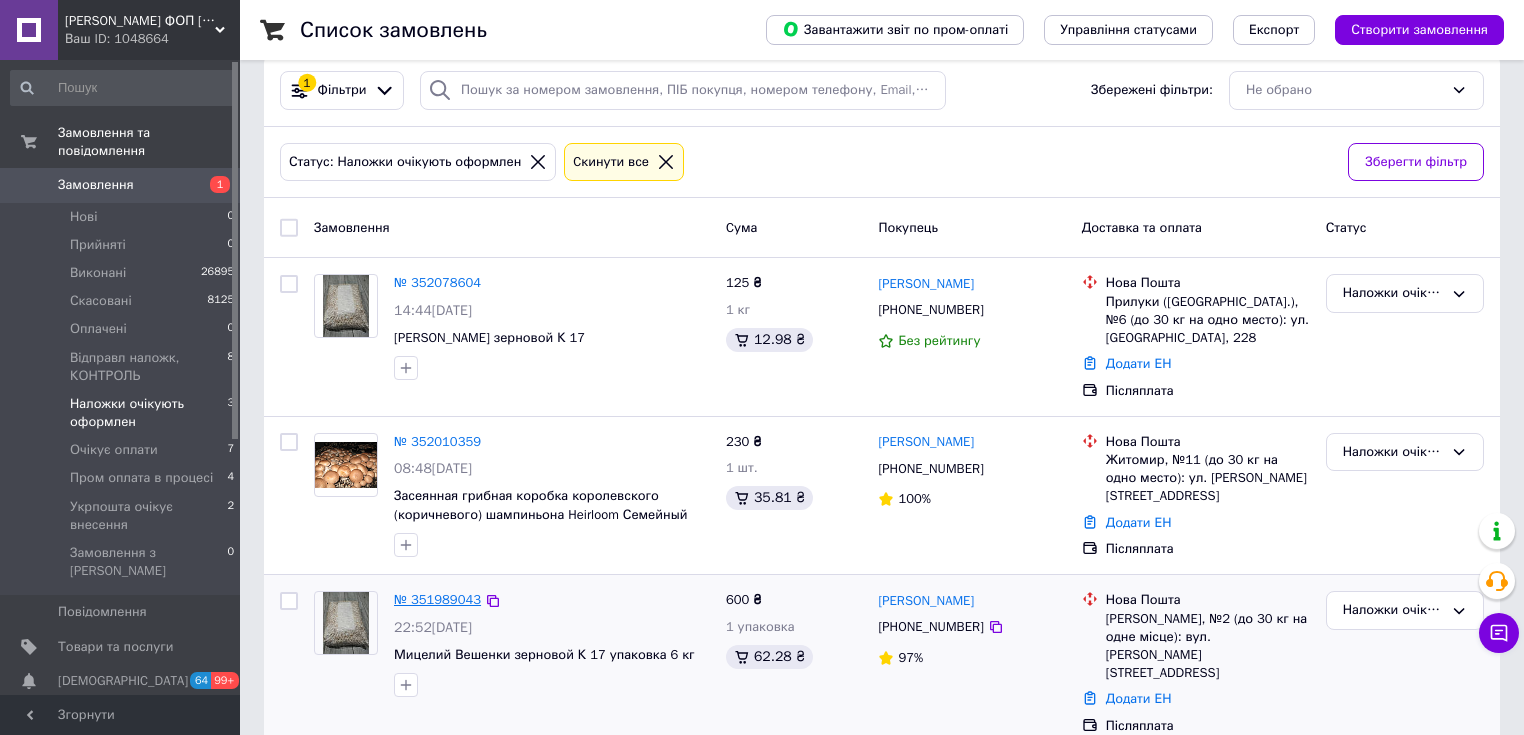 click on "№ 351989043" at bounding box center (437, 599) 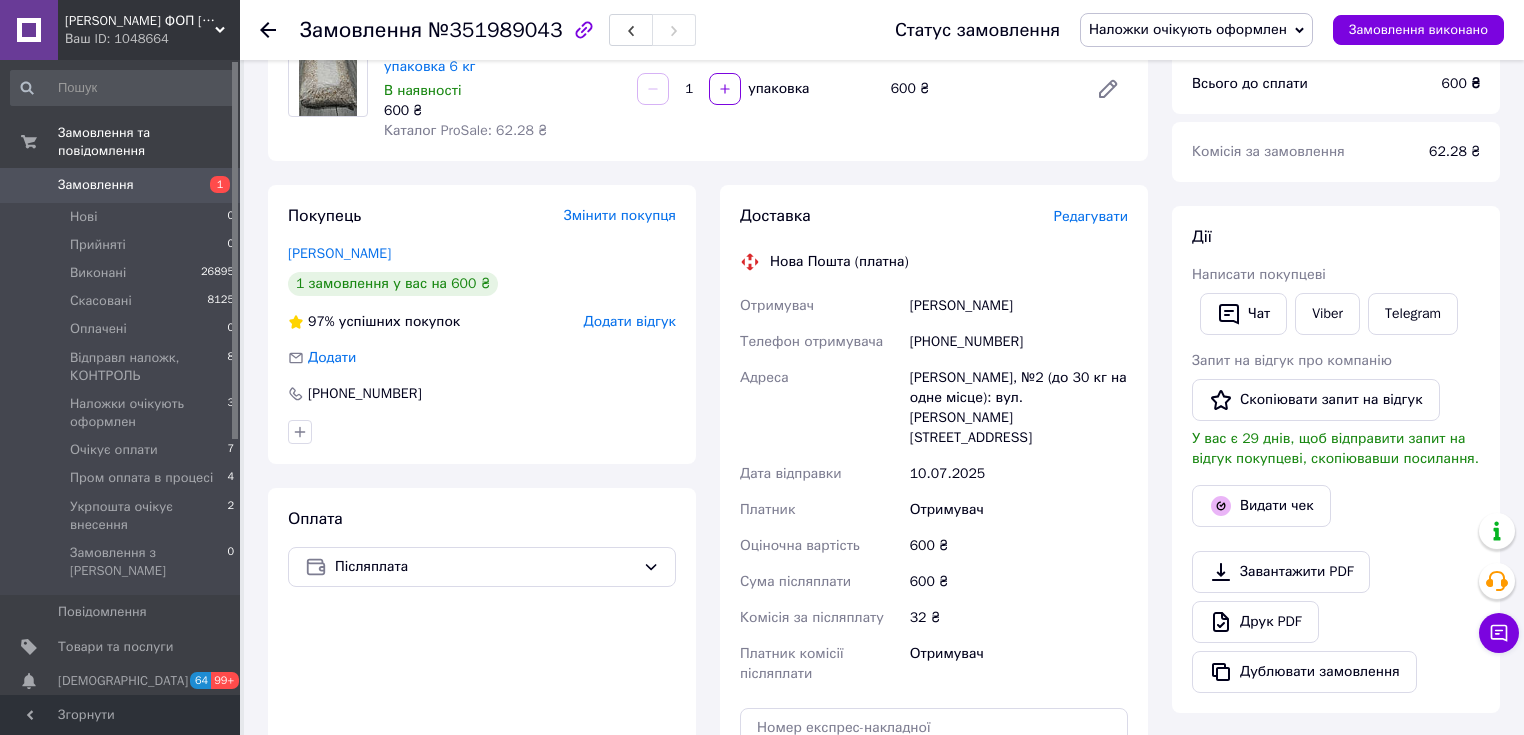 scroll, scrollTop: 0, scrollLeft: 0, axis: both 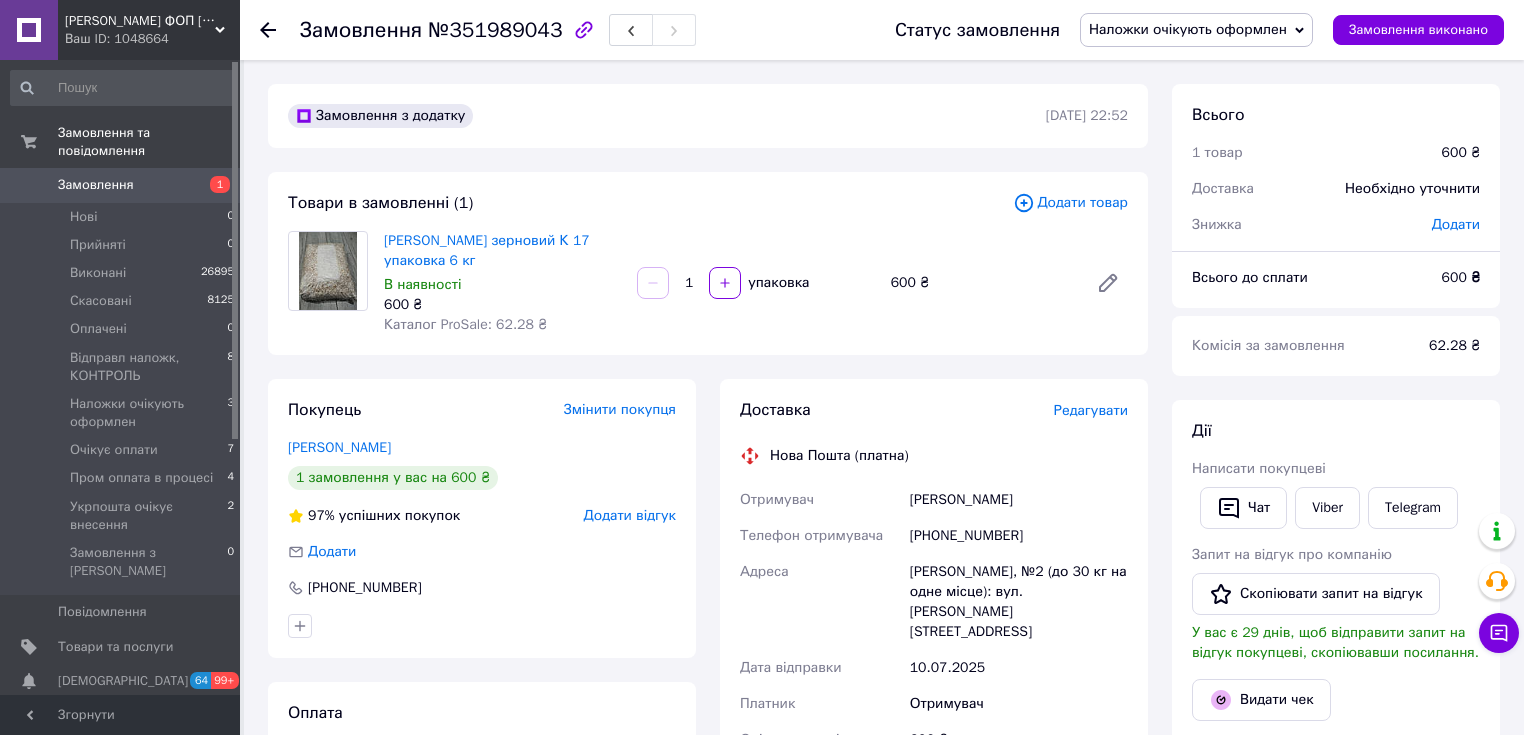 click on "Наложки очікують оформлен" at bounding box center [1188, 29] 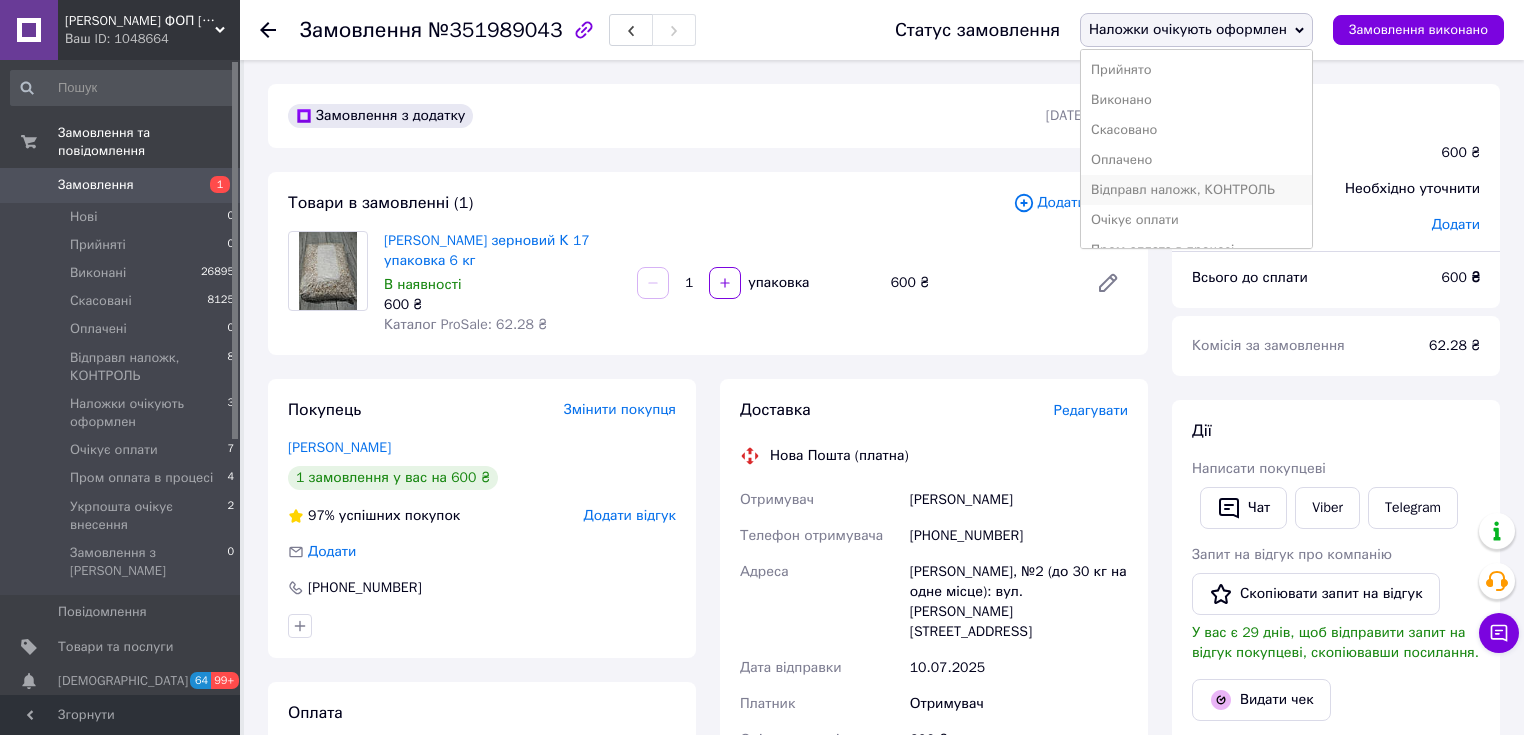 click on "Відправл наложк, КОНТРОЛЬ" at bounding box center (1196, 190) 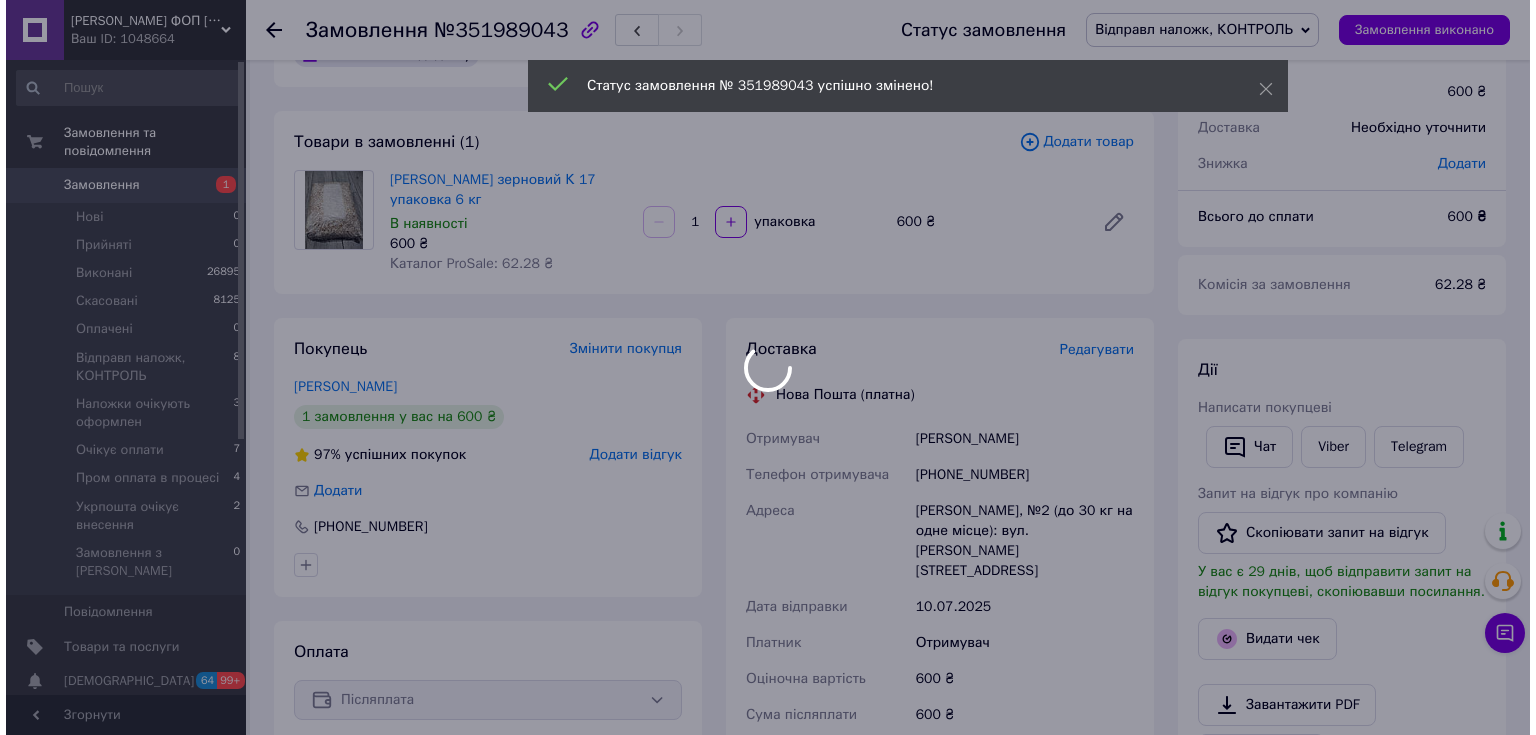 scroll, scrollTop: 320, scrollLeft: 0, axis: vertical 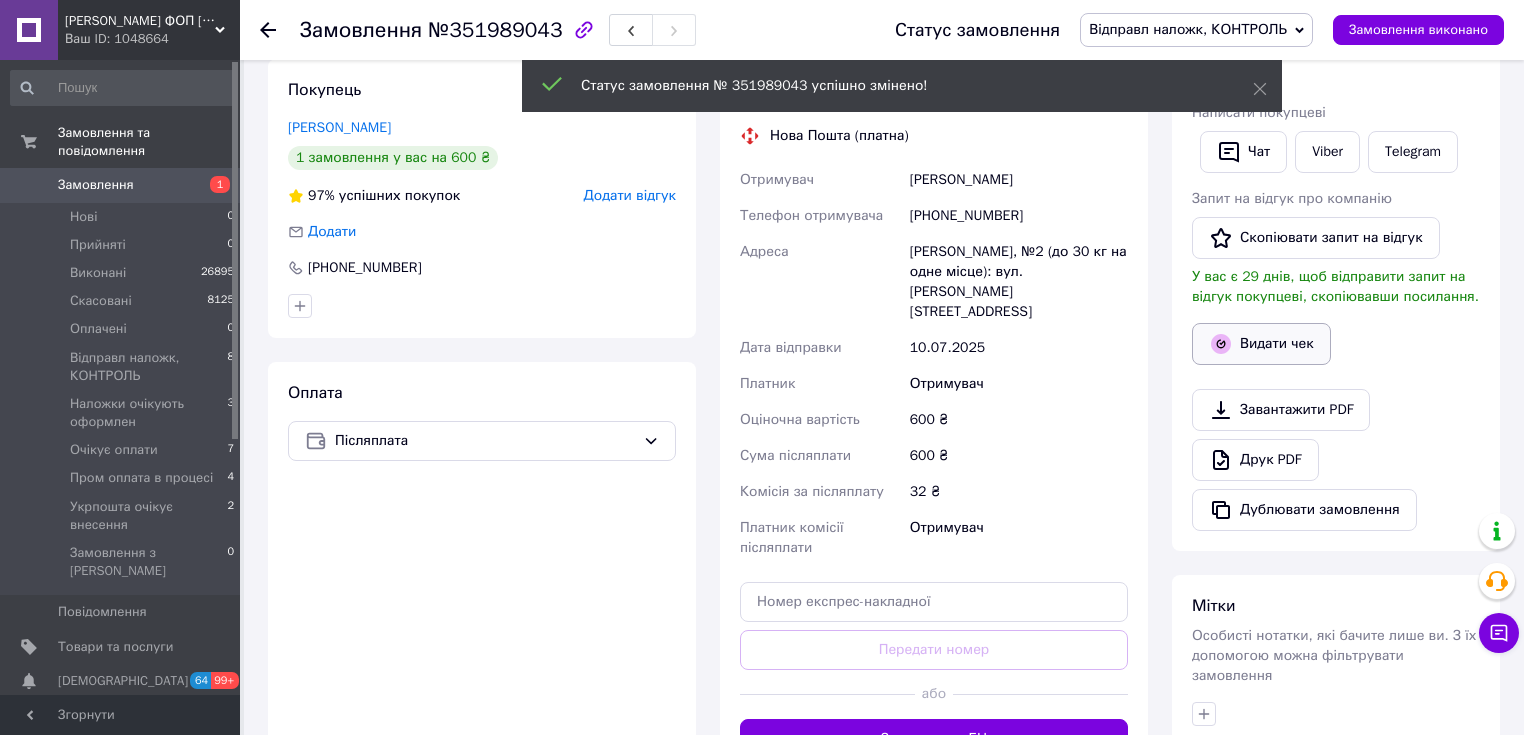 click on "Видати чек" at bounding box center [1261, 344] 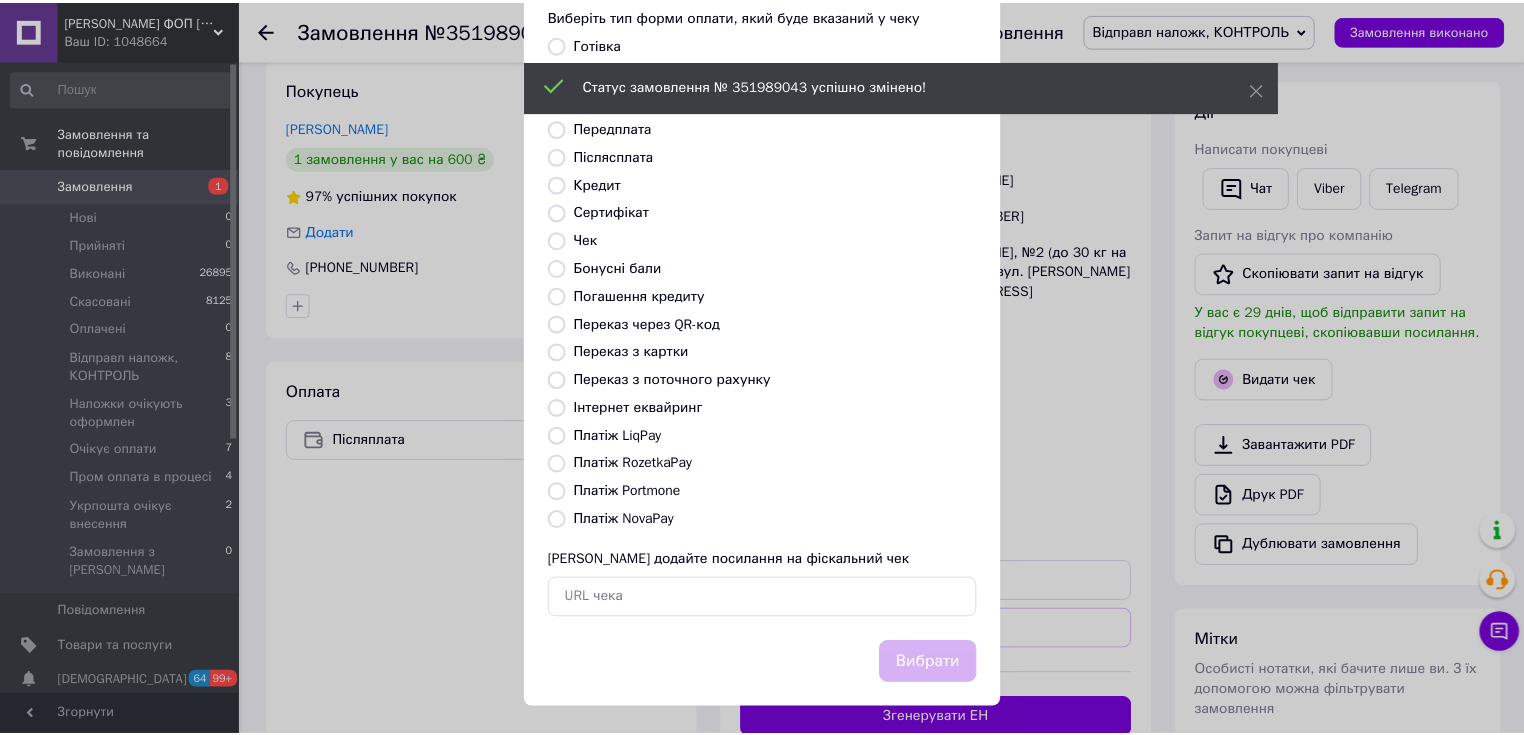 scroll, scrollTop: 123, scrollLeft: 0, axis: vertical 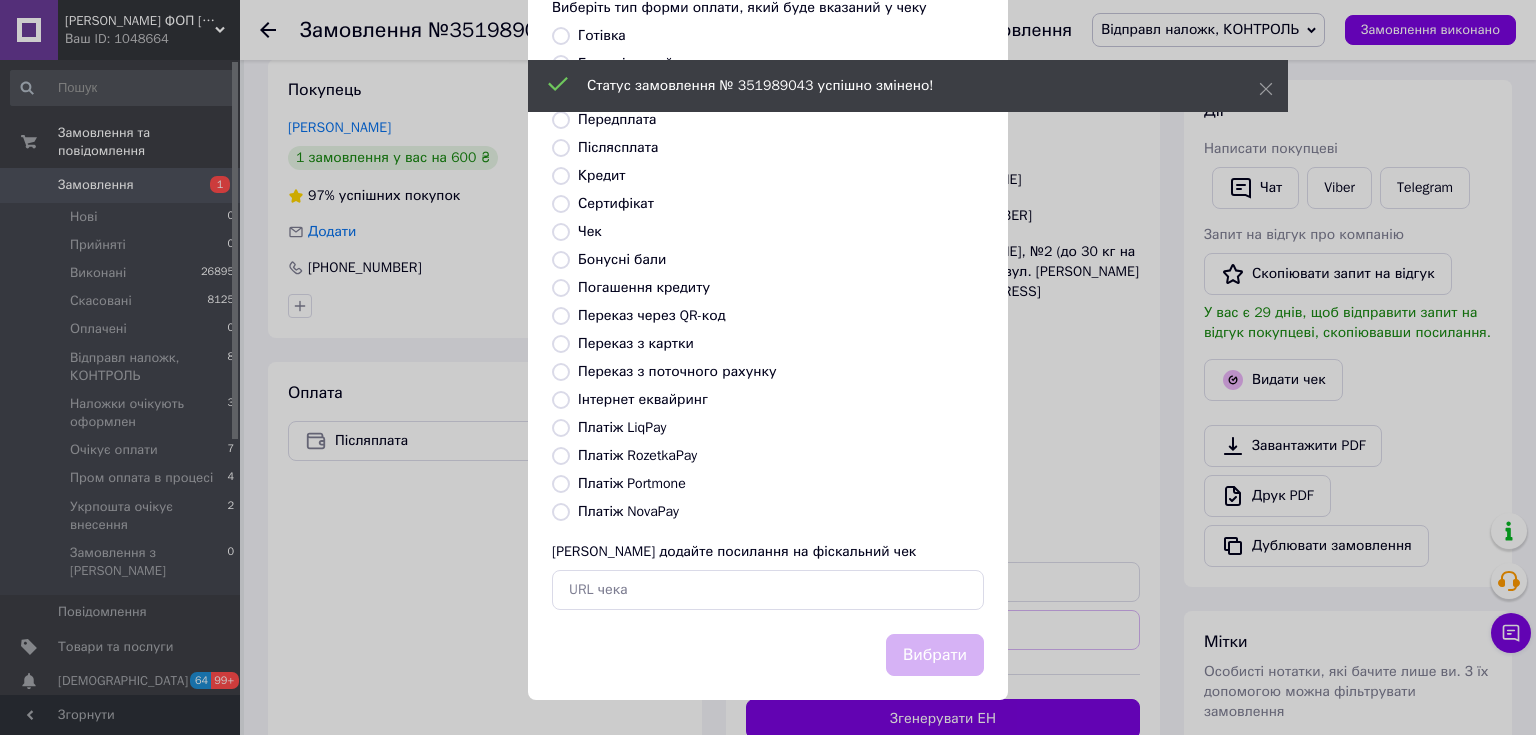 click on "Платіж NovaPay" at bounding box center (628, 511) 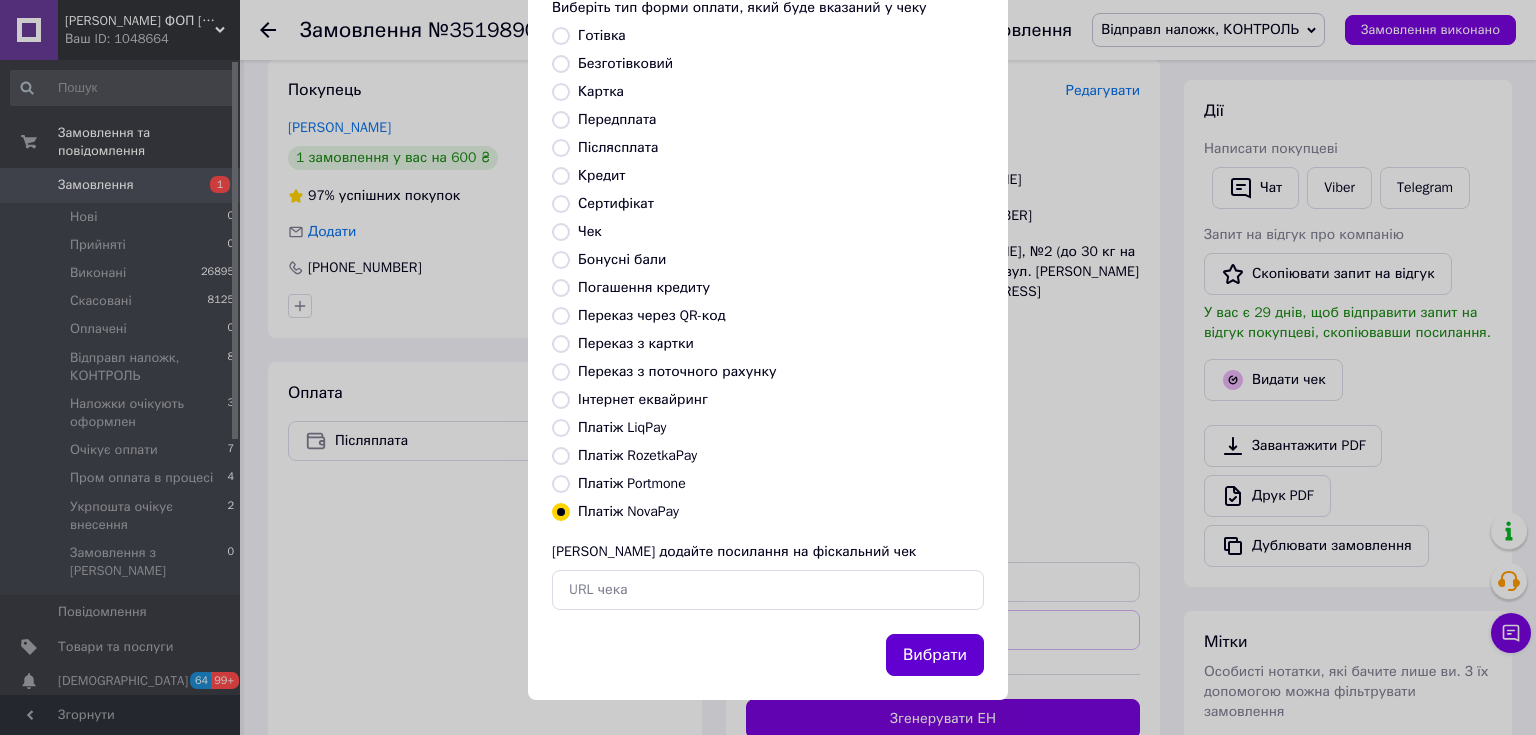 click on "Вибрати" at bounding box center [935, 655] 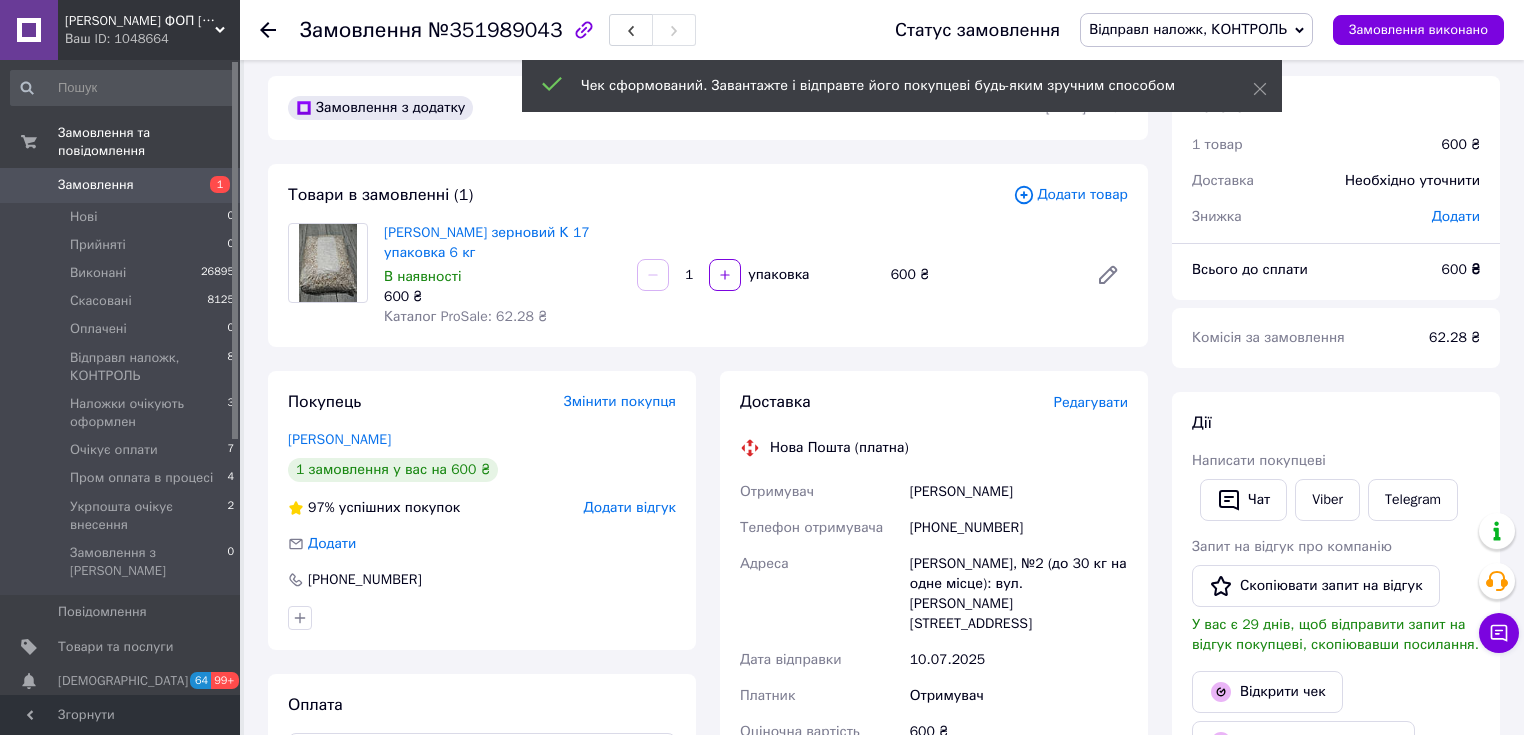 scroll, scrollTop: 0, scrollLeft: 0, axis: both 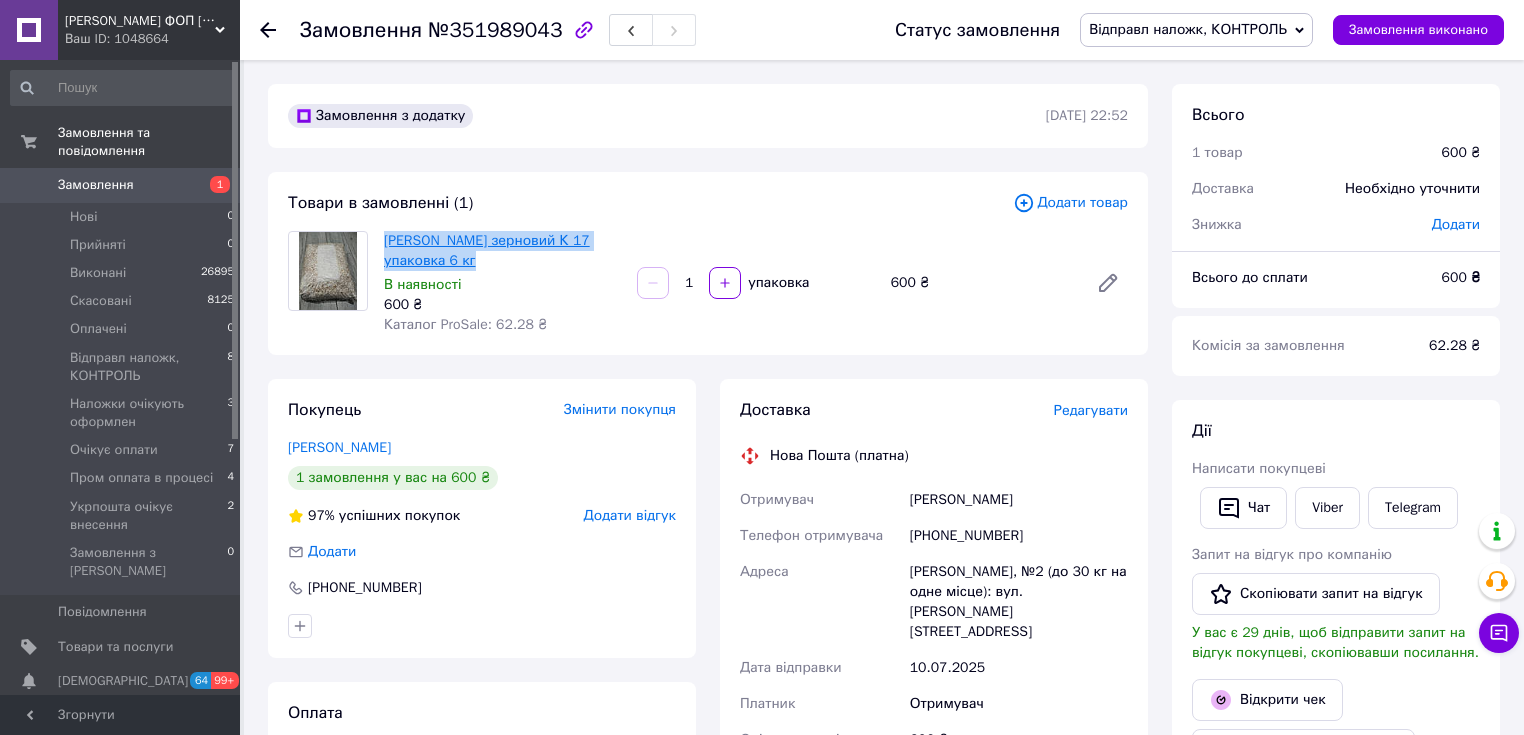 drag, startPoint x: 488, startPoint y: 260, endPoint x: 387, endPoint y: 233, distance: 104.54664 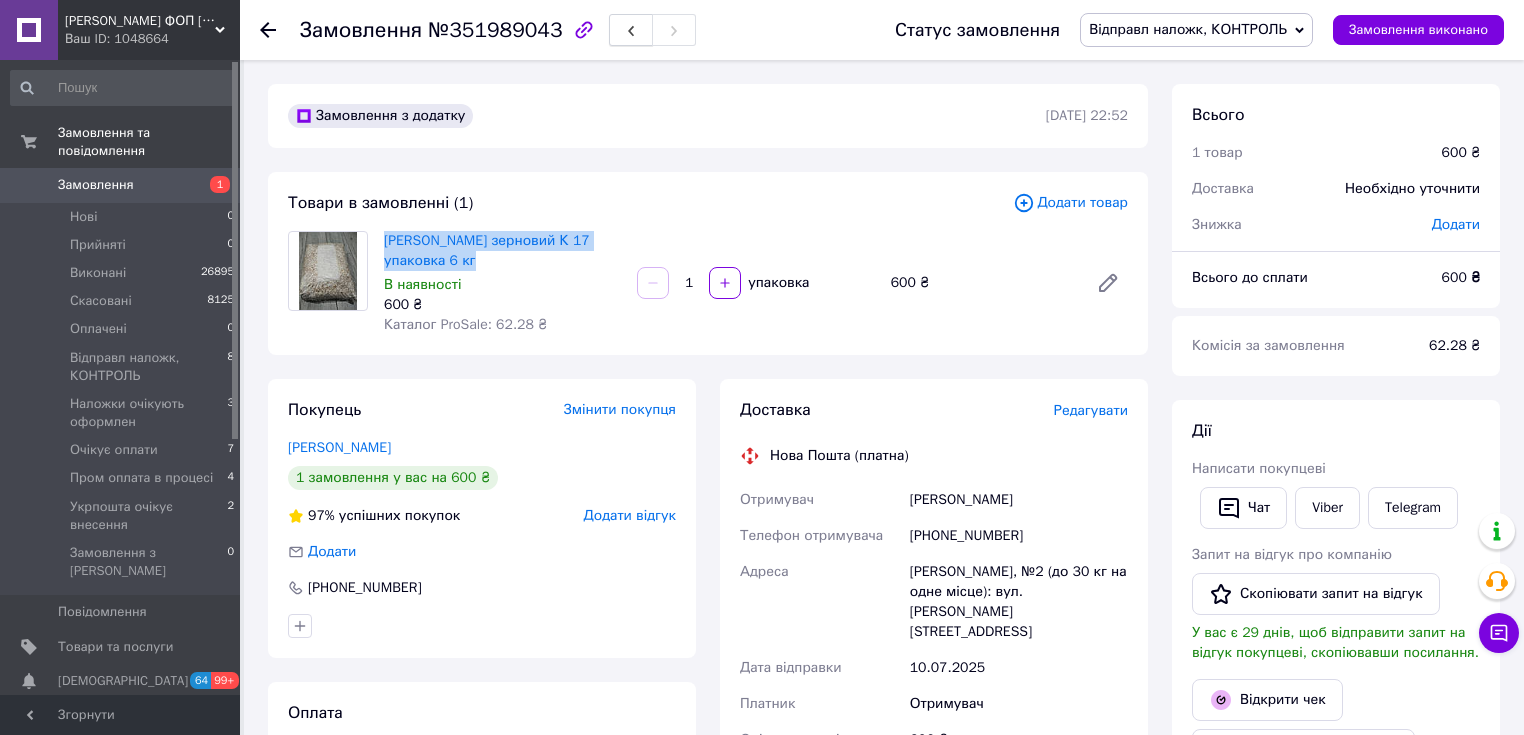 copy on "[PERSON_NAME] зерновий К 17 упаковка 6 кг" 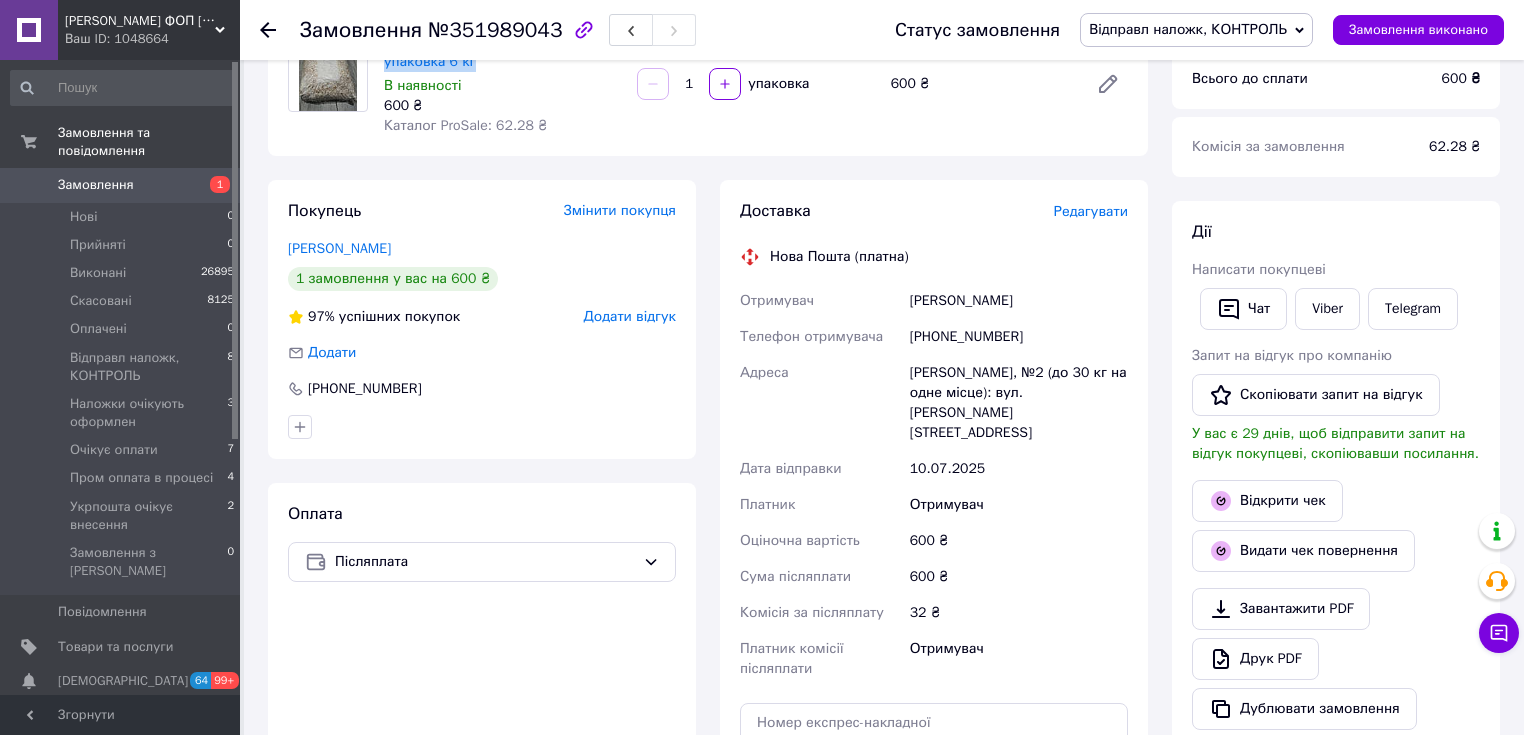 scroll, scrollTop: 240, scrollLeft: 0, axis: vertical 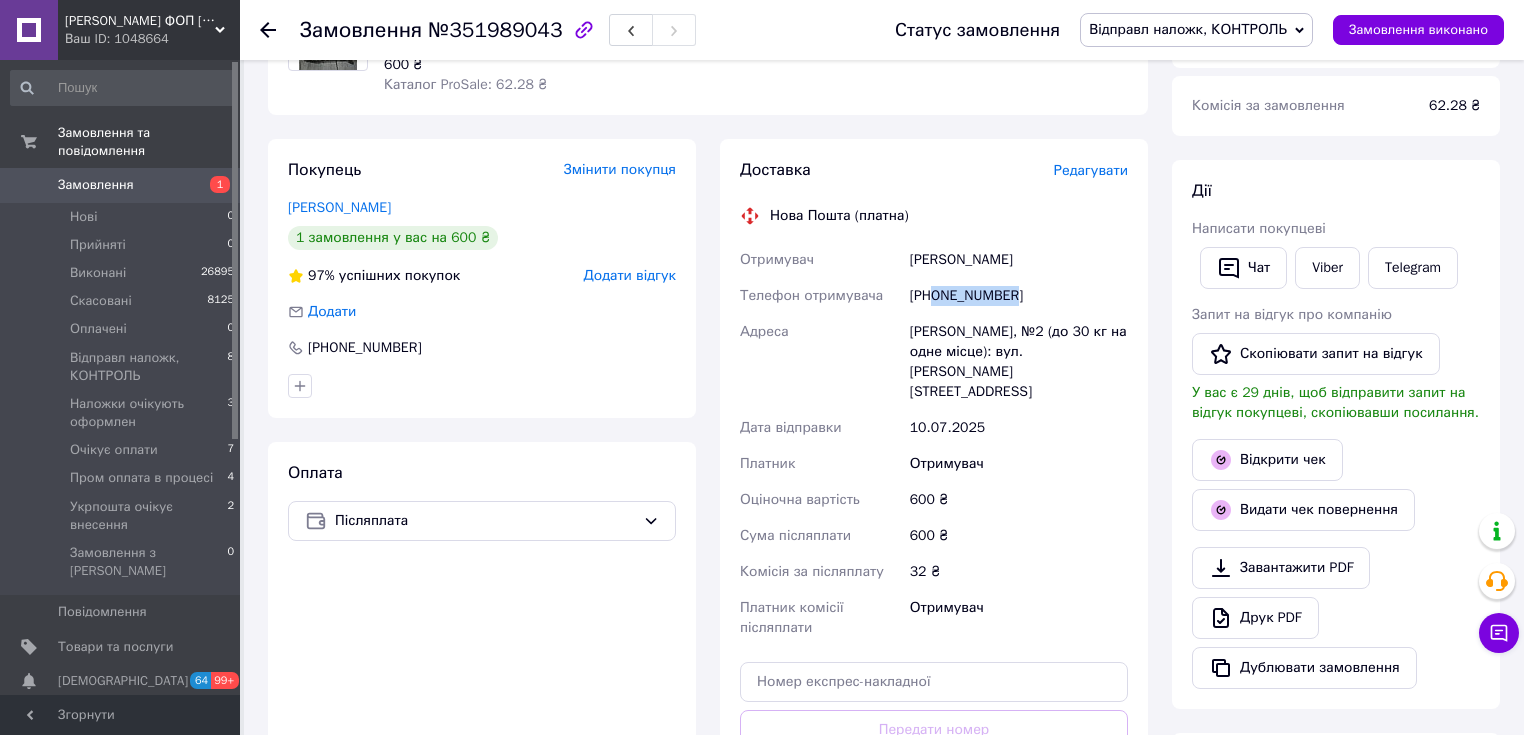 drag, startPoint x: 1027, startPoint y: 290, endPoint x: 932, endPoint y: 295, distance: 95.131485 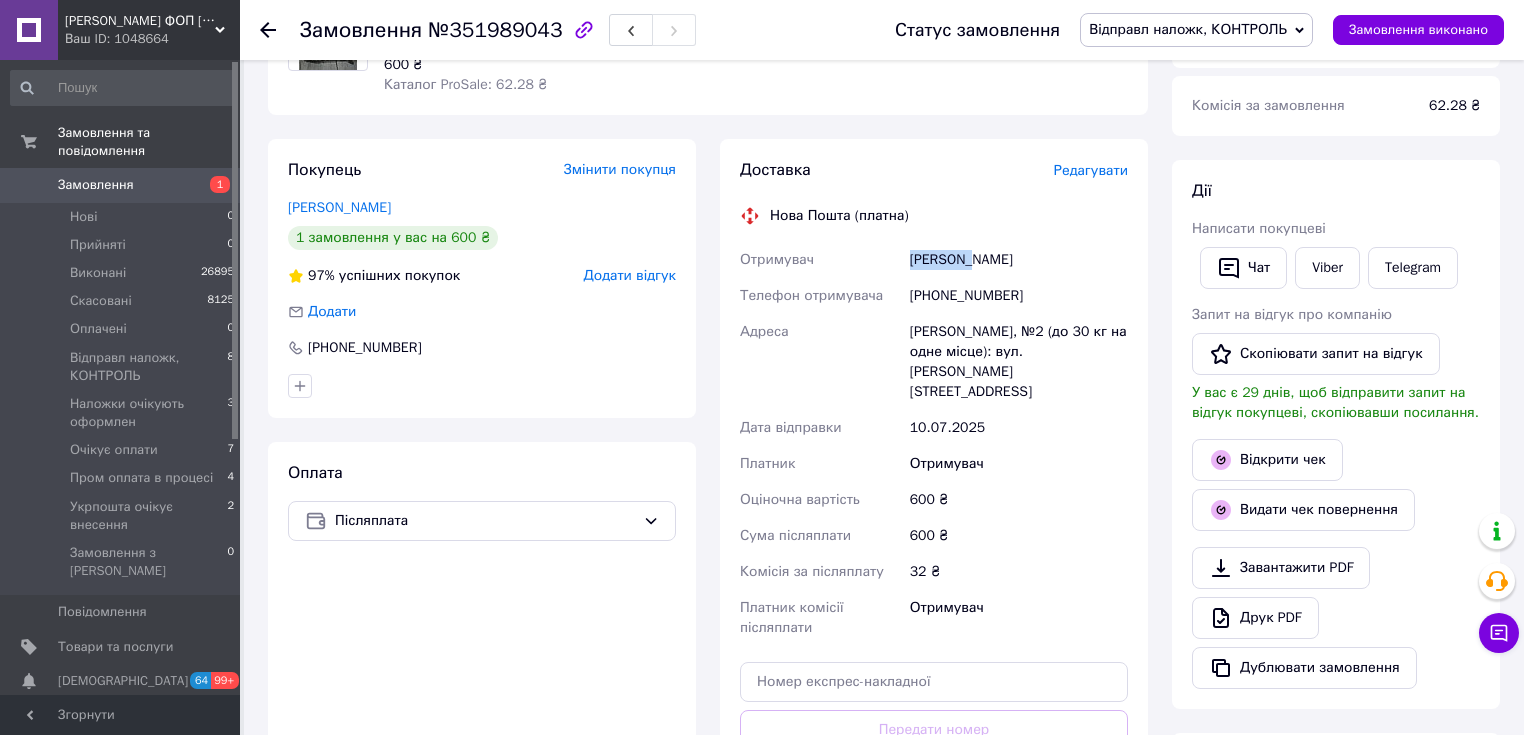 drag, startPoint x: 911, startPoint y: 260, endPoint x: 968, endPoint y: 264, distance: 57.14018 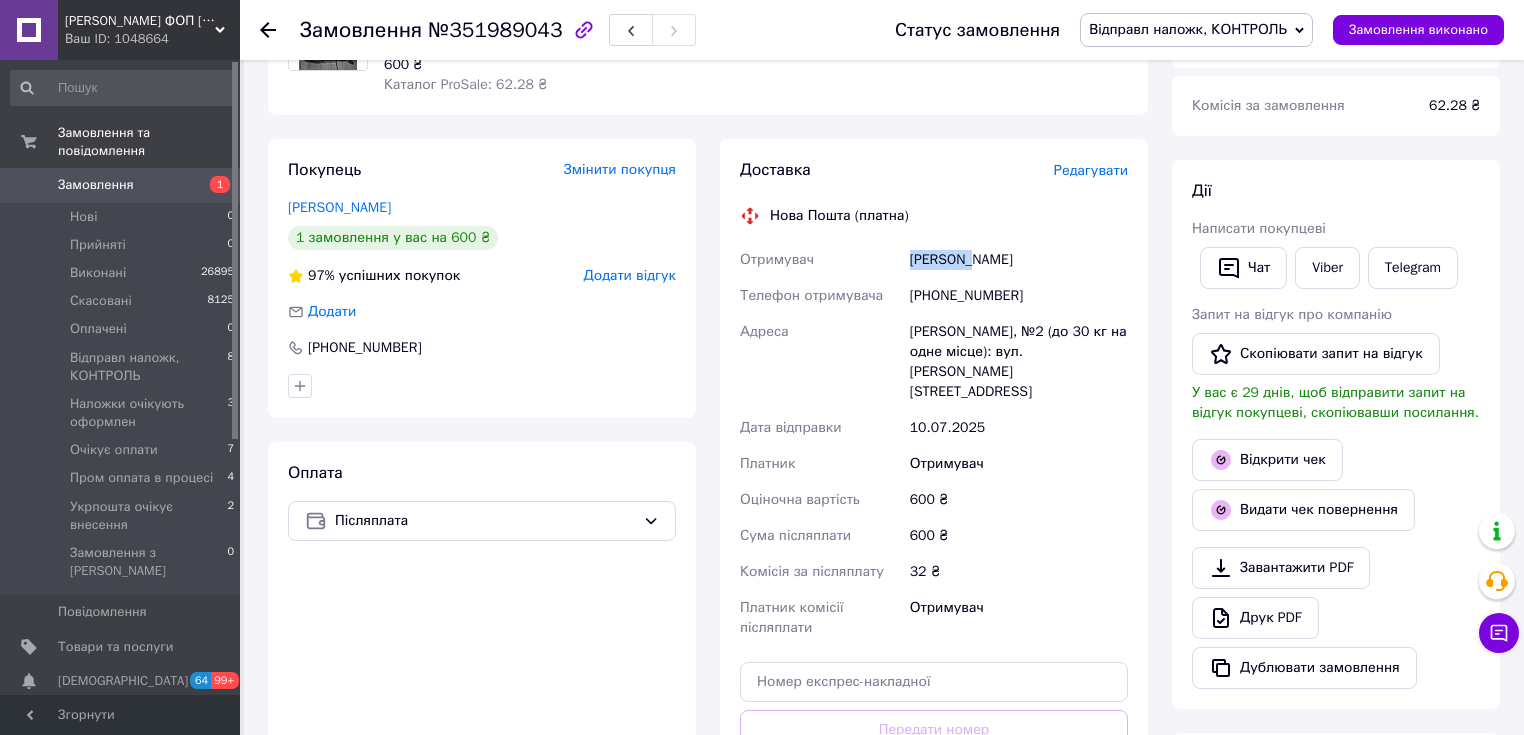 drag, startPoint x: 976, startPoint y: 254, endPoint x: 1055, endPoint y: 262, distance: 79.40403 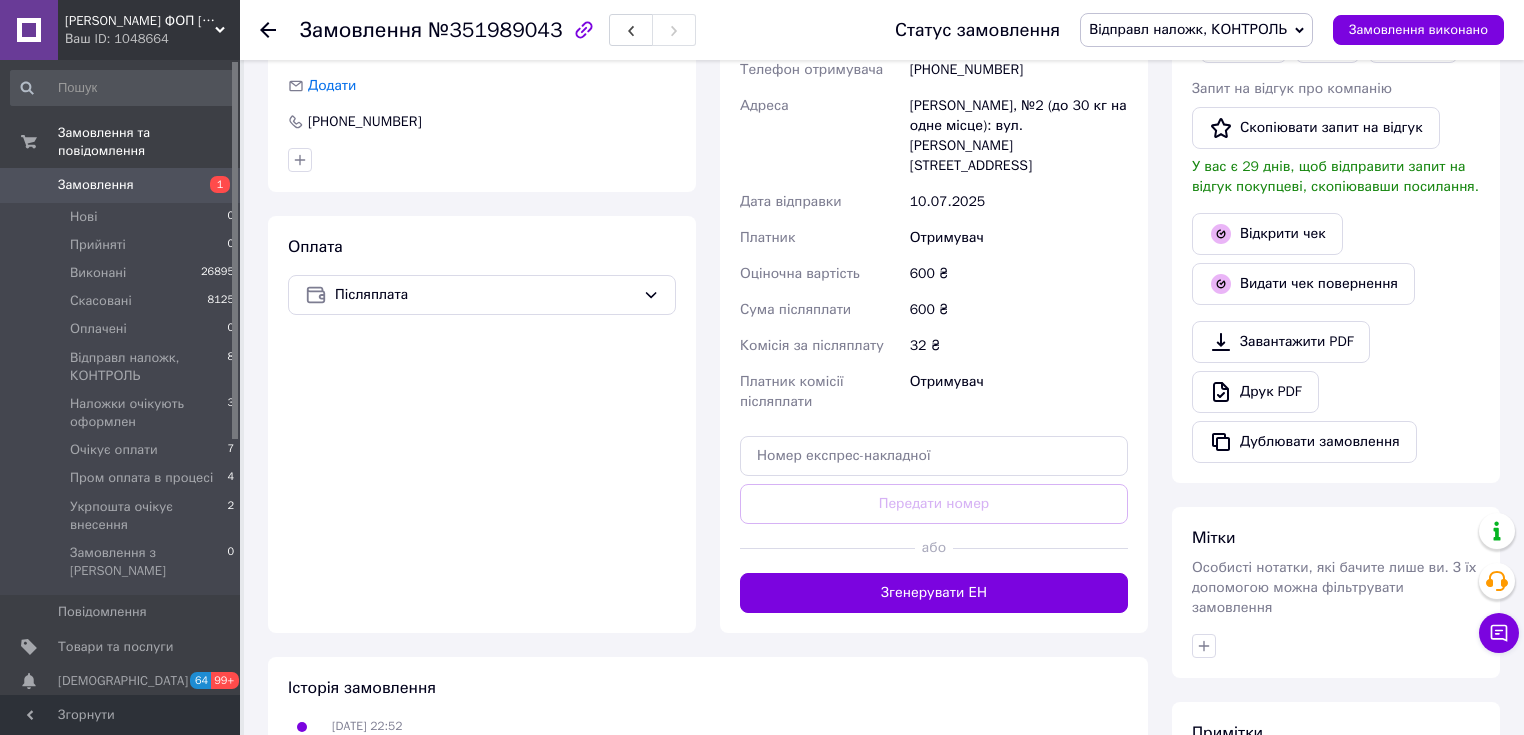 scroll, scrollTop: 480, scrollLeft: 0, axis: vertical 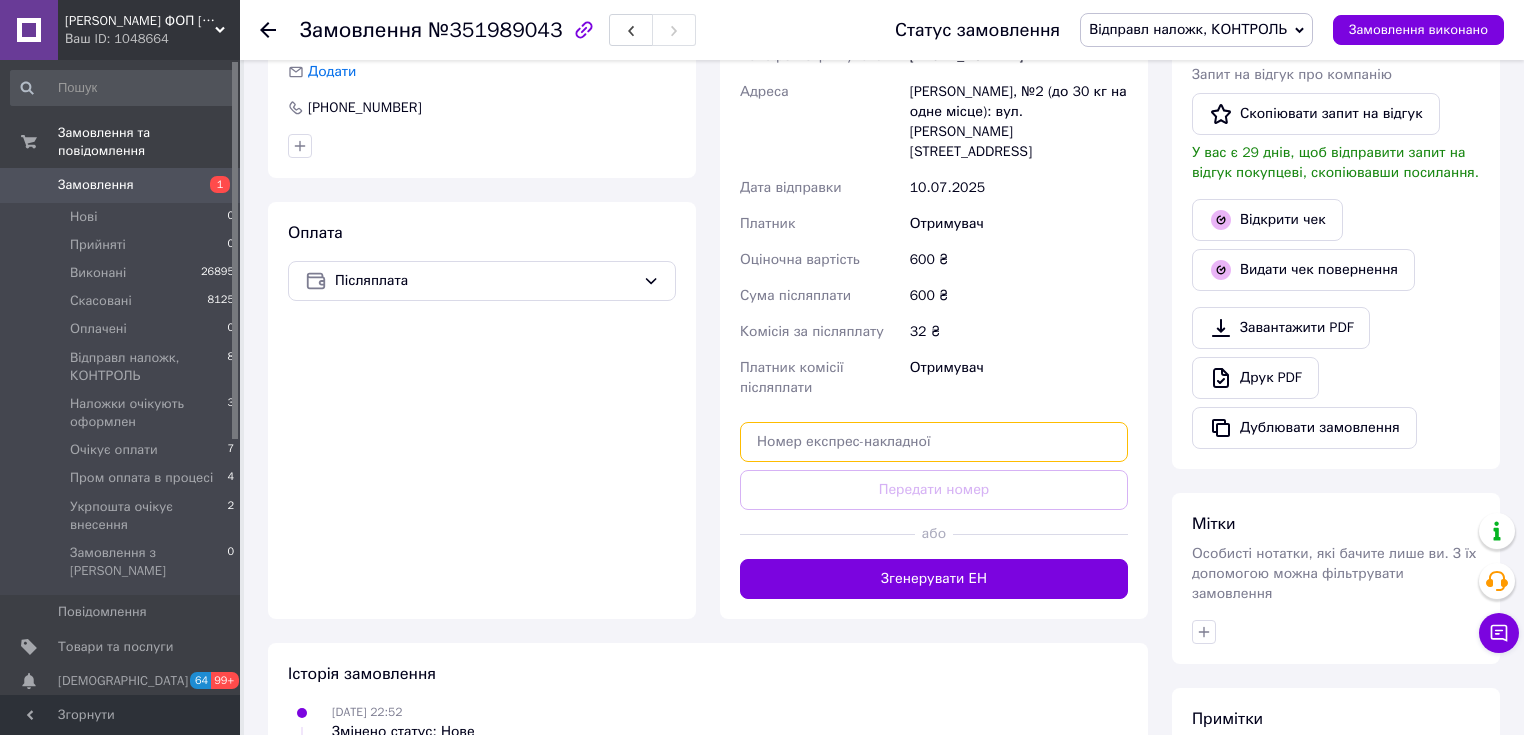 click at bounding box center (934, 442) 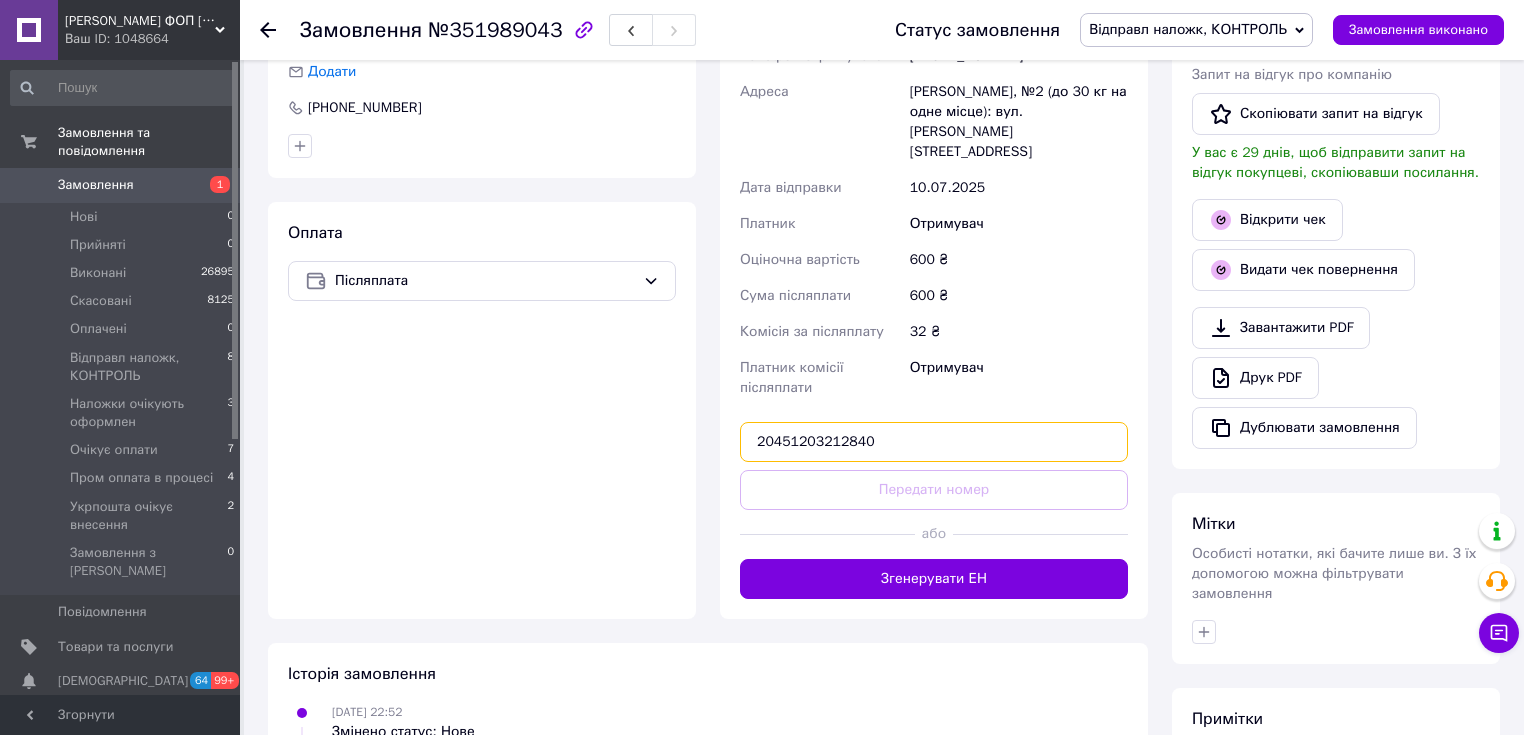 type on "20451203212840" 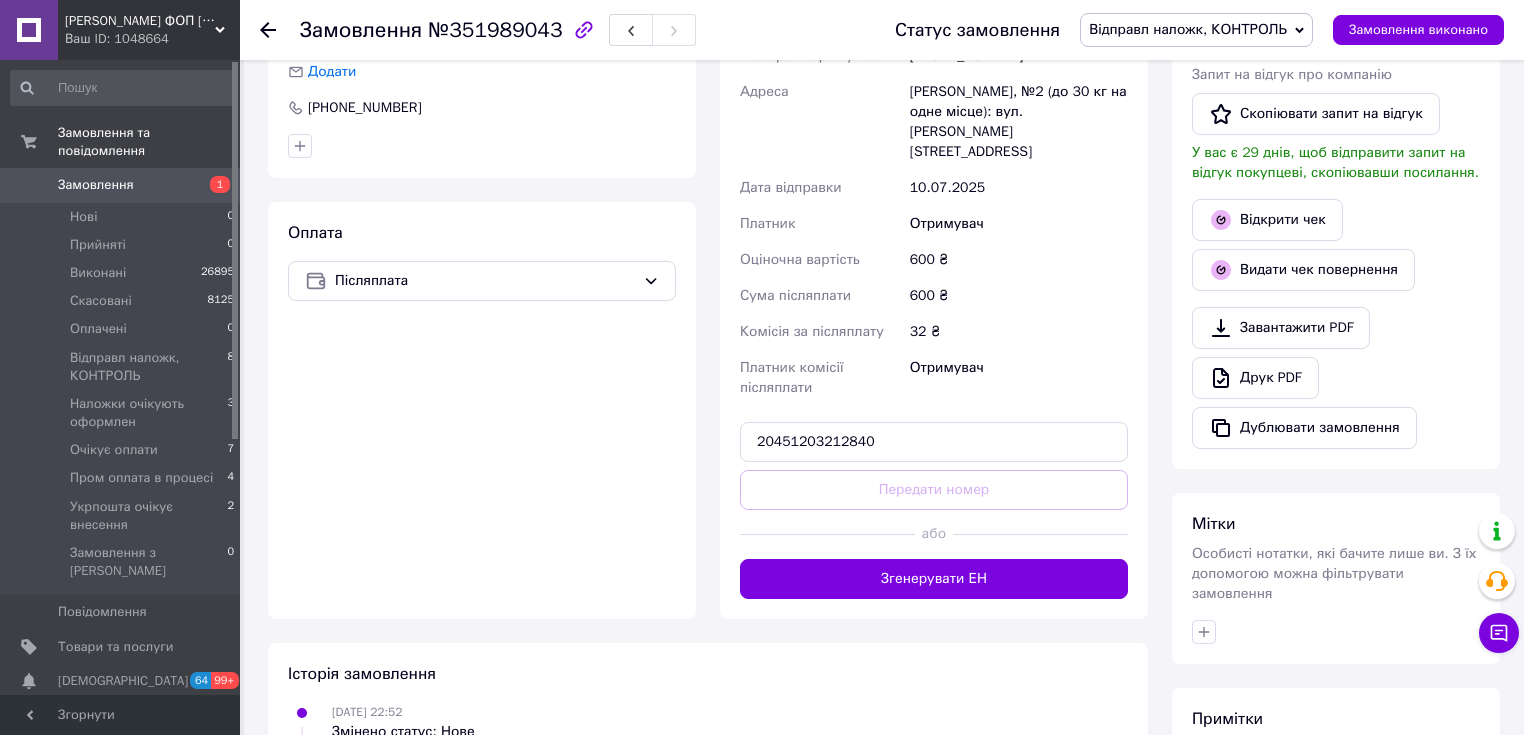 click on "Передати номер" at bounding box center (934, 490) 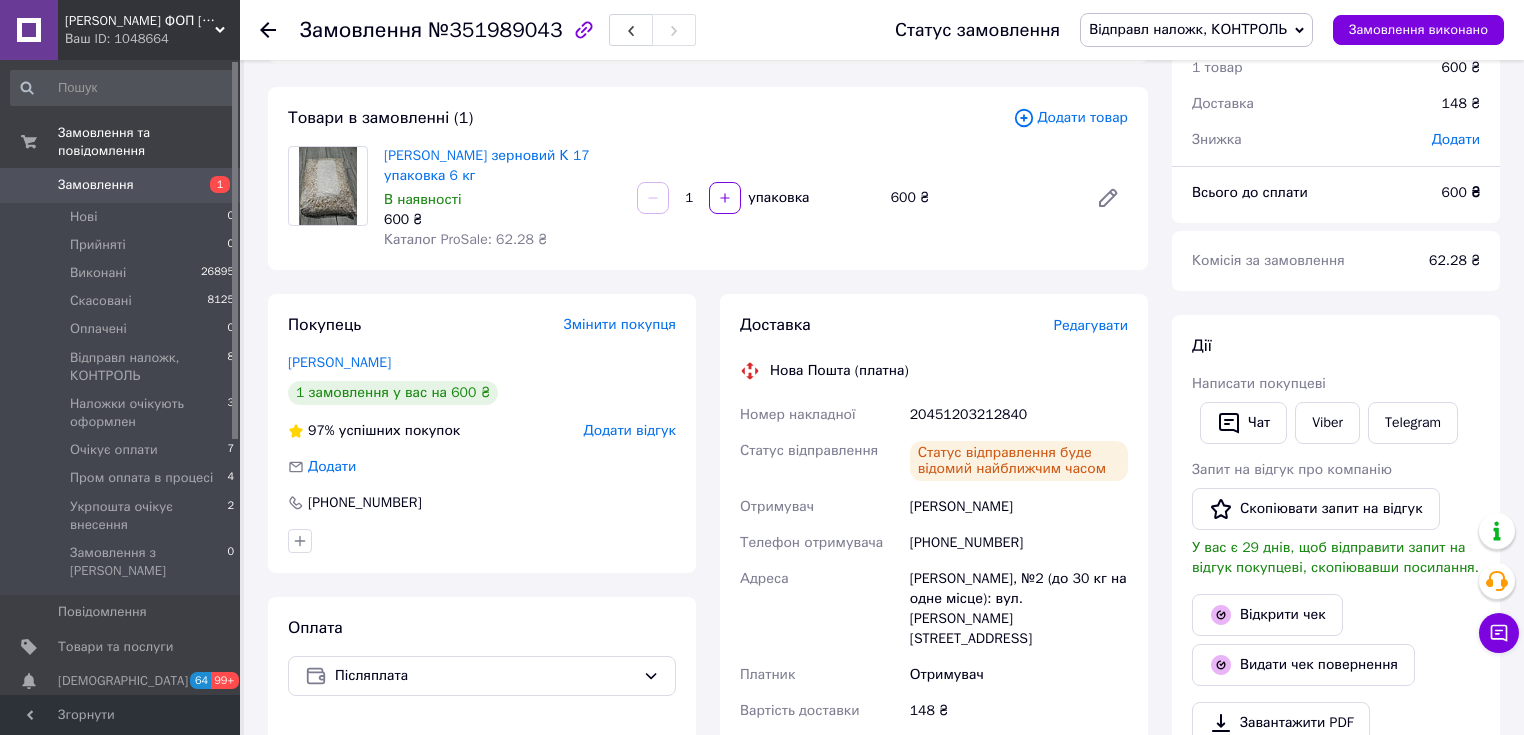 scroll, scrollTop: 80, scrollLeft: 0, axis: vertical 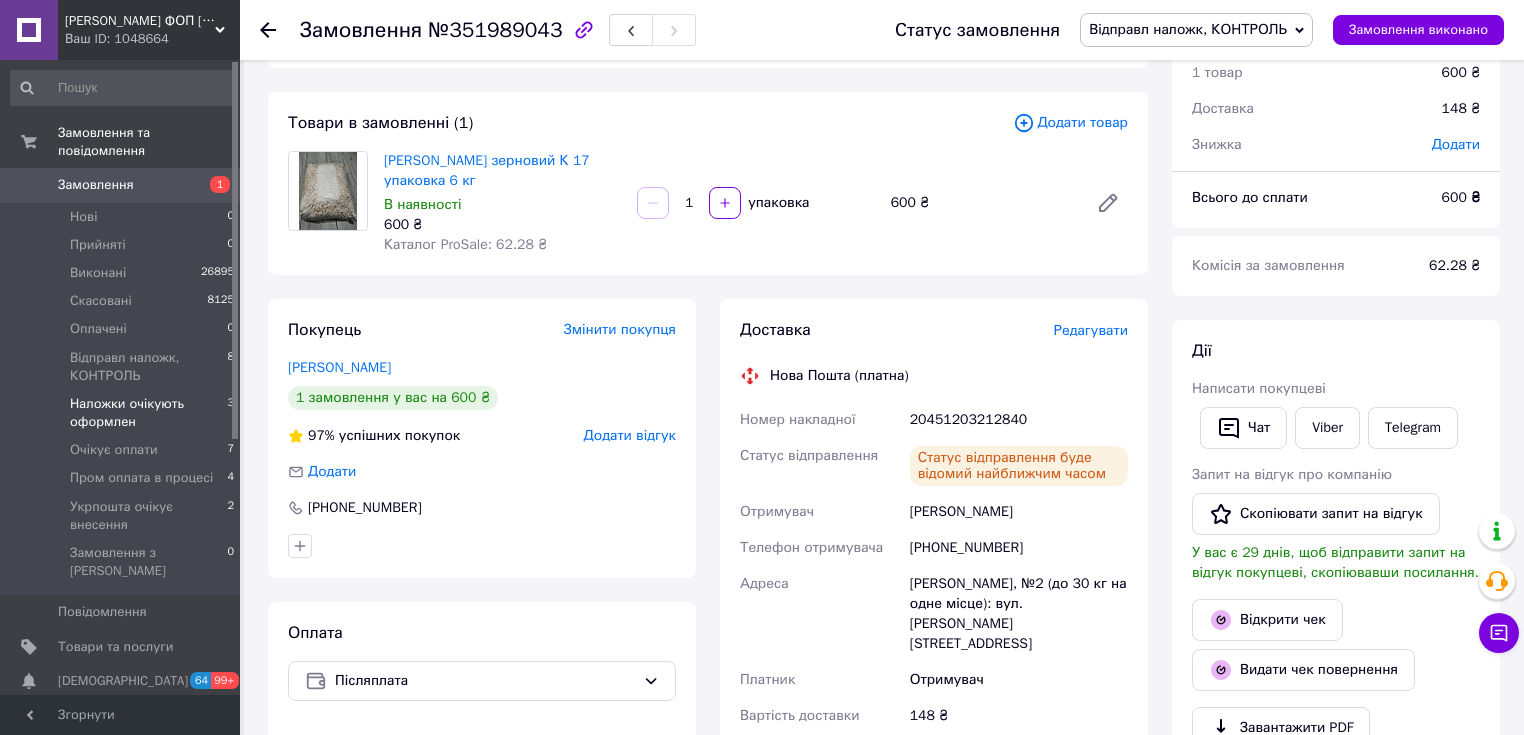 click on "Наложки очікують оформлен" at bounding box center [148, 413] 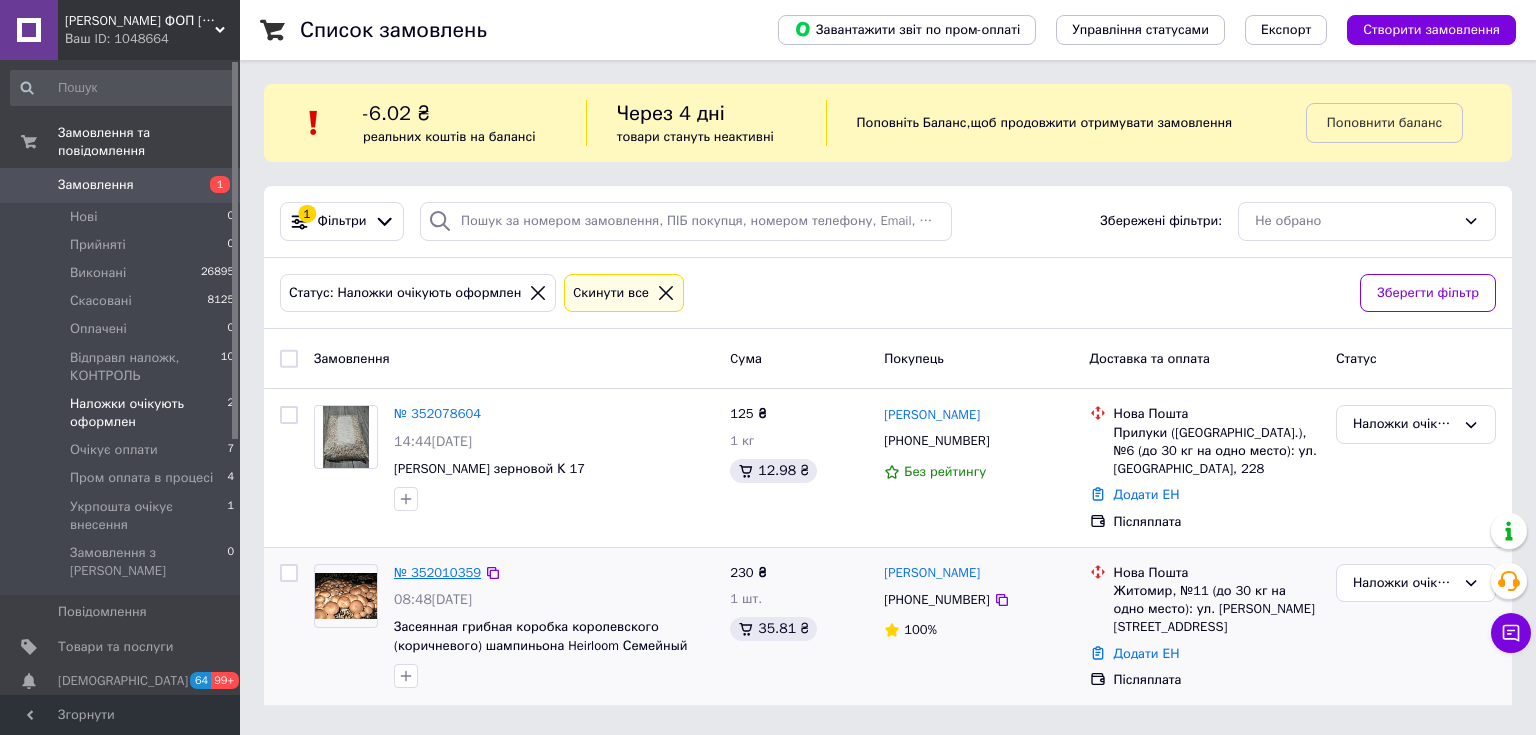 click on "№ 352010359" at bounding box center (437, 572) 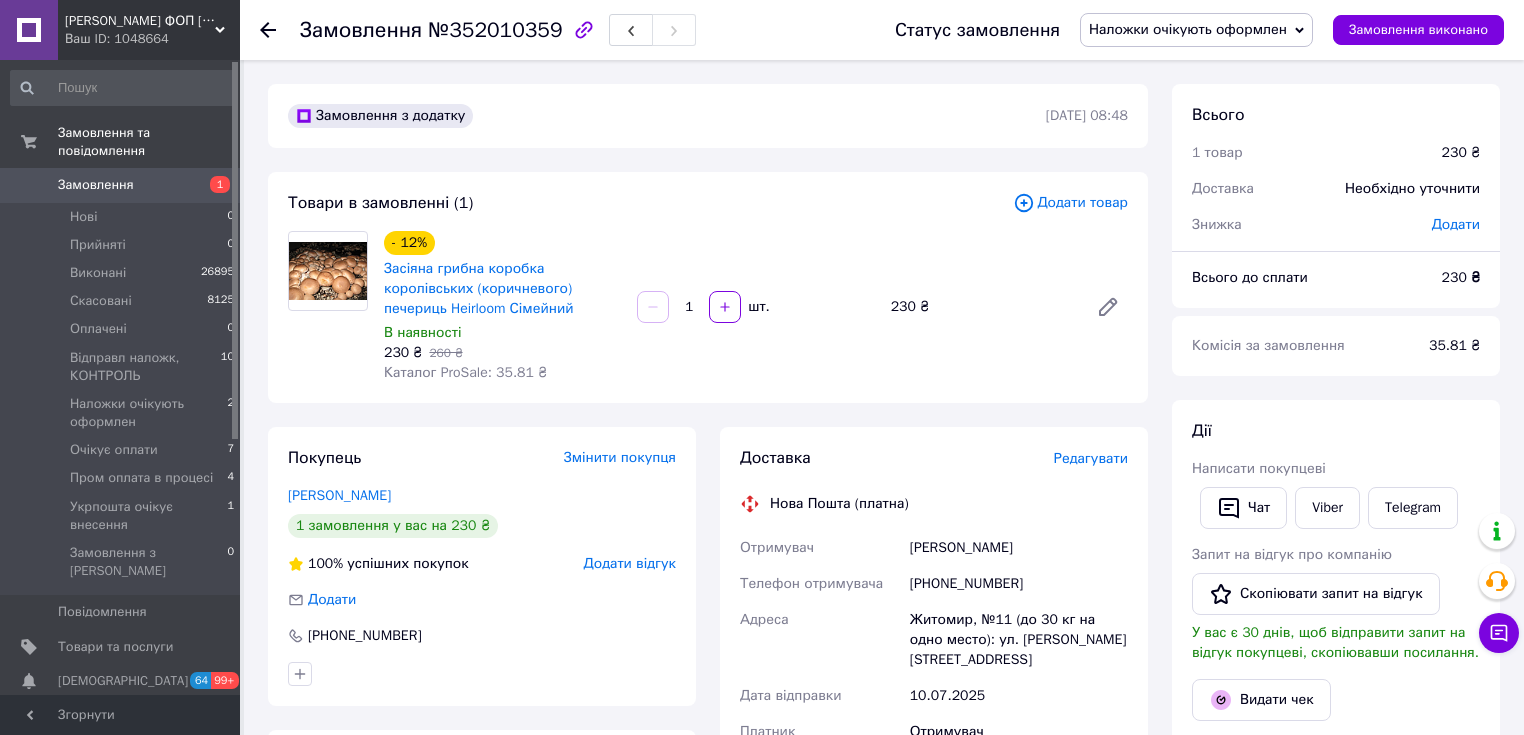 click on "Наложки очікують оформлен" at bounding box center (1188, 29) 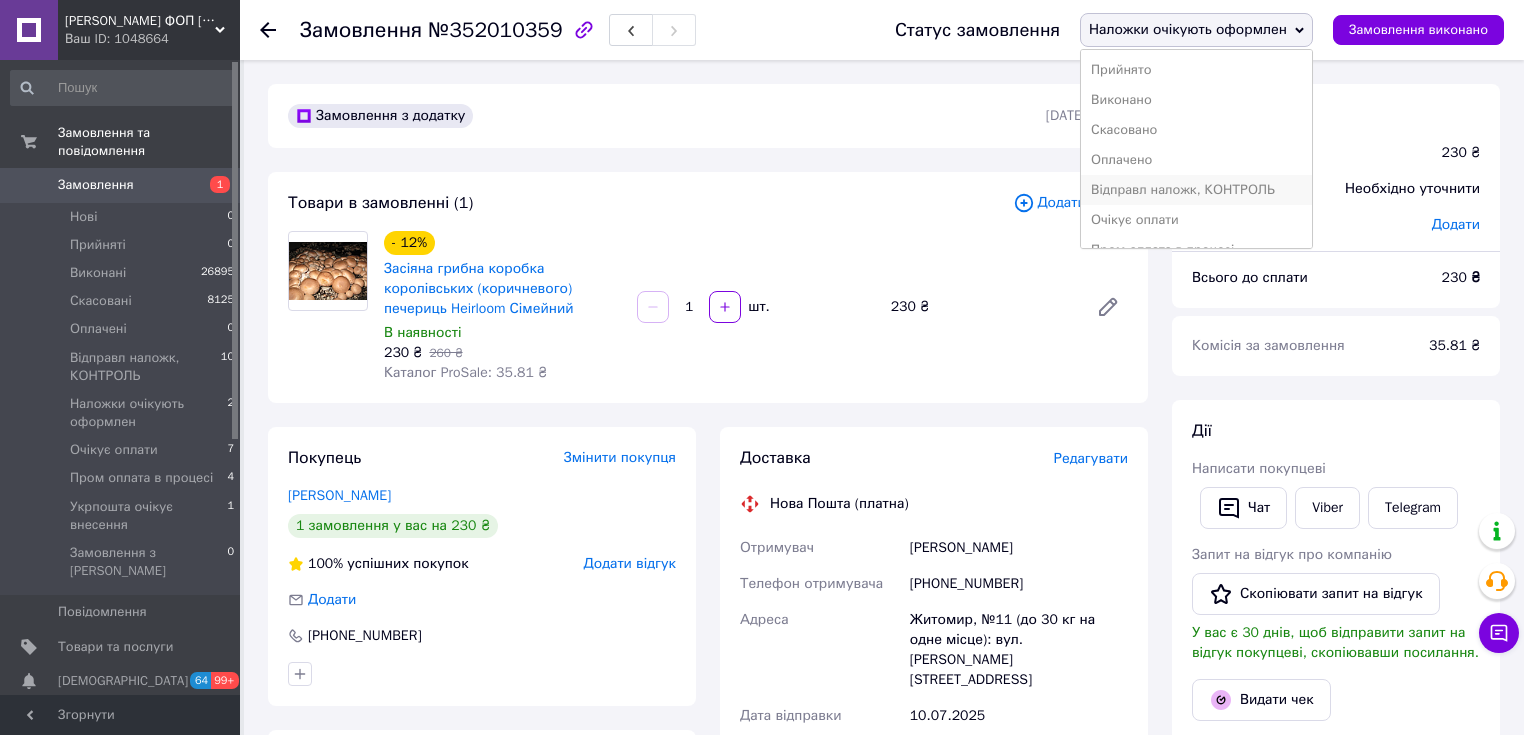 click on "Відправл наложк, КОНТРОЛЬ" at bounding box center (1196, 190) 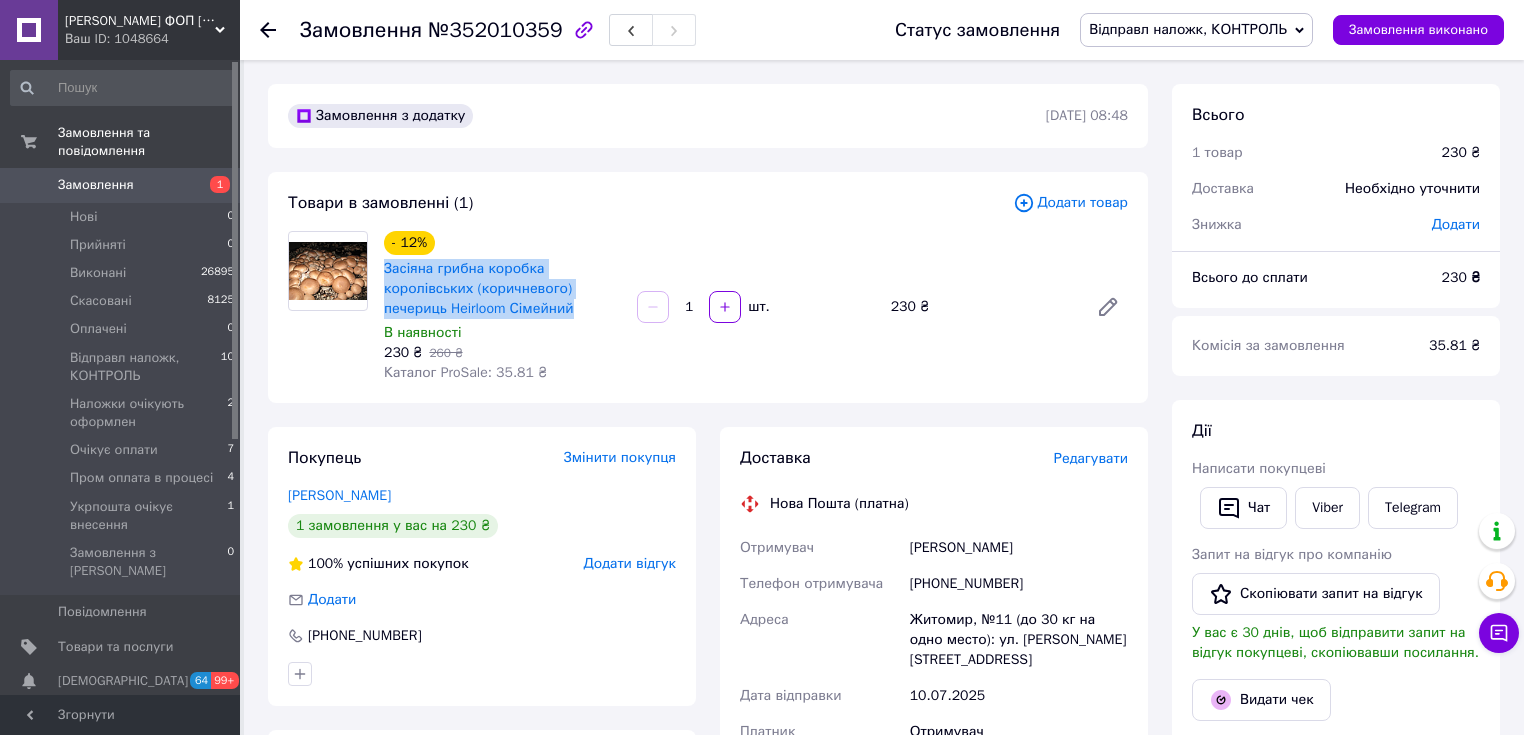 drag, startPoint x: 589, startPoint y: 304, endPoint x: 382, endPoint y: 274, distance: 209.16261 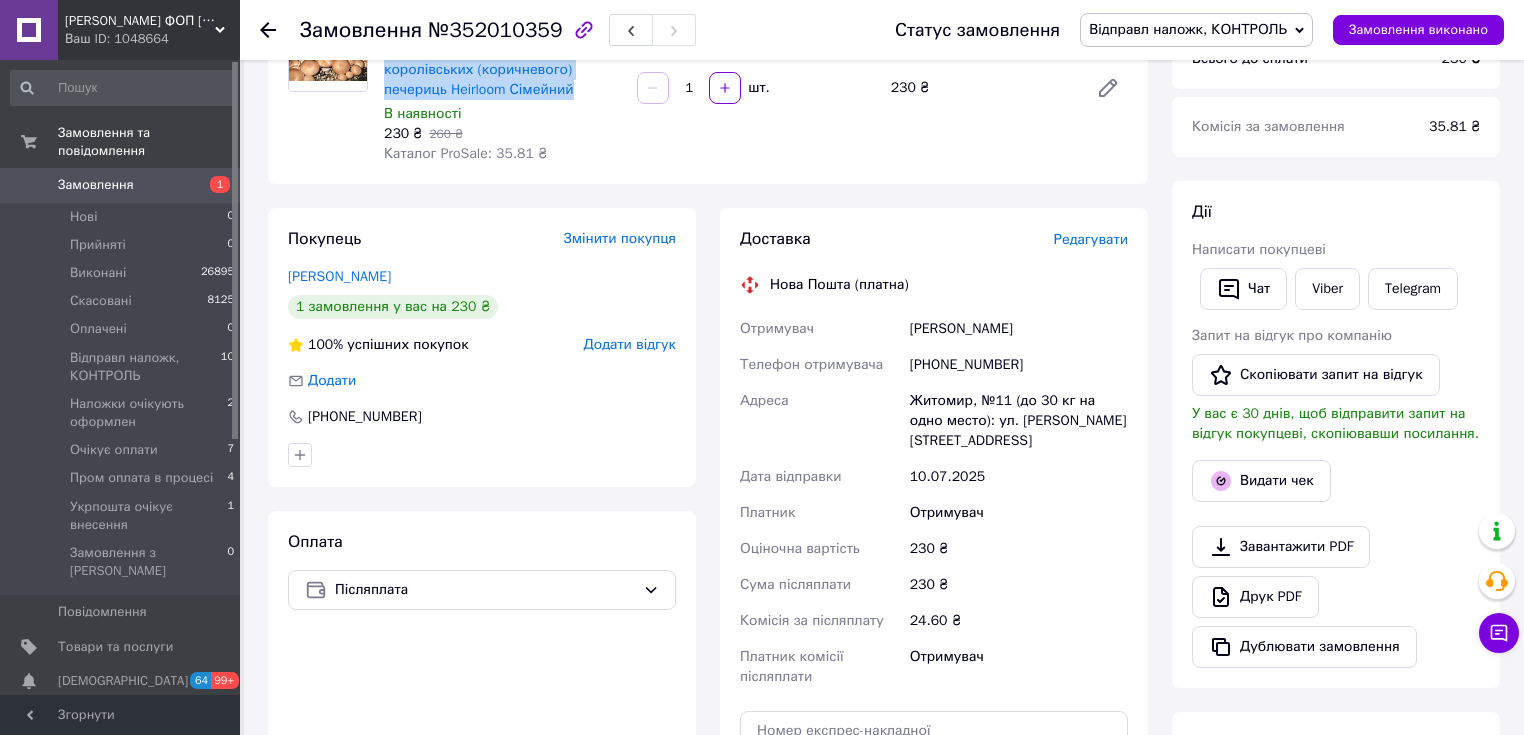 scroll, scrollTop: 240, scrollLeft: 0, axis: vertical 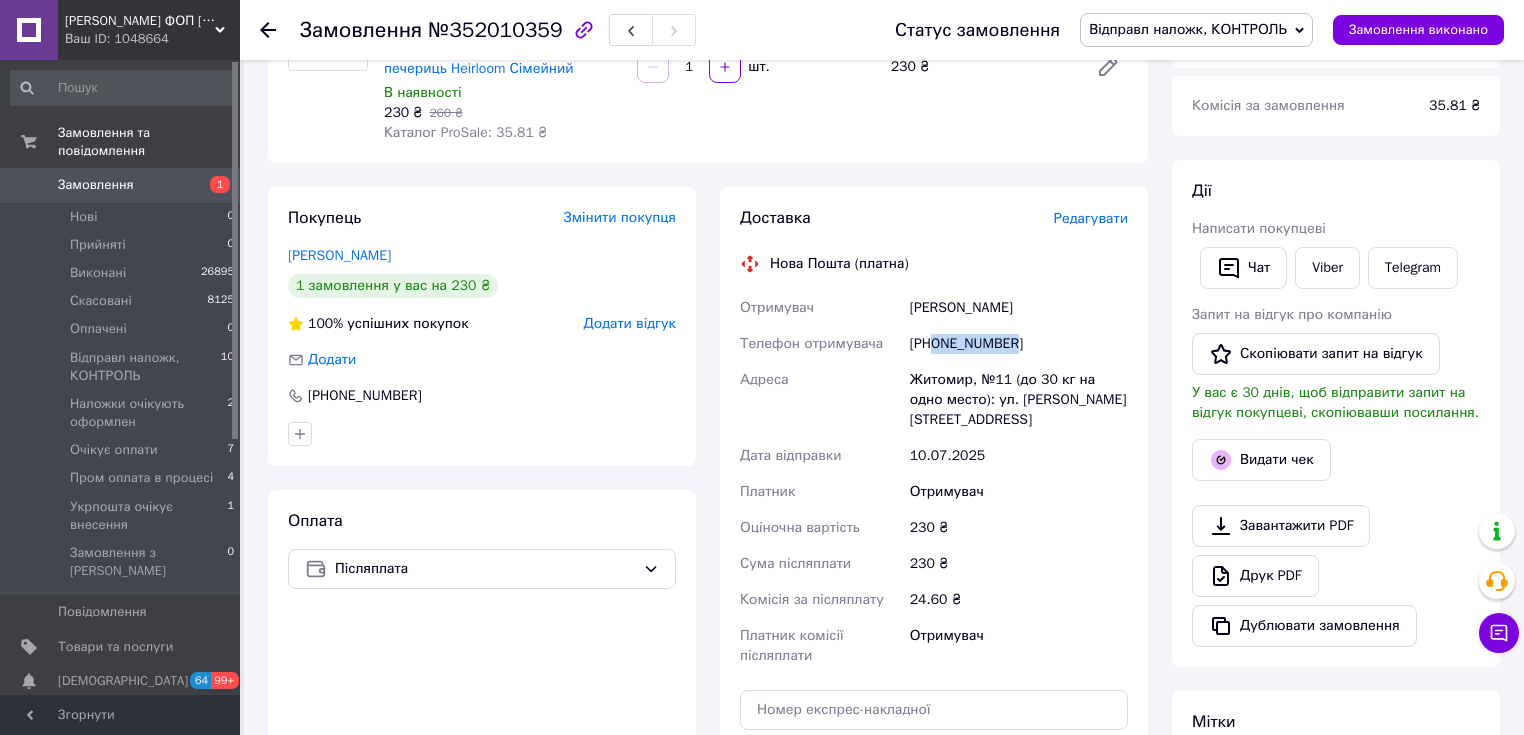 drag, startPoint x: 1022, startPoint y: 341, endPoint x: 937, endPoint y: 351, distance: 85.58621 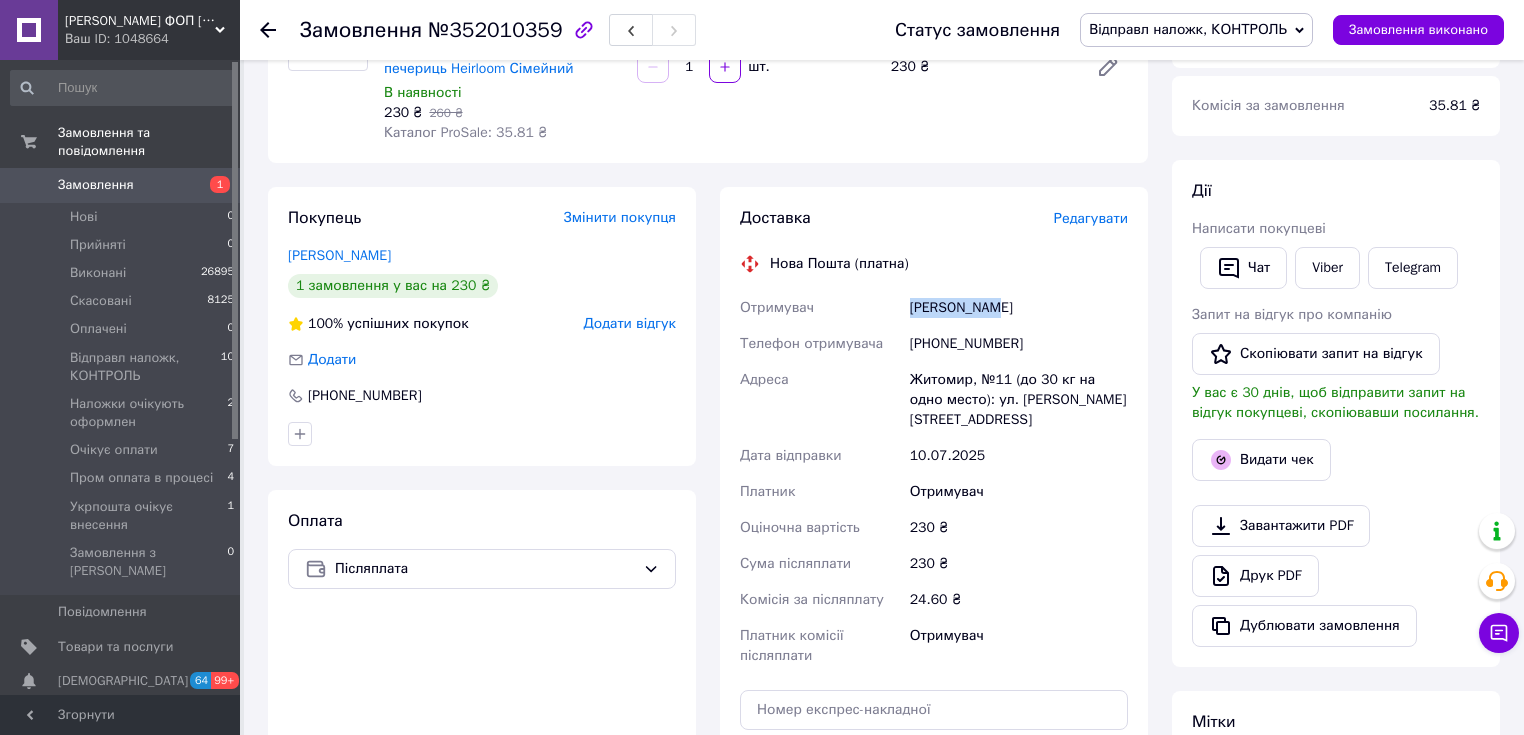 drag, startPoint x: 911, startPoint y: 303, endPoint x: 987, endPoint y: 298, distance: 76.1643 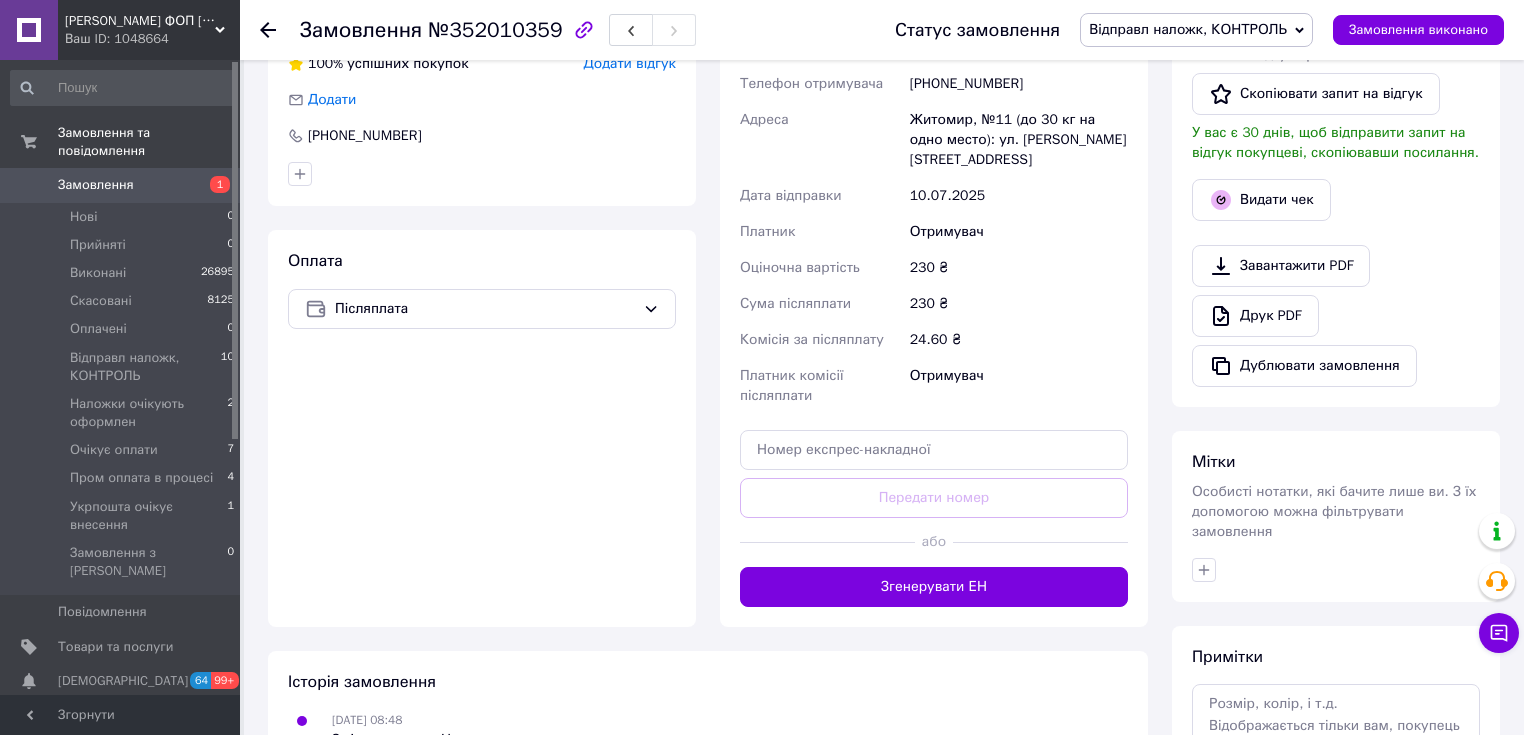 scroll, scrollTop: 560, scrollLeft: 0, axis: vertical 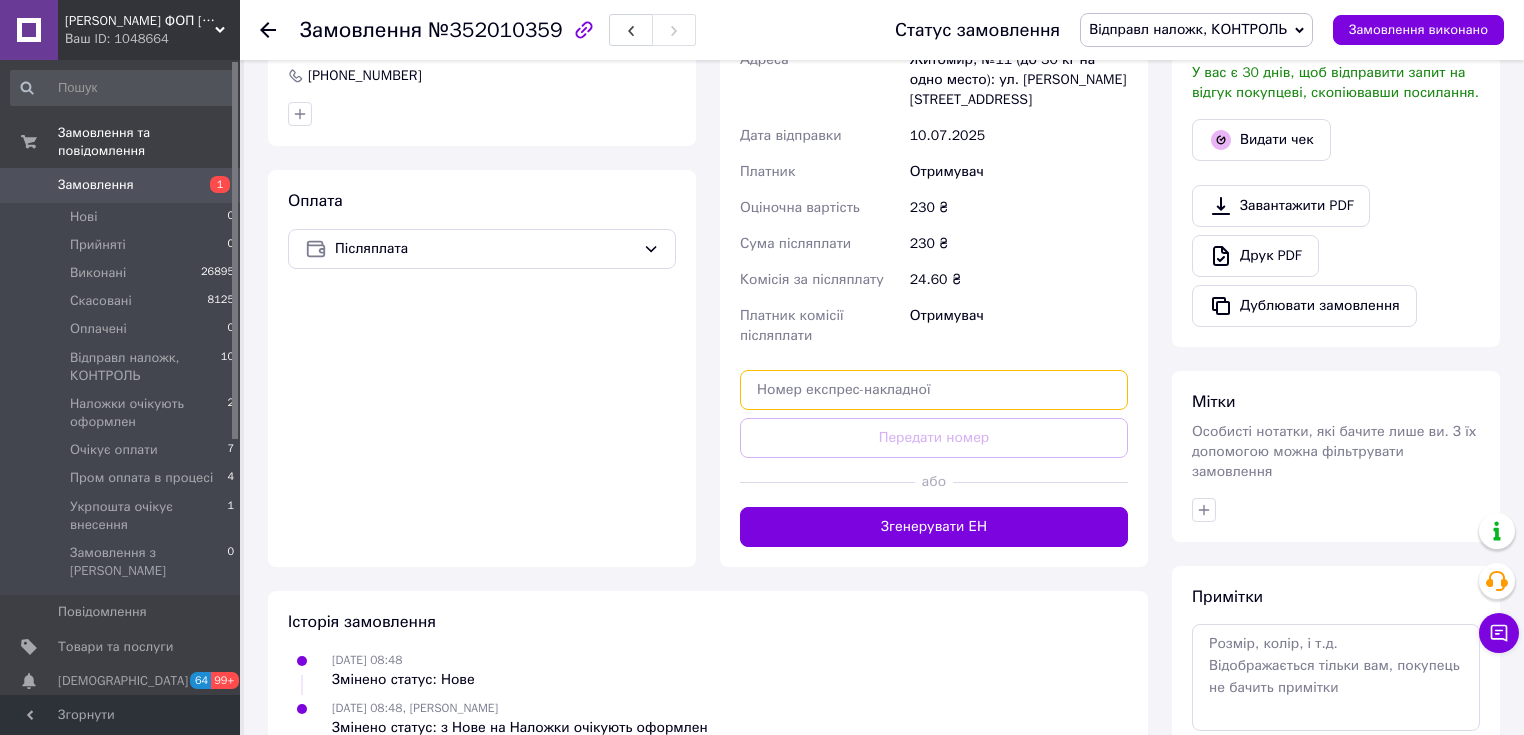 click at bounding box center [934, 390] 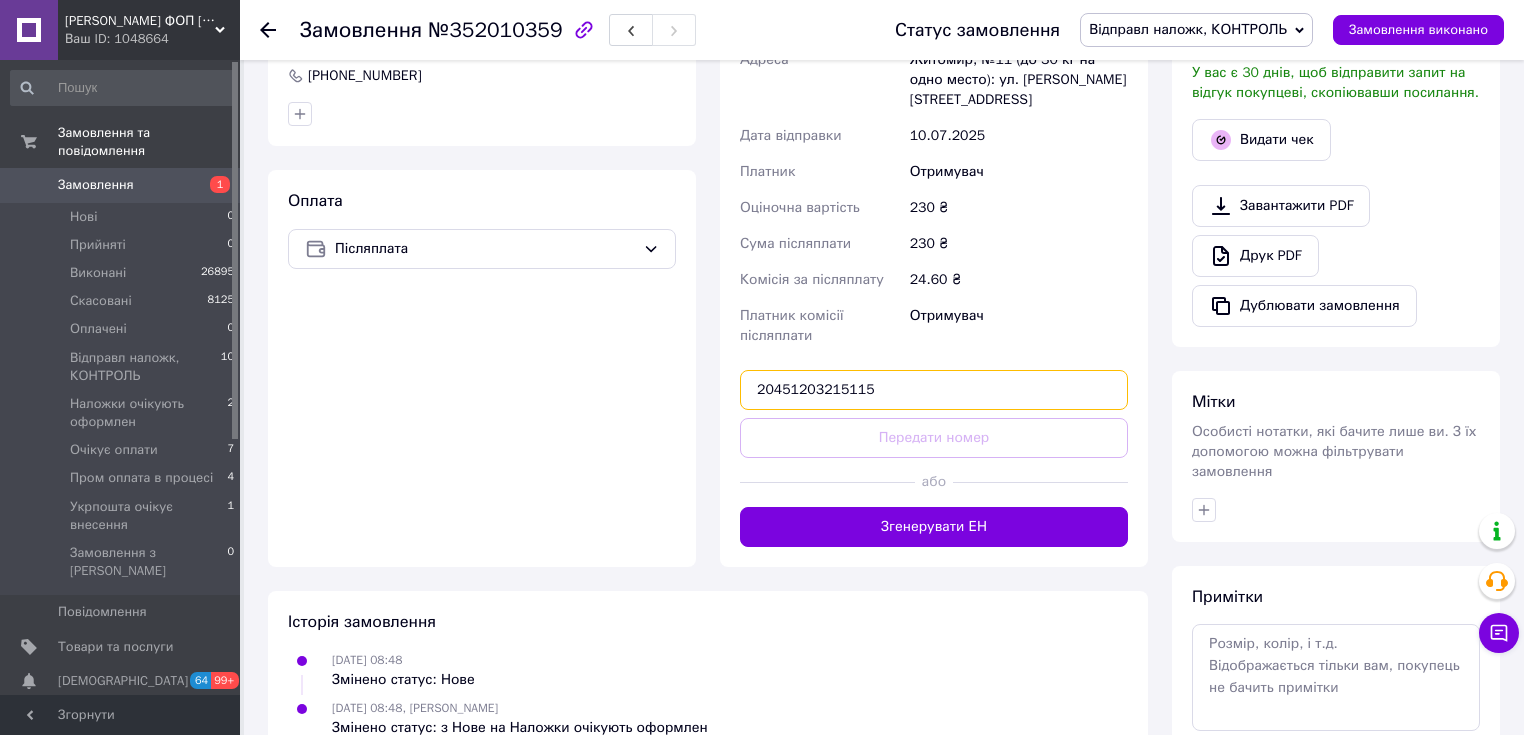type on "20451203215115" 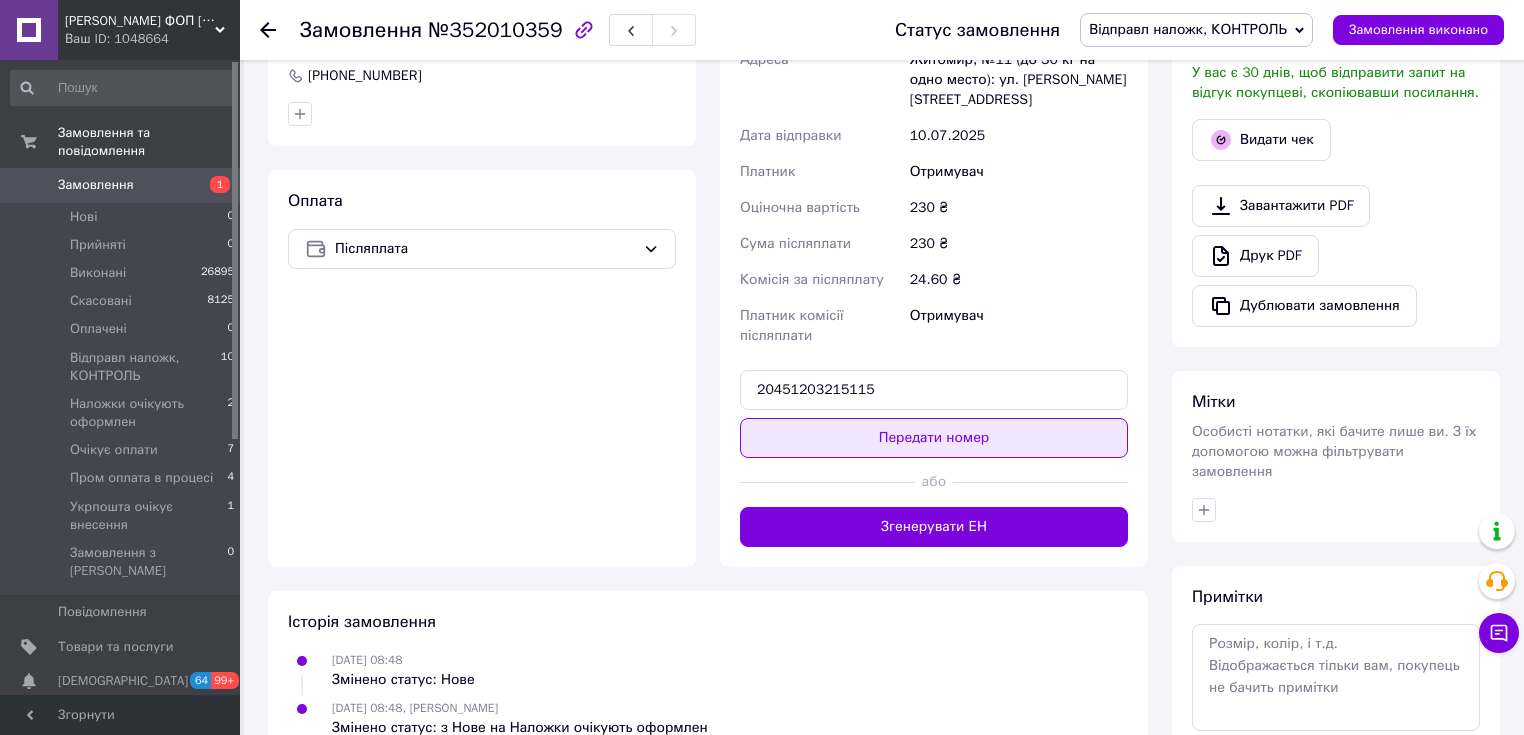 click on "Передати номер" at bounding box center [934, 438] 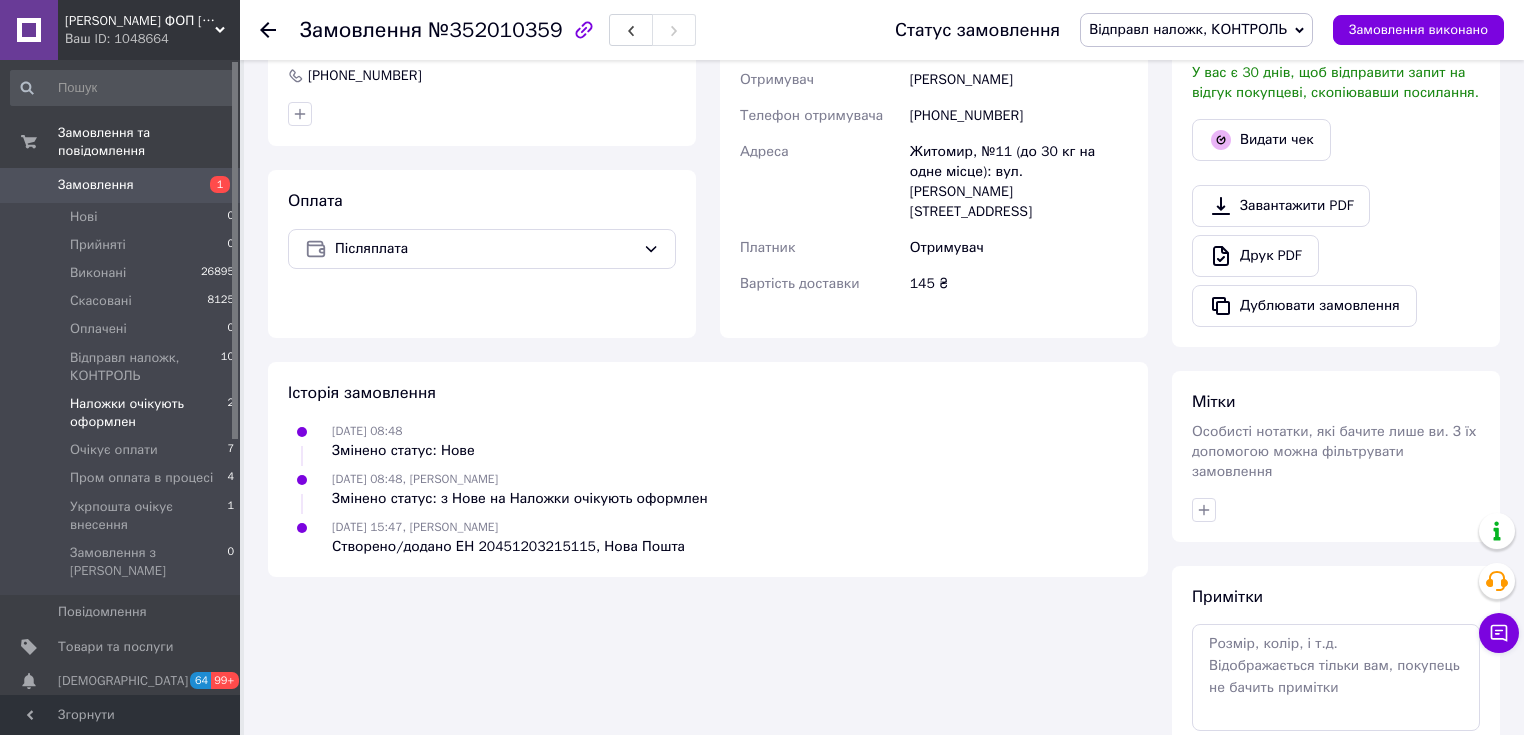click on "Наложки очікують оформлен" at bounding box center (148, 413) 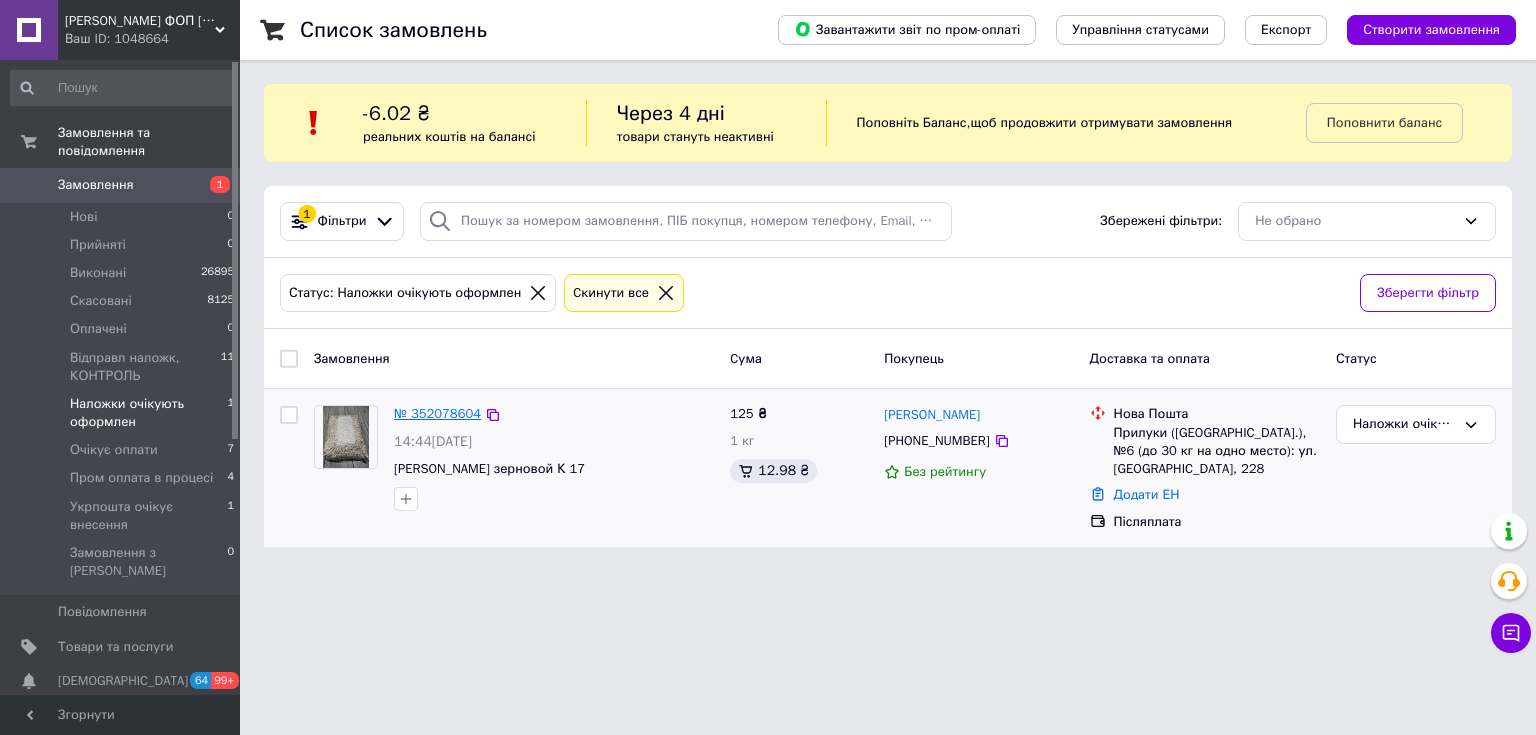 click on "№ 352078604" at bounding box center [437, 413] 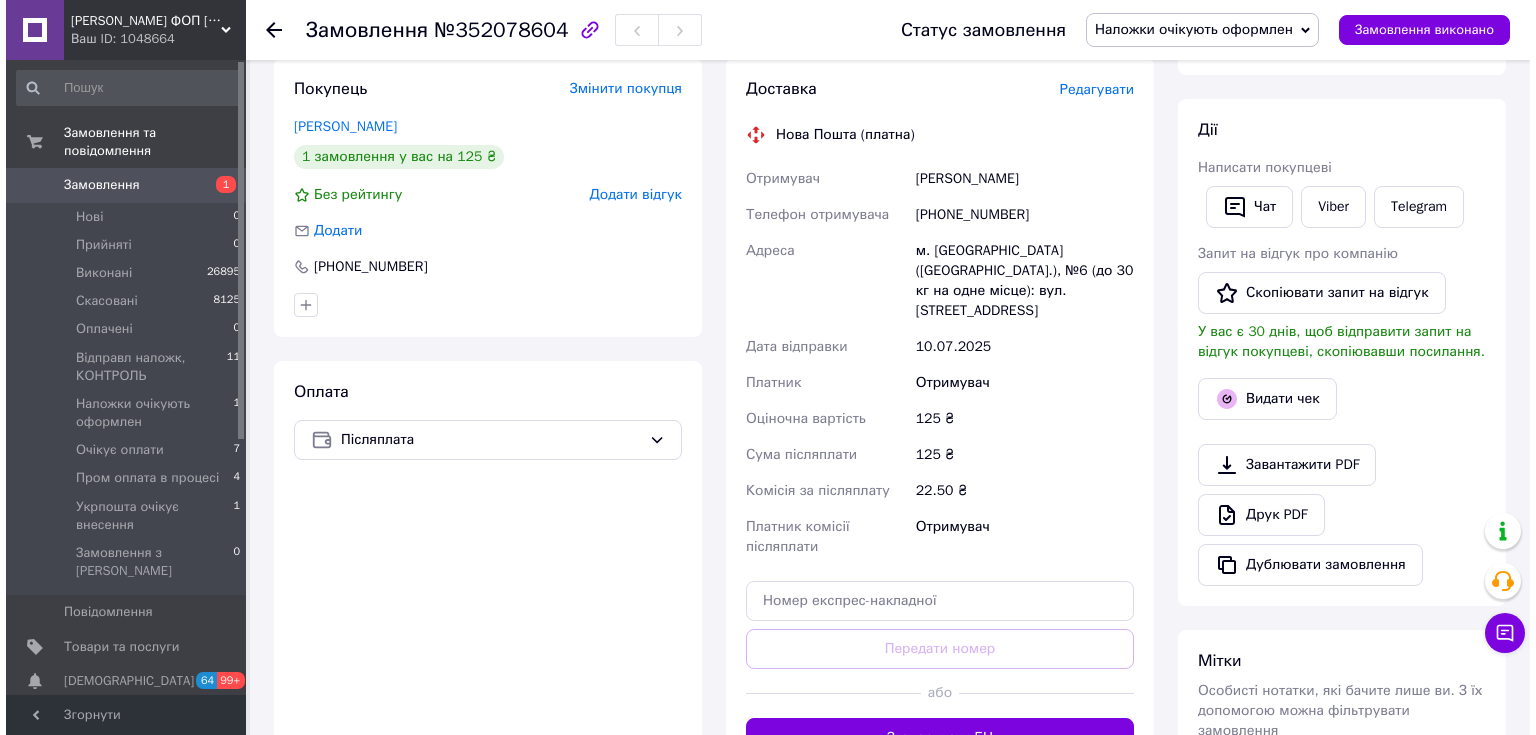 scroll, scrollTop: 320, scrollLeft: 0, axis: vertical 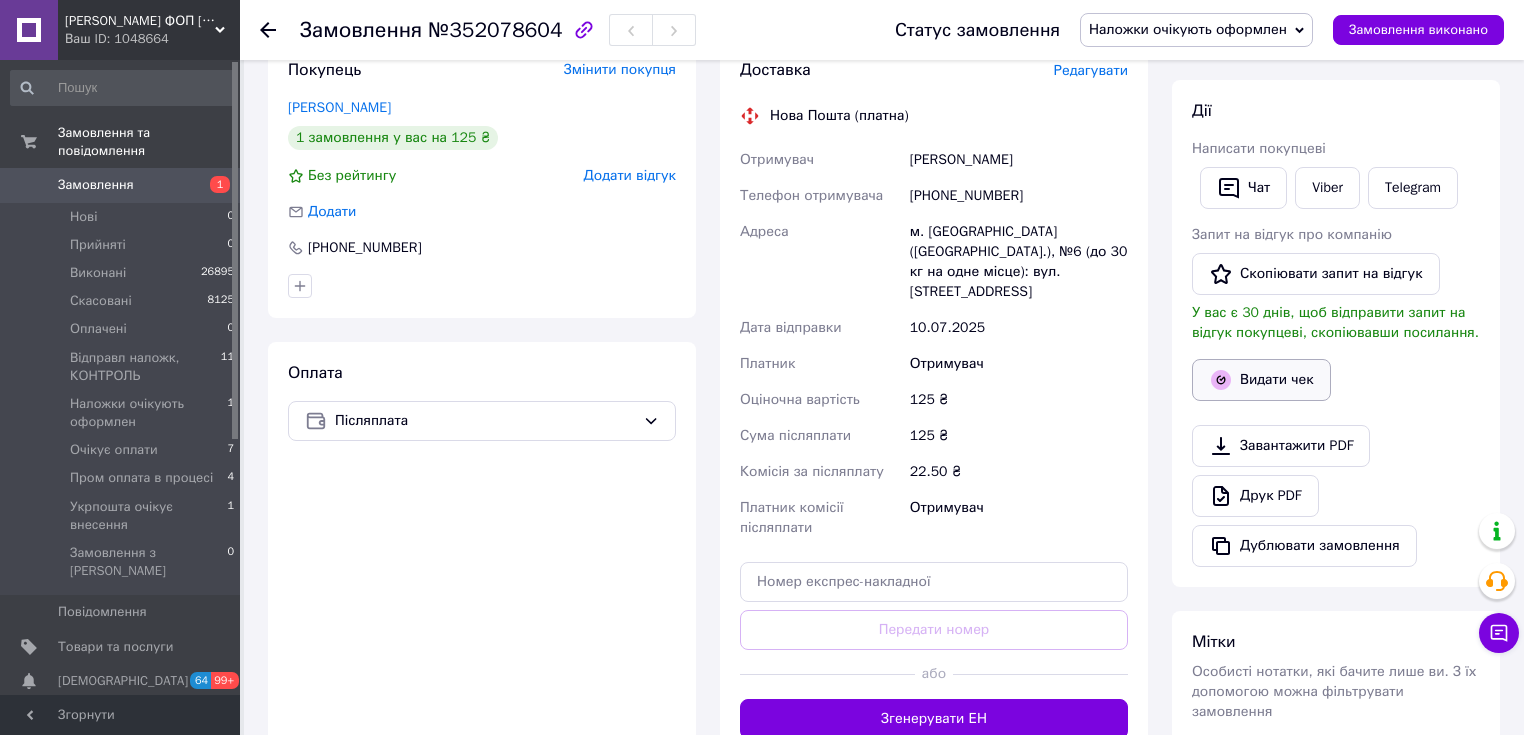 click on "Видати чек" at bounding box center (1261, 380) 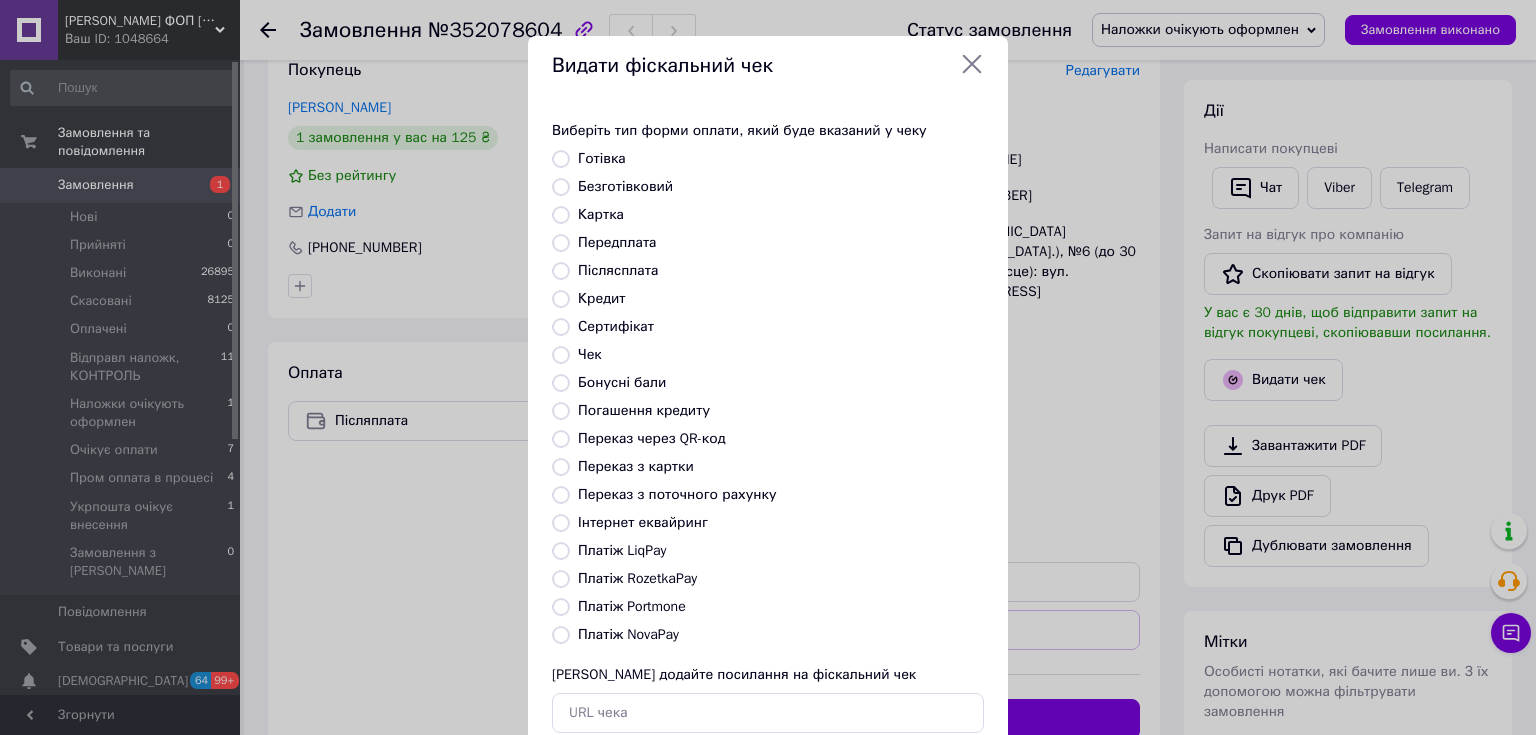 click on "Платіж NovaPay" at bounding box center [628, 634] 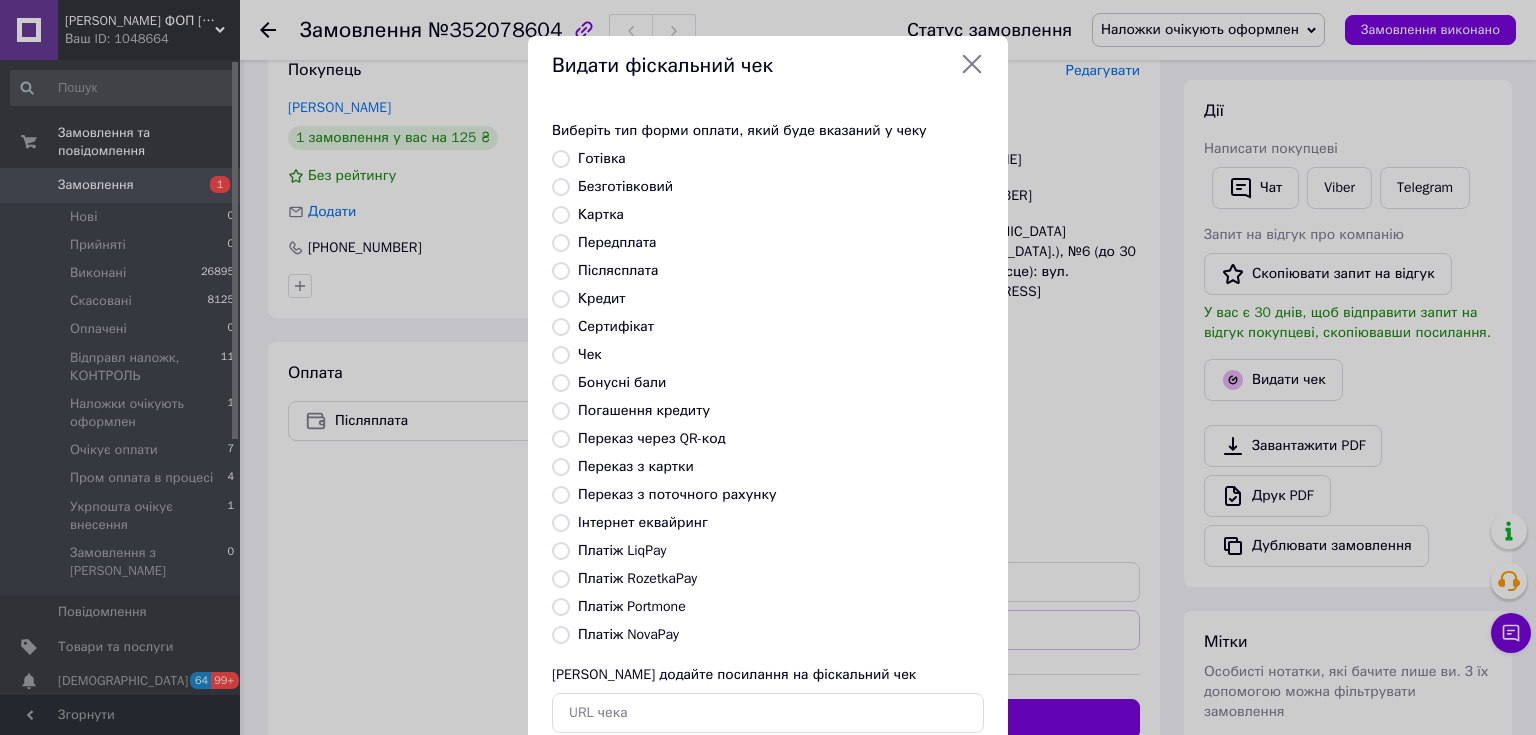 radio on "true" 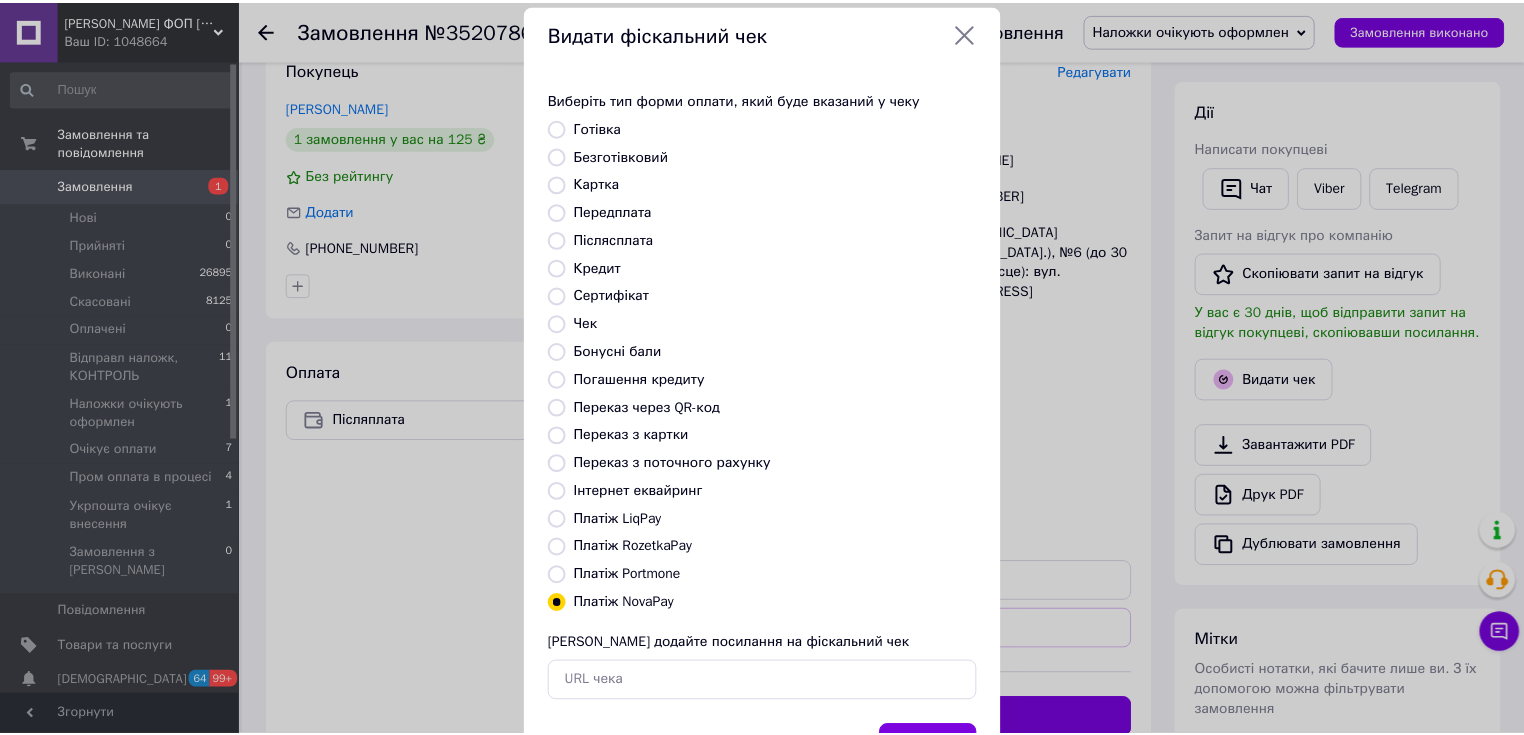scroll, scrollTop: 123, scrollLeft: 0, axis: vertical 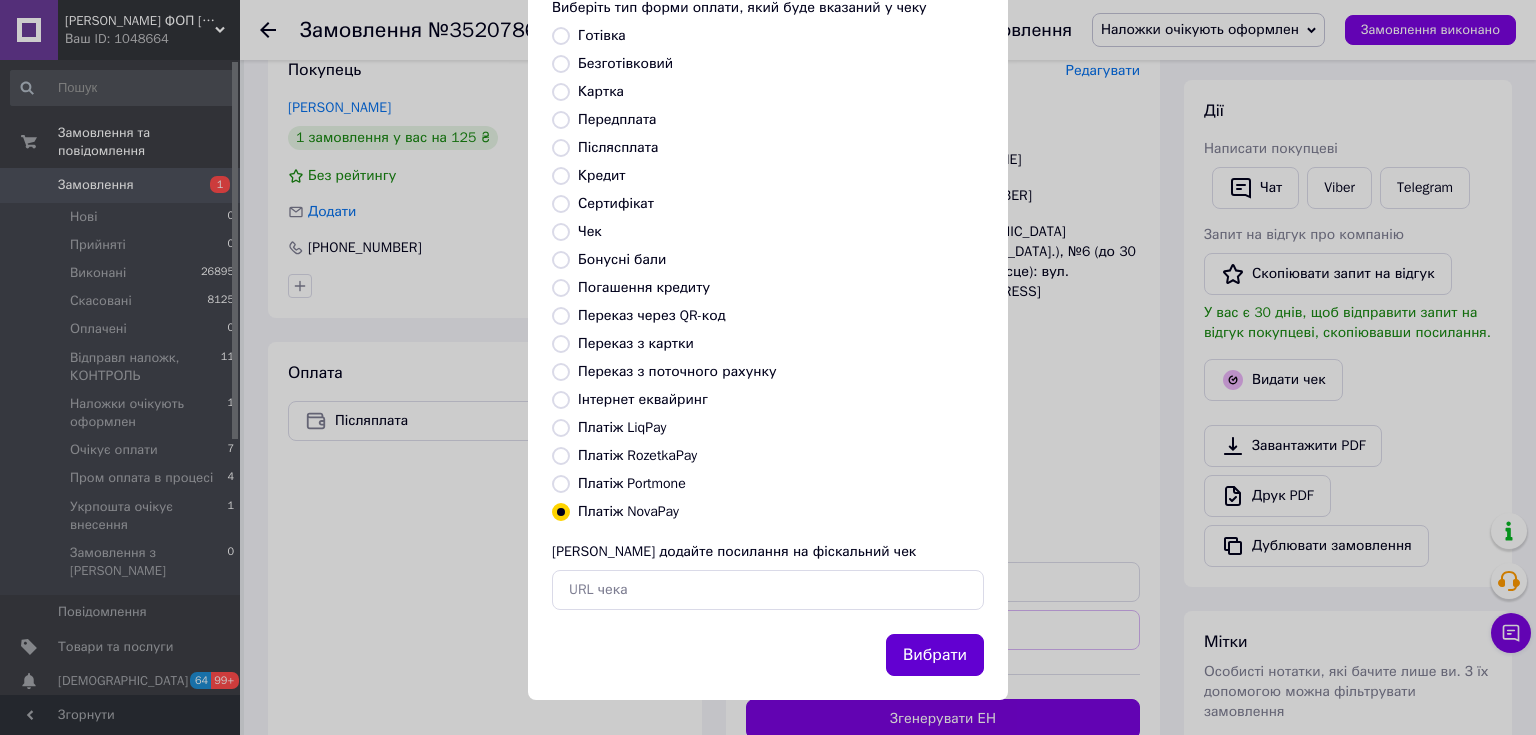 click on "Вибрати" at bounding box center (935, 655) 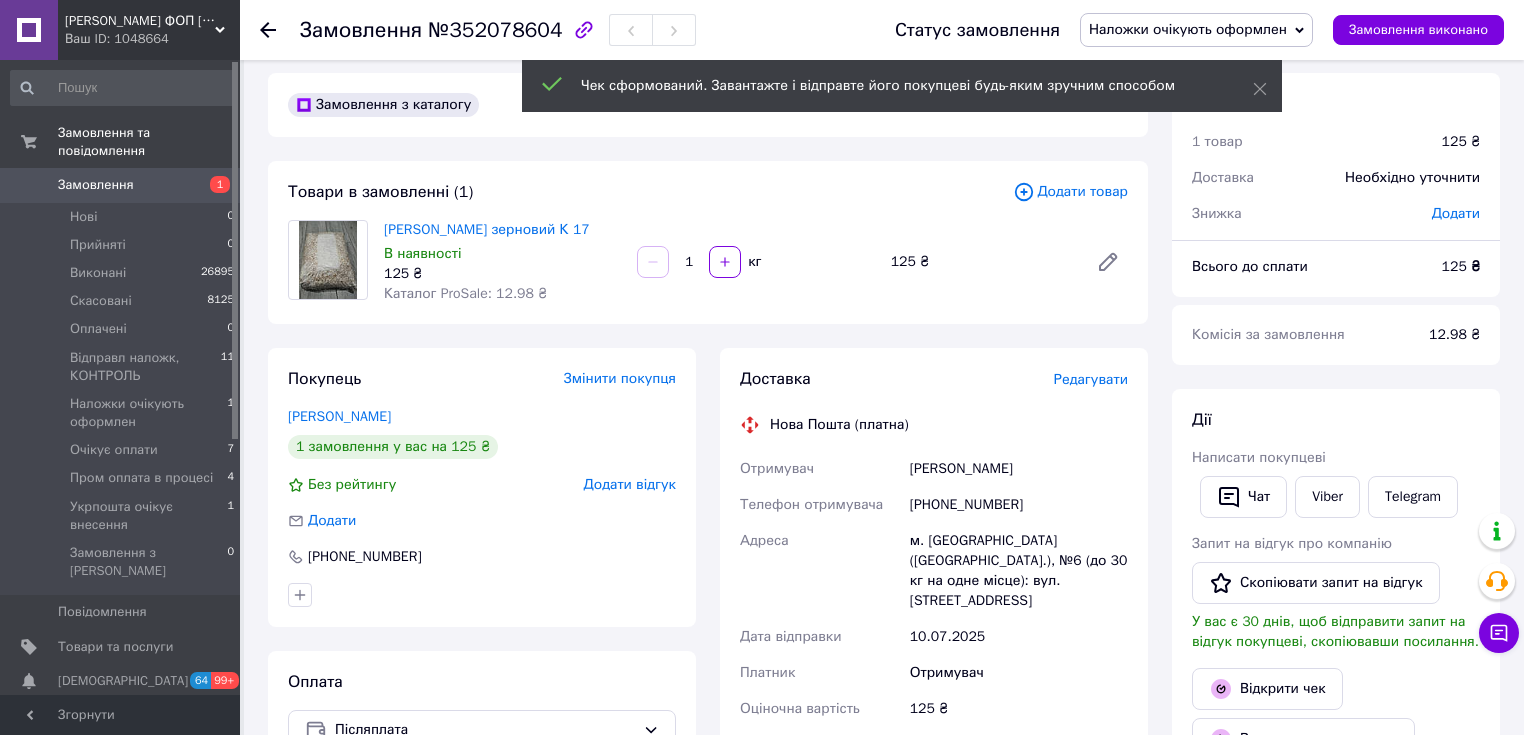 scroll, scrollTop: 0, scrollLeft: 0, axis: both 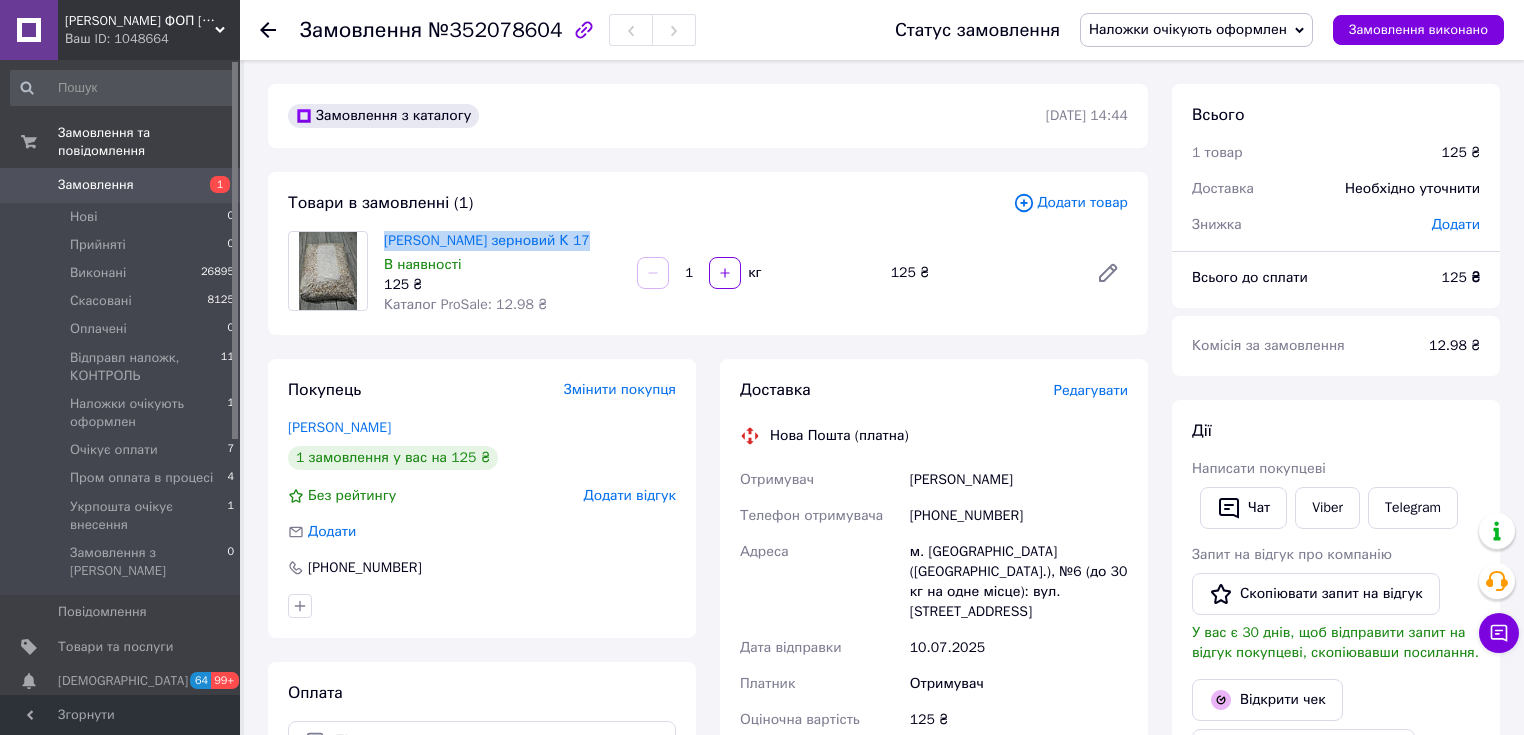 drag, startPoint x: 599, startPoint y: 239, endPoint x: 660, endPoint y: 52, distance: 196.69774 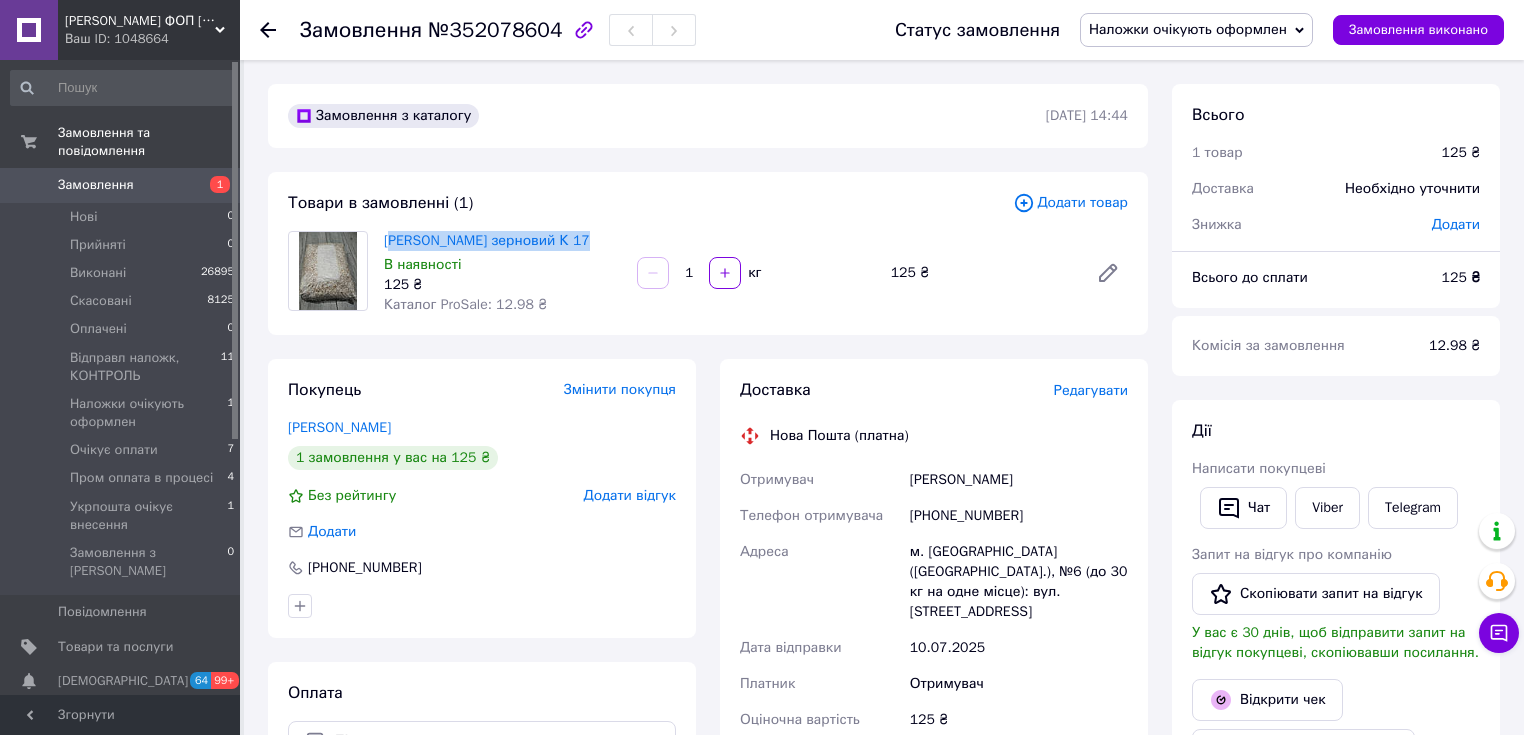 copy on "[PERSON_NAME] зерновий К 17" 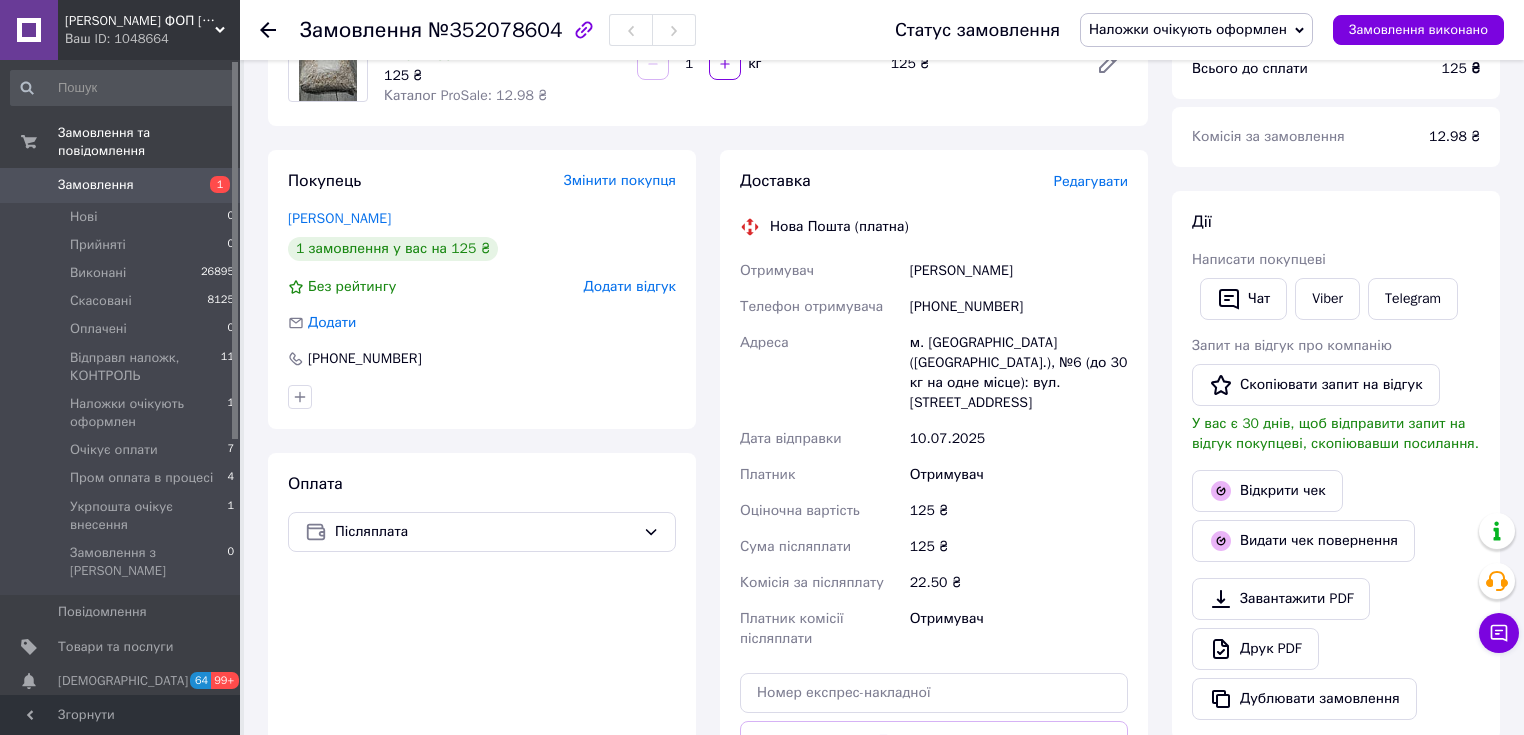 scroll, scrollTop: 240, scrollLeft: 0, axis: vertical 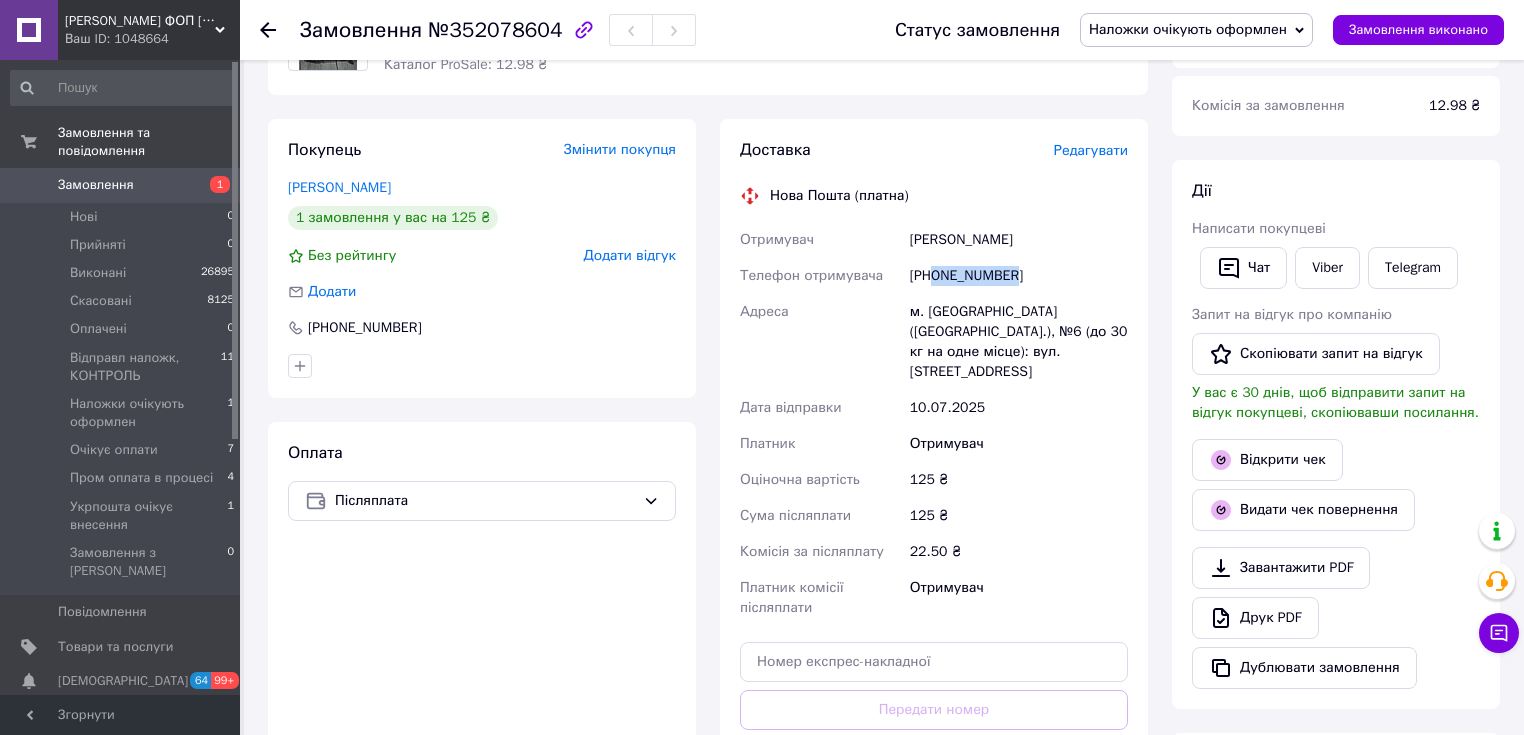 drag, startPoint x: 988, startPoint y: 286, endPoint x: 934, endPoint y: 282, distance: 54.147945 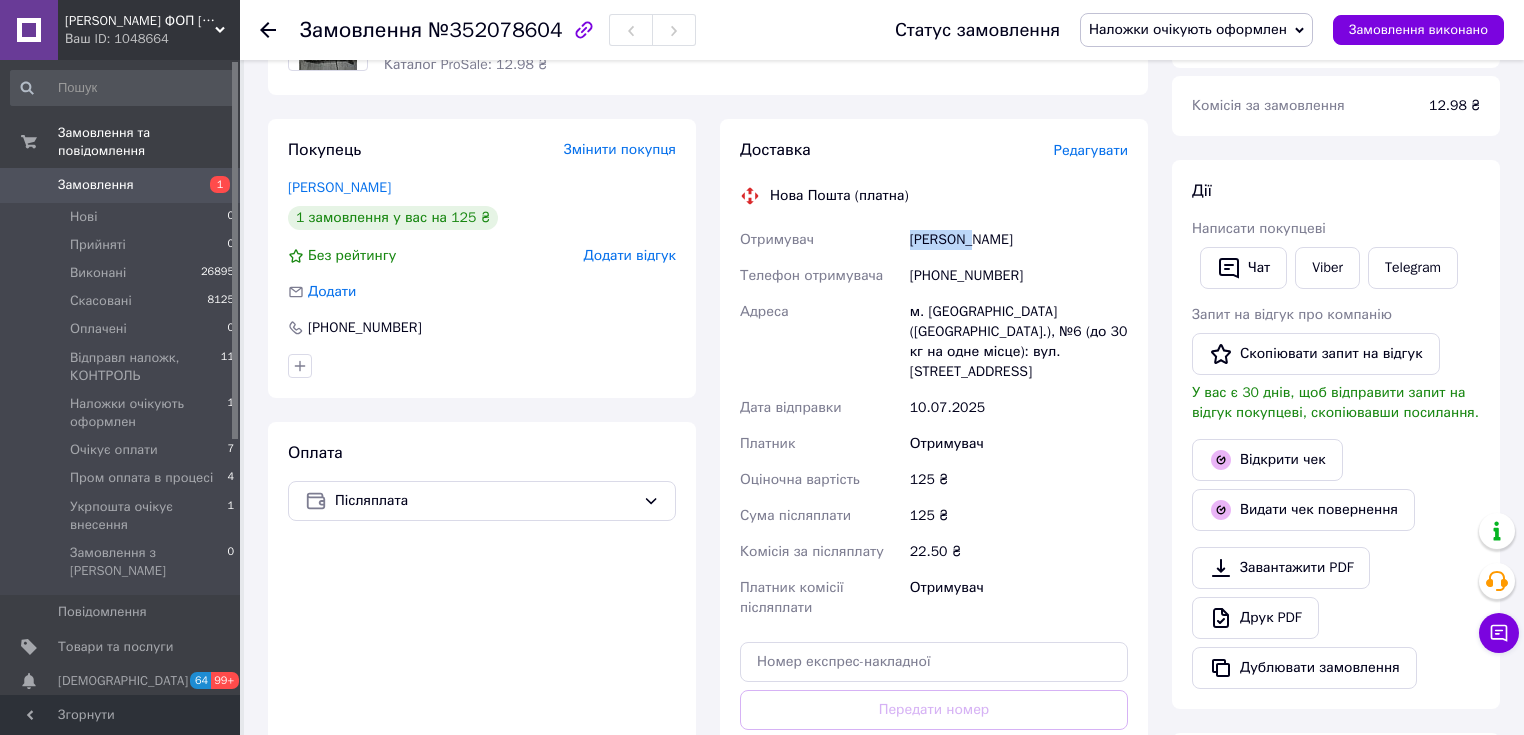 click on "[PERSON_NAME]" at bounding box center [1019, 240] 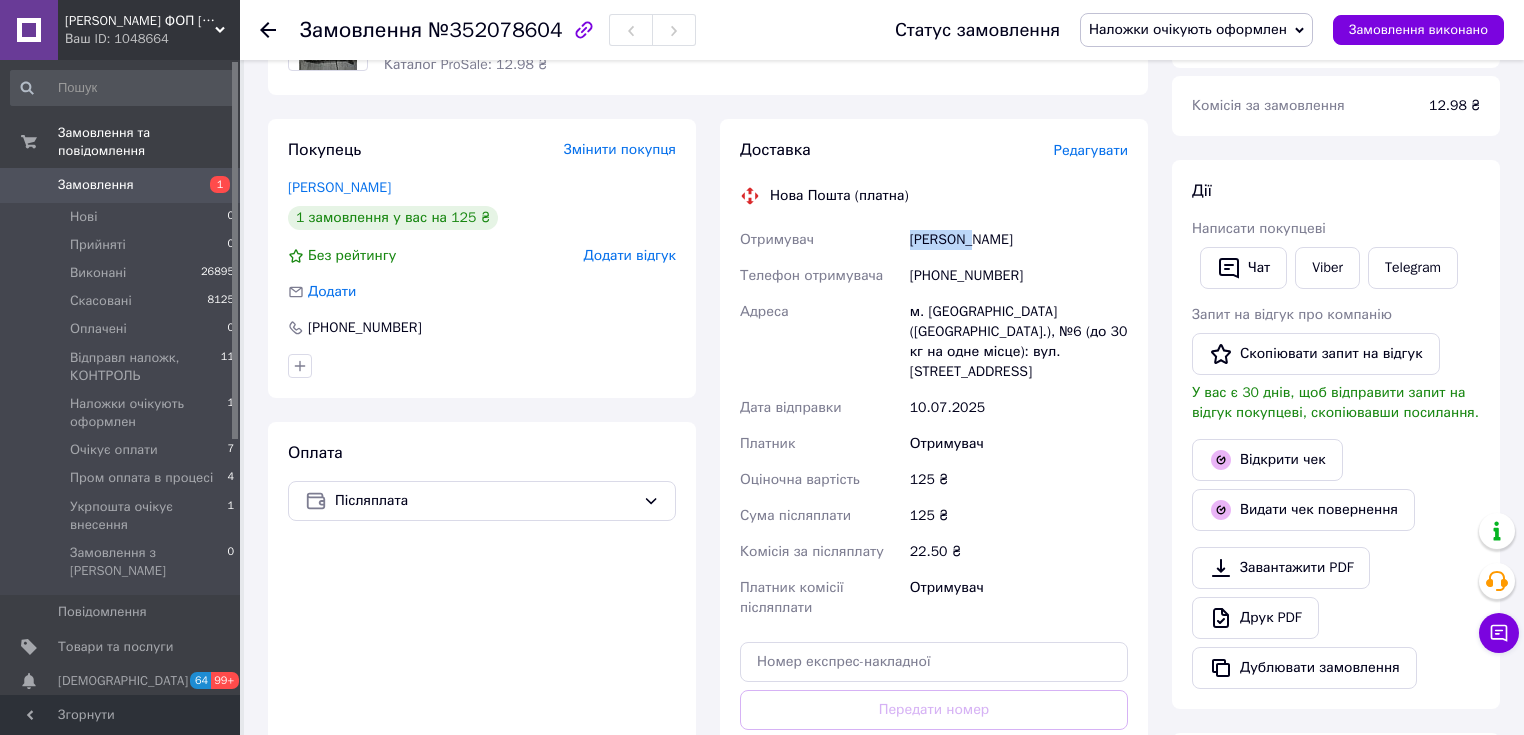 drag, startPoint x: 984, startPoint y: 239, endPoint x: 1064, endPoint y: 239, distance: 80 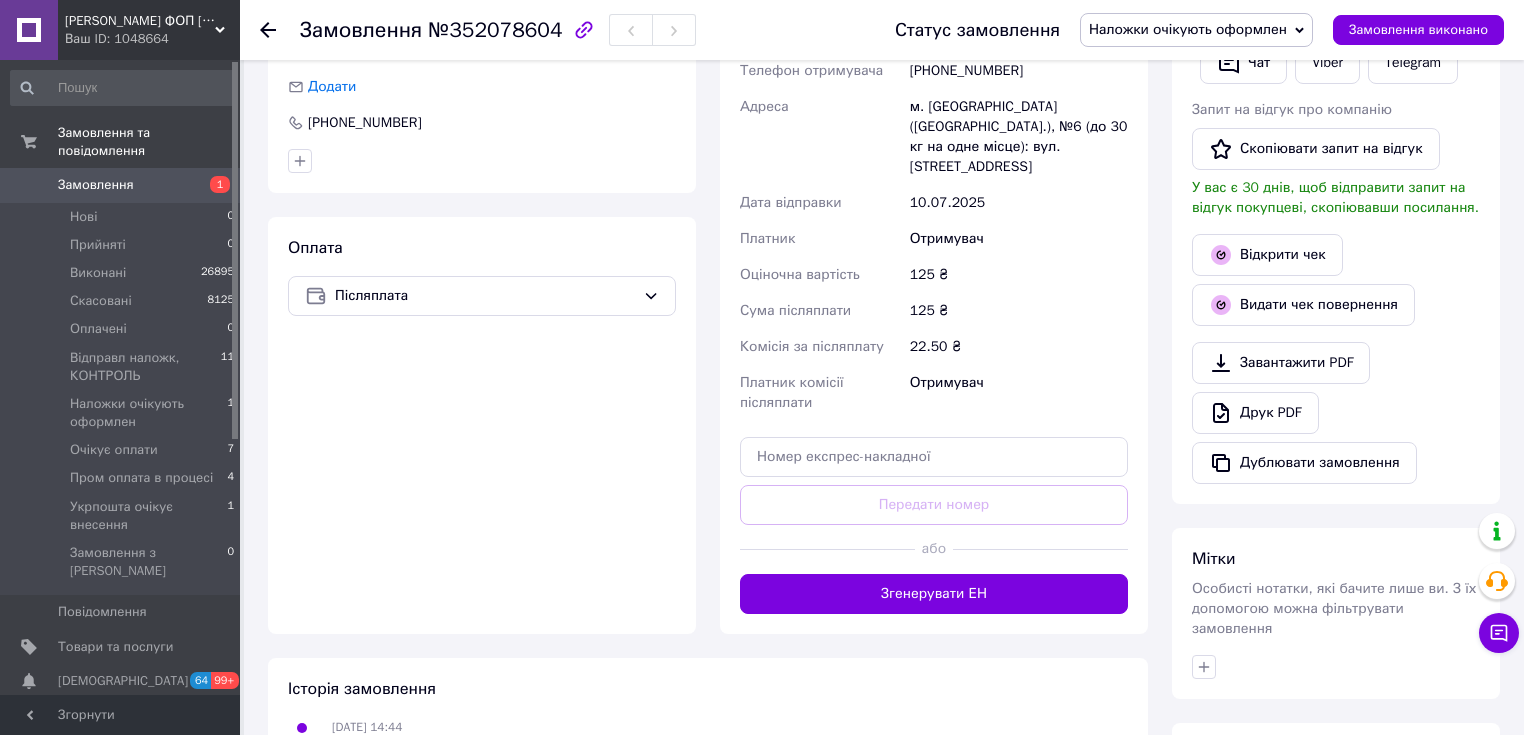 scroll, scrollTop: 480, scrollLeft: 0, axis: vertical 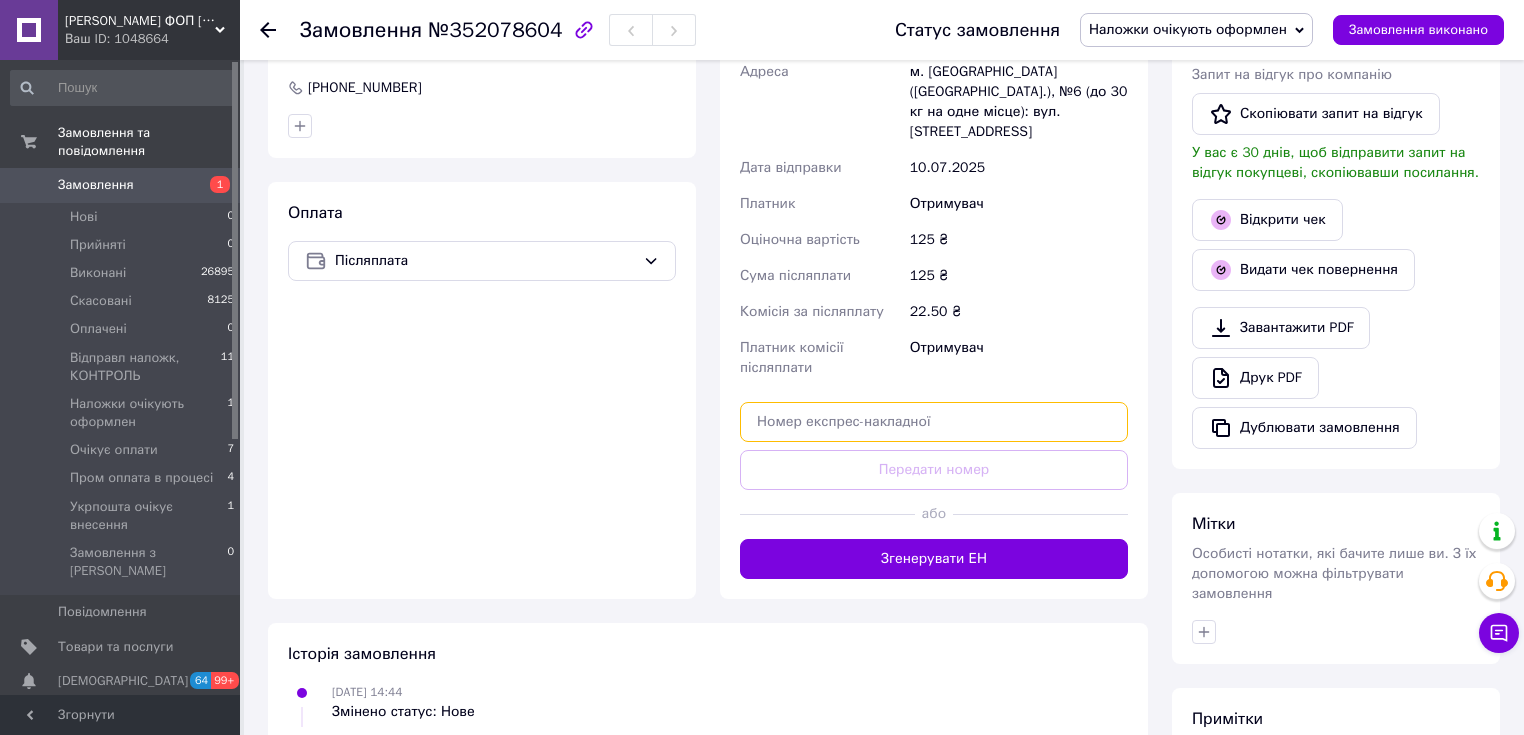 click at bounding box center (934, 422) 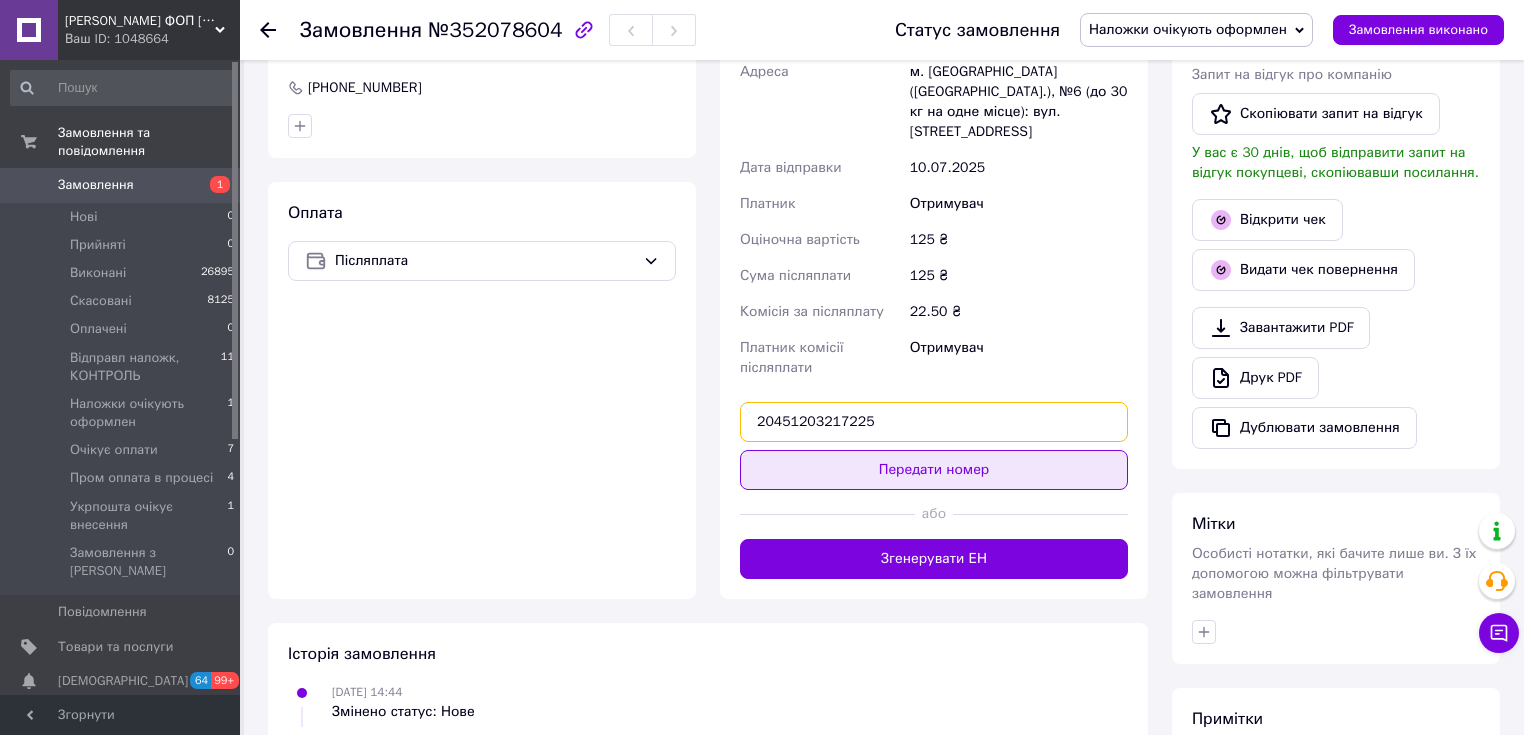 type on "20451203217225" 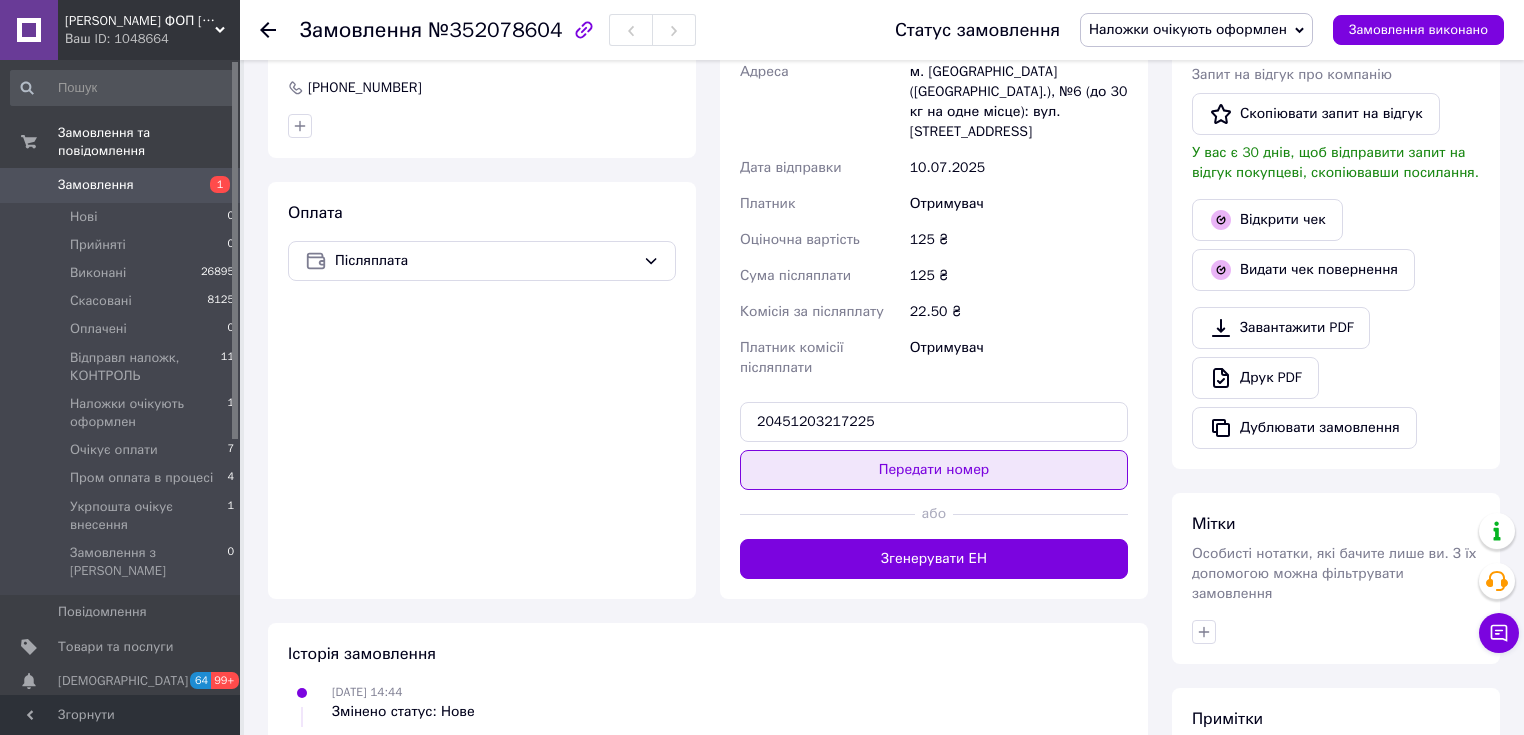 click on "Передати номер" at bounding box center [934, 470] 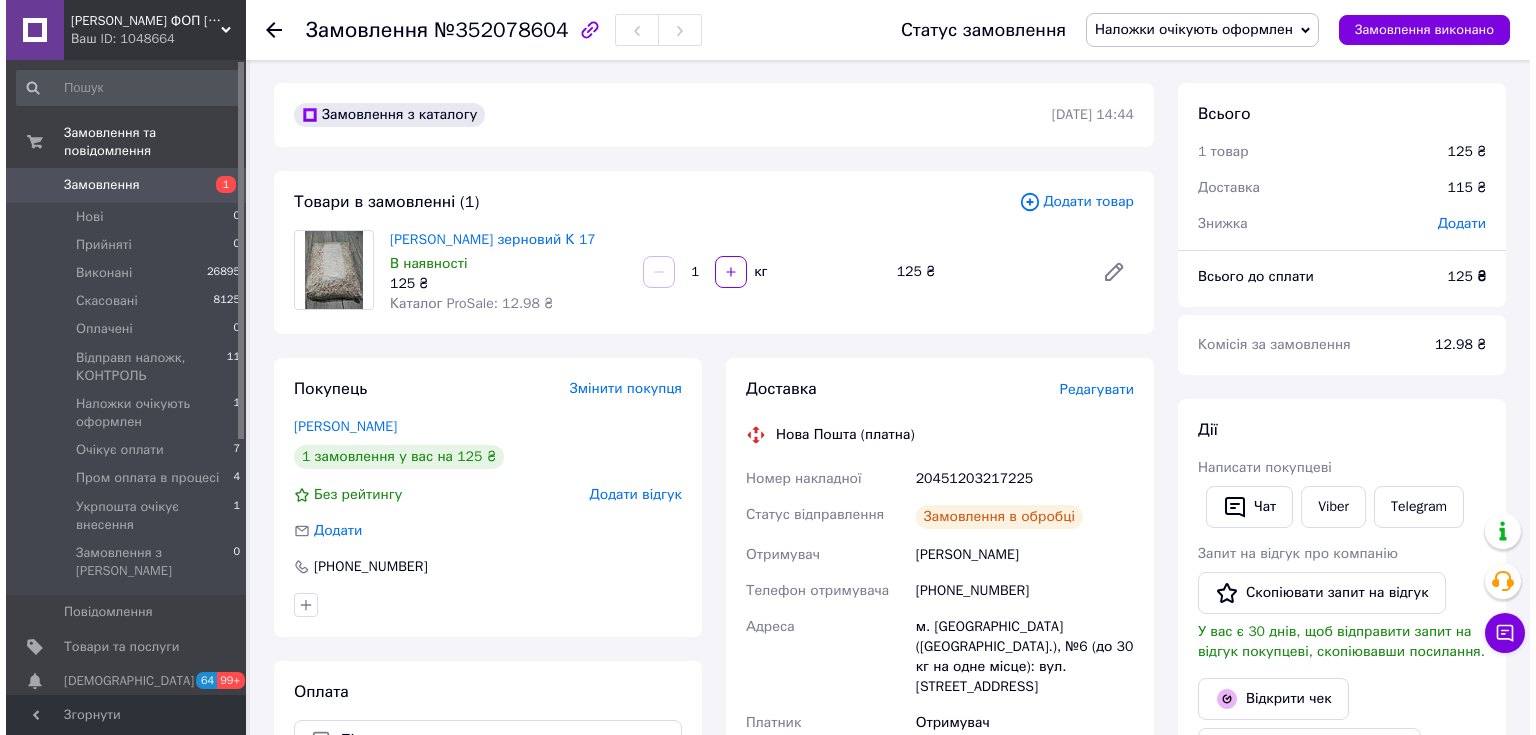 scroll, scrollTop: 0, scrollLeft: 0, axis: both 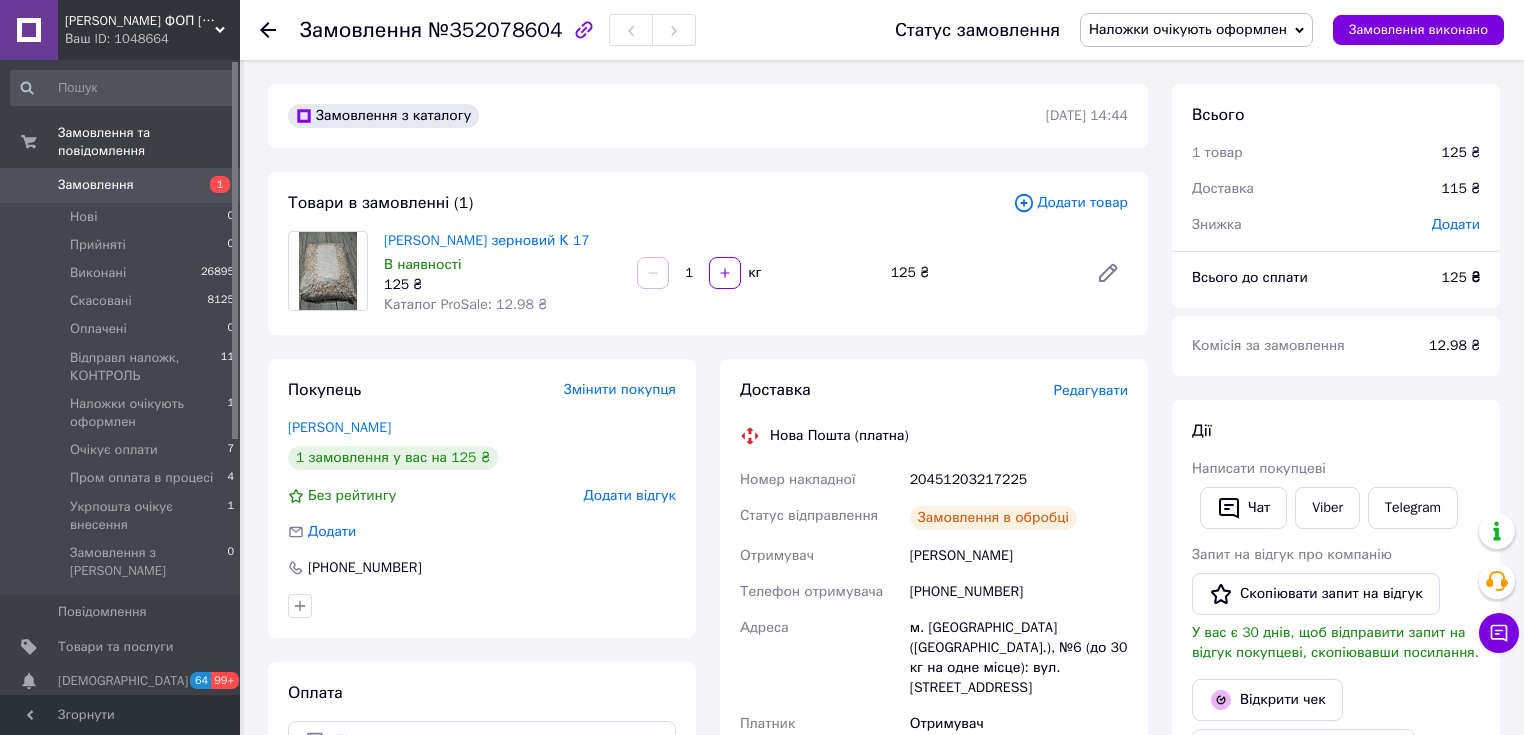 click on "Наложки очікують оформлен" at bounding box center [1188, 29] 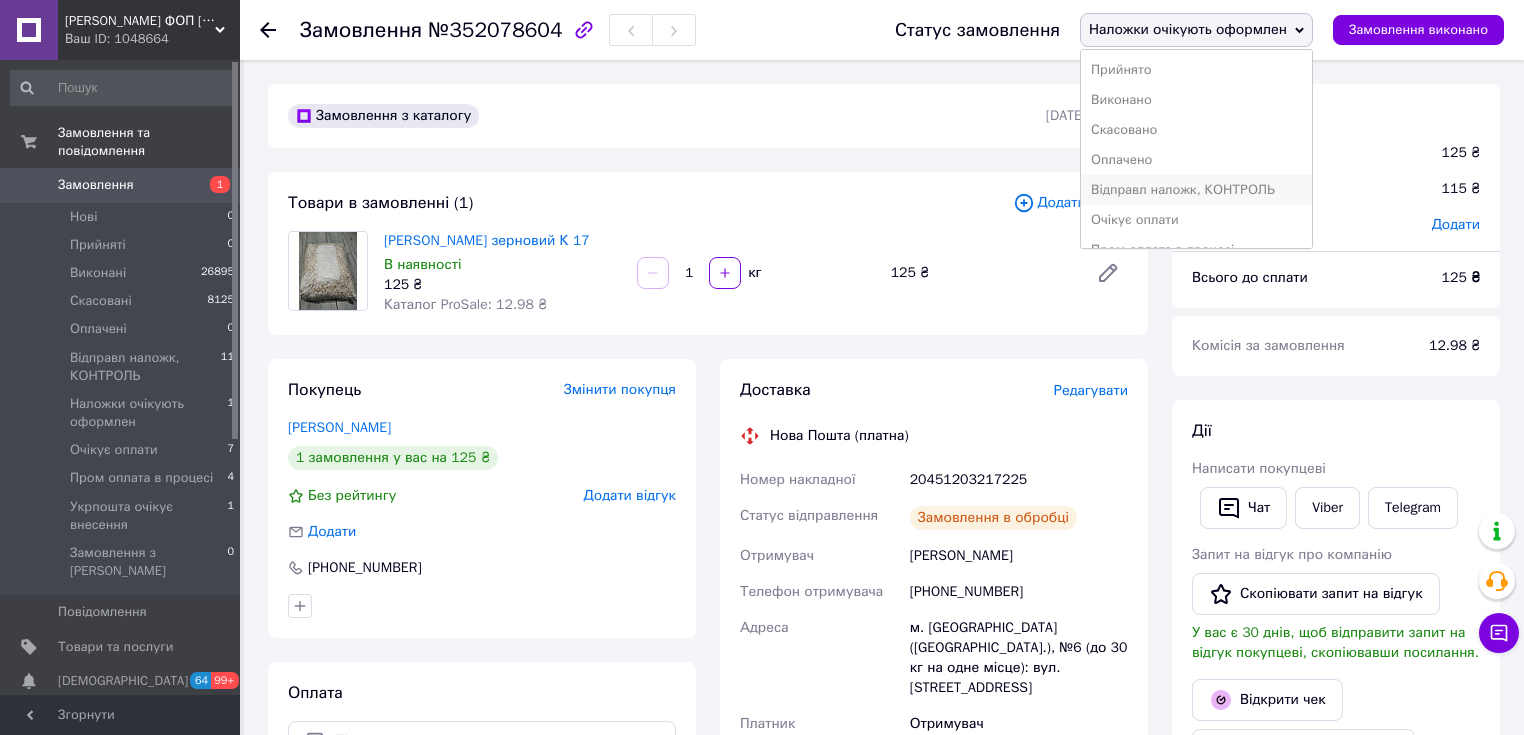 click on "Відправл наложк, КОНТРОЛЬ" at bounding box center [1196, 190] 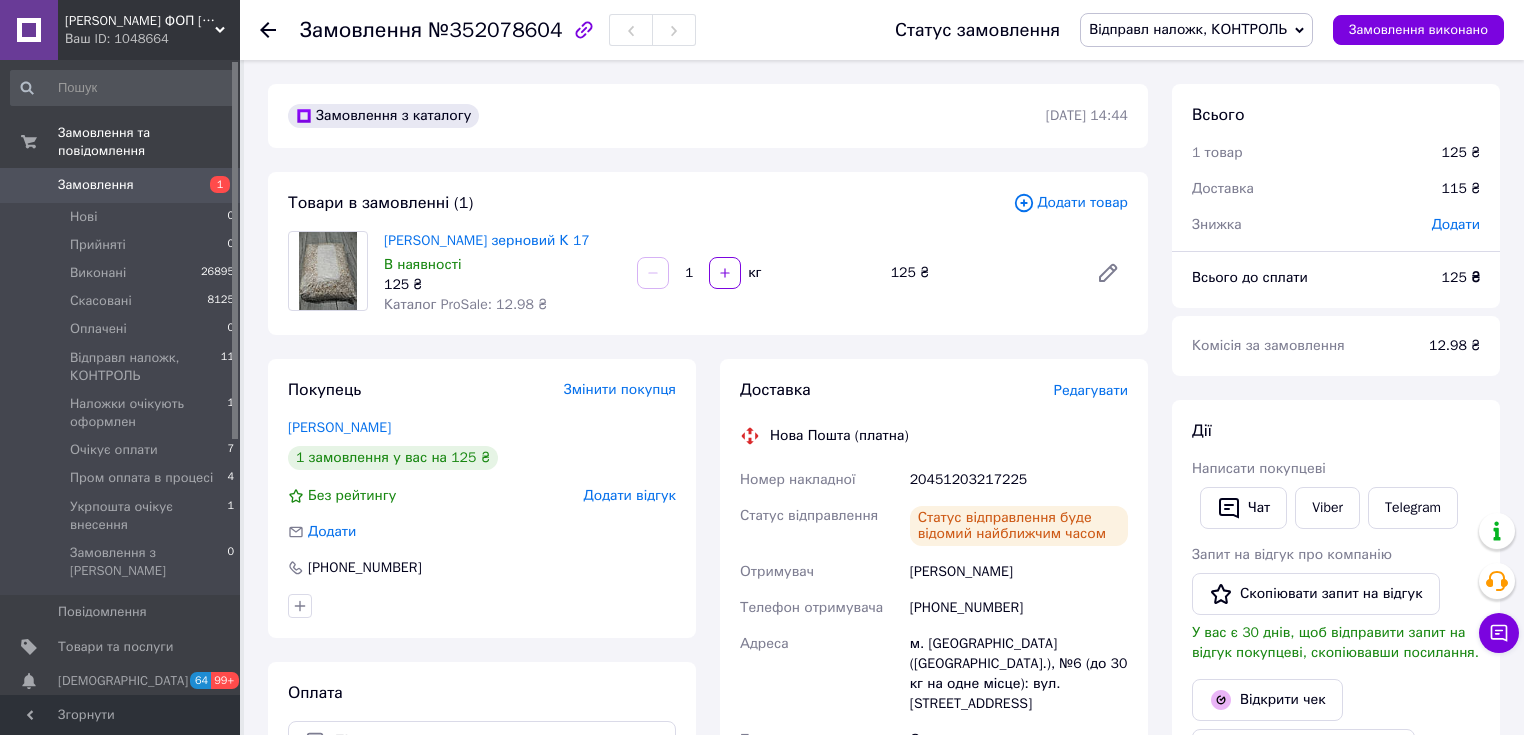 click on "Замовлення 1" at bounding box center (123, 185) 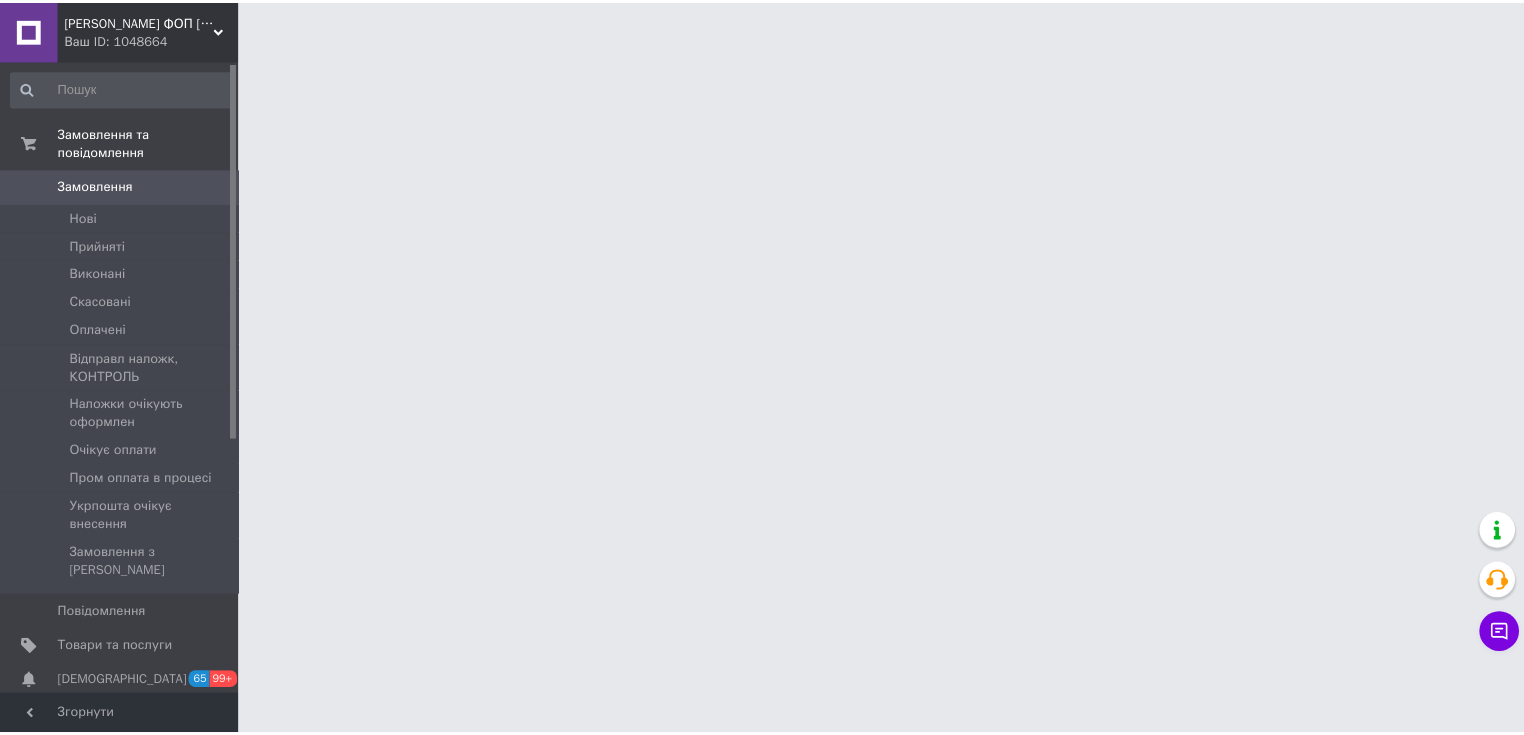 scroll, scrollTop: 0, scrollLeft: 0, axis: both 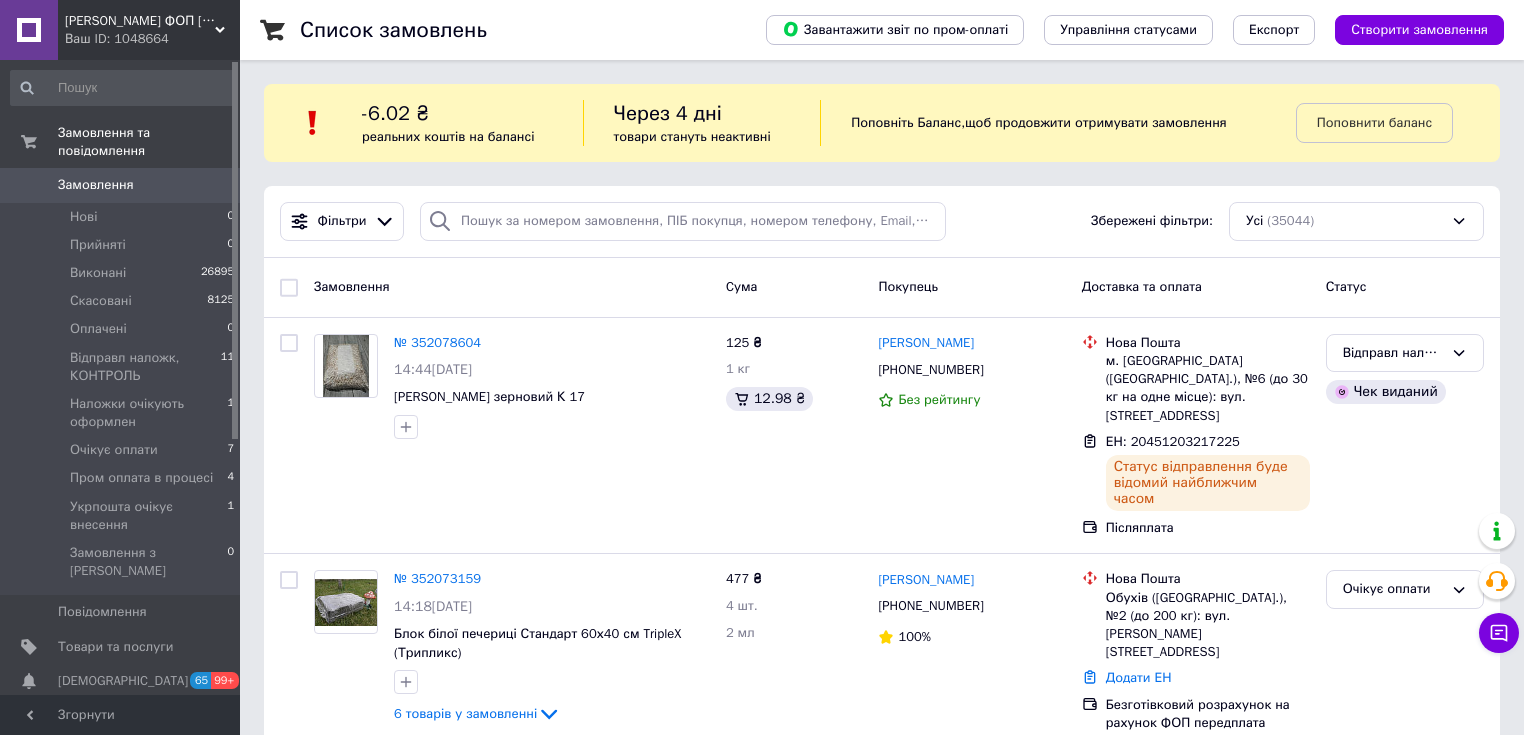 click on "Замовлення" at bounding box center (96, 185) 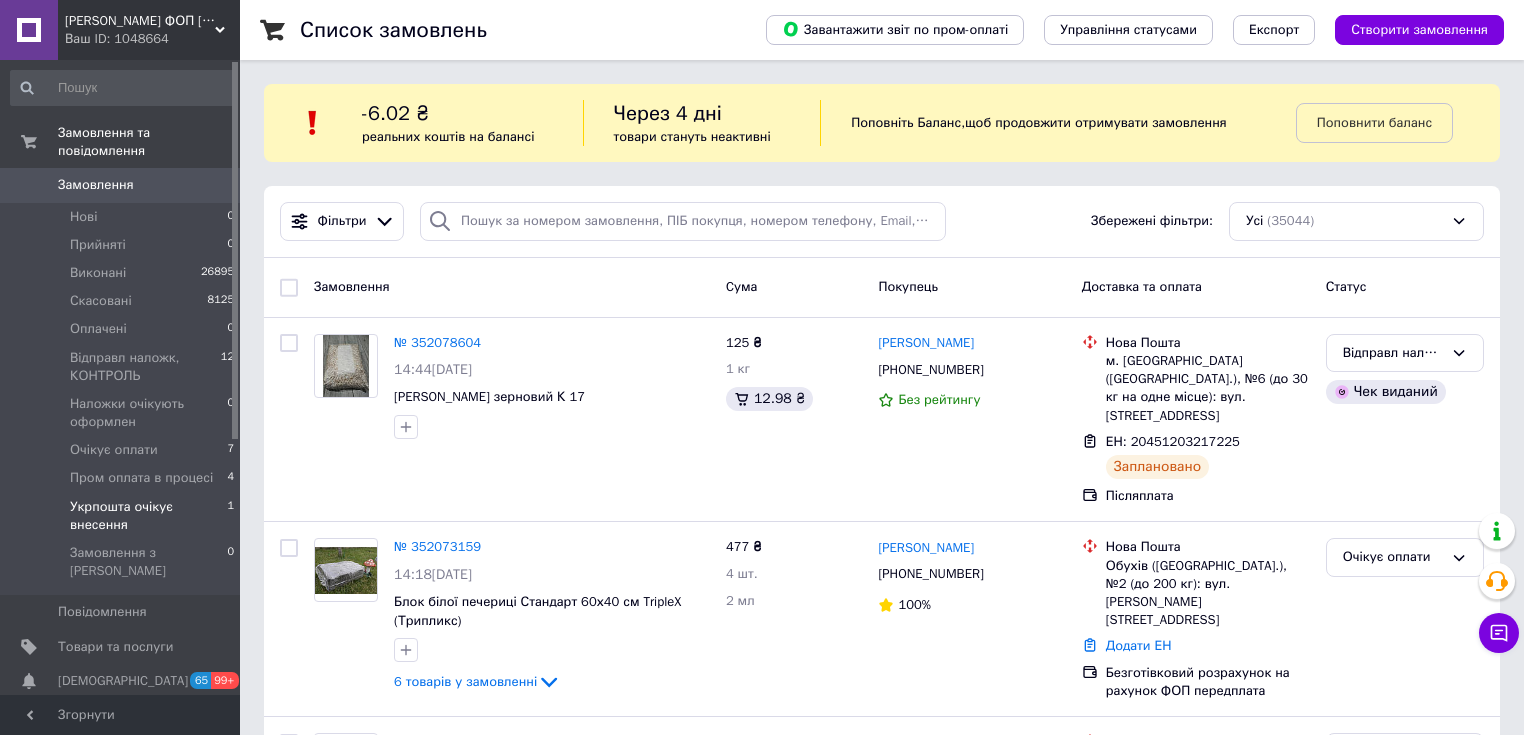 click on "Укрпошта очікує внесення" at bounding box center [148, 516] 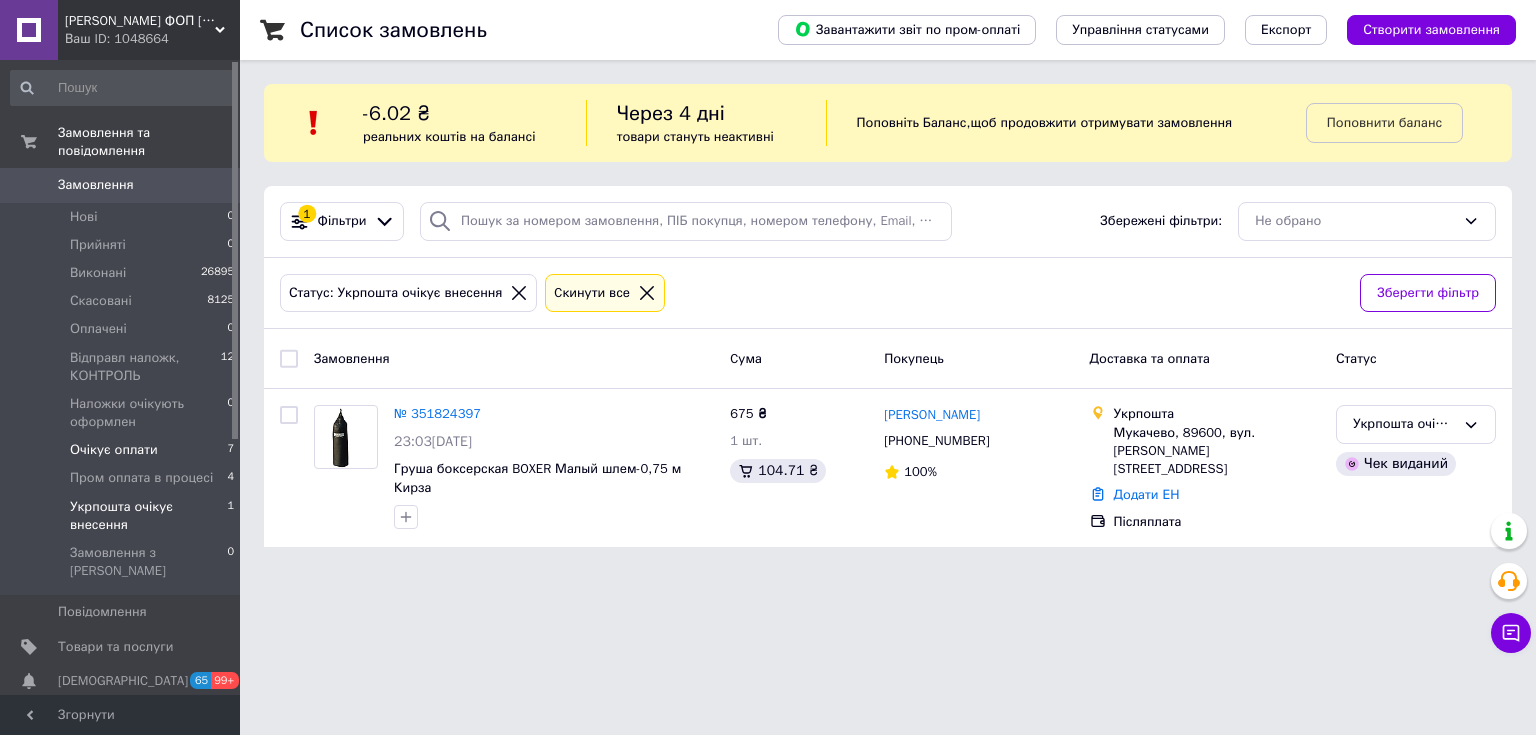 click on "Очікує оплати" at bounding box center (114, 450) 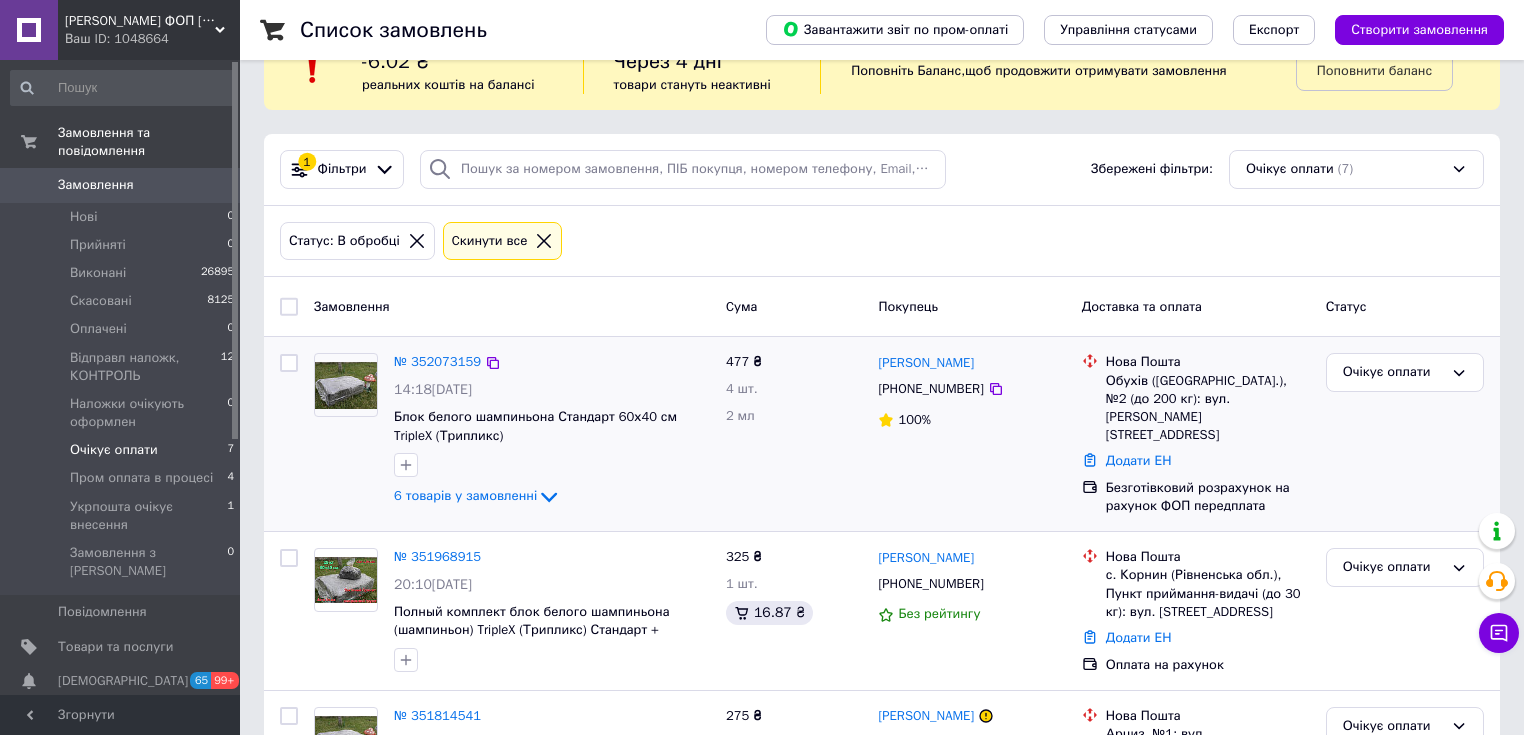 scroll, scrollTop: 320, scrollLeft: 0, axis: vertical 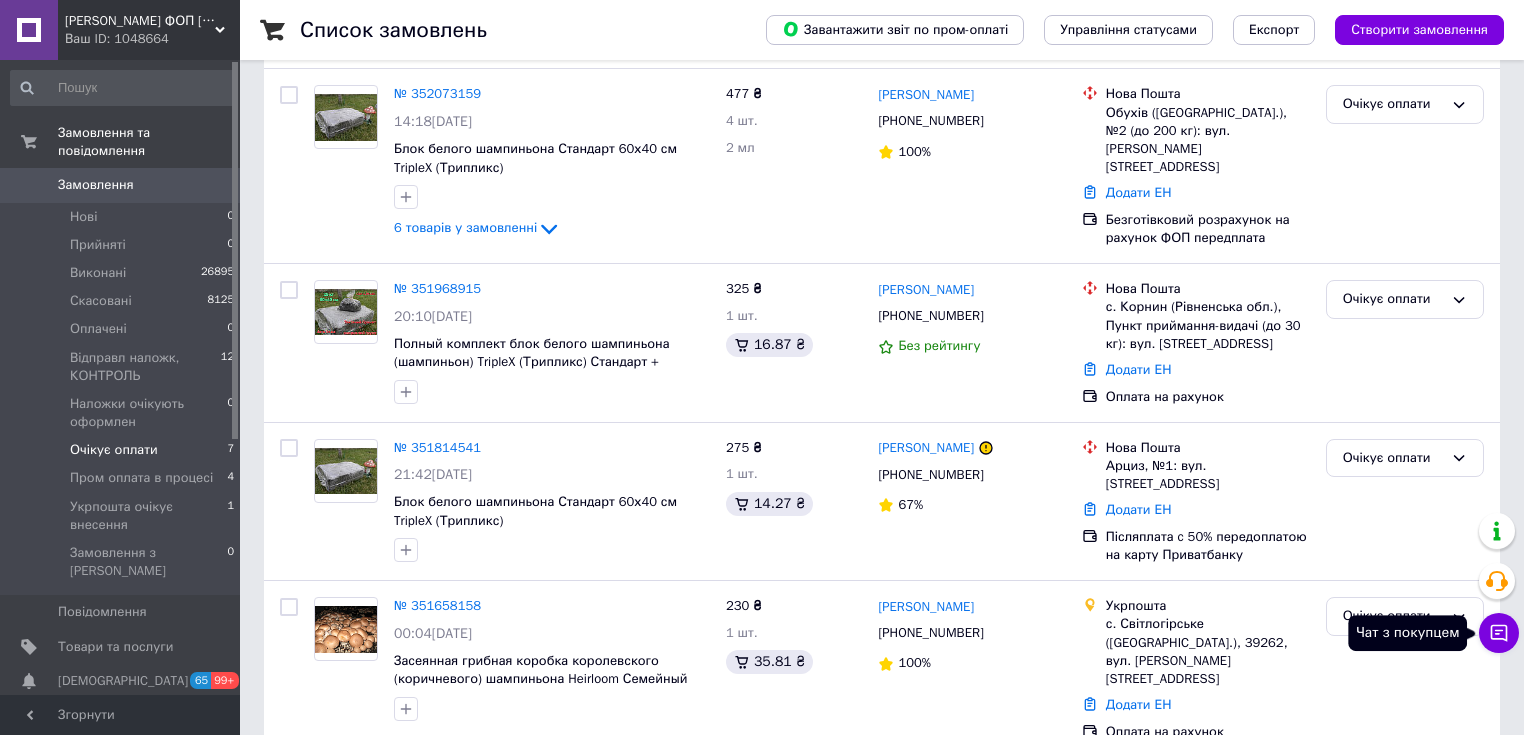 click 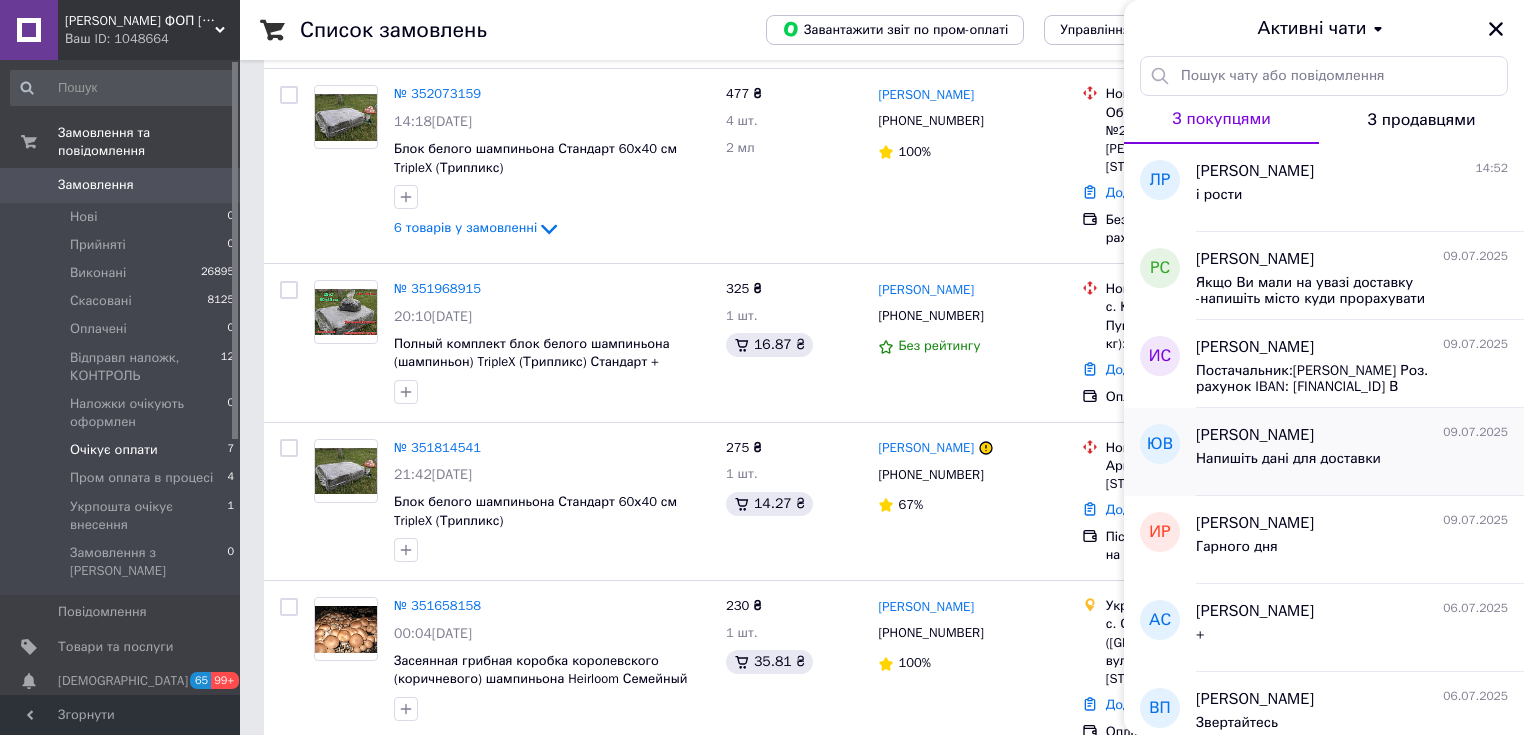 click on "Напишіть дані для доставки" at bounding box center [1288, 459] 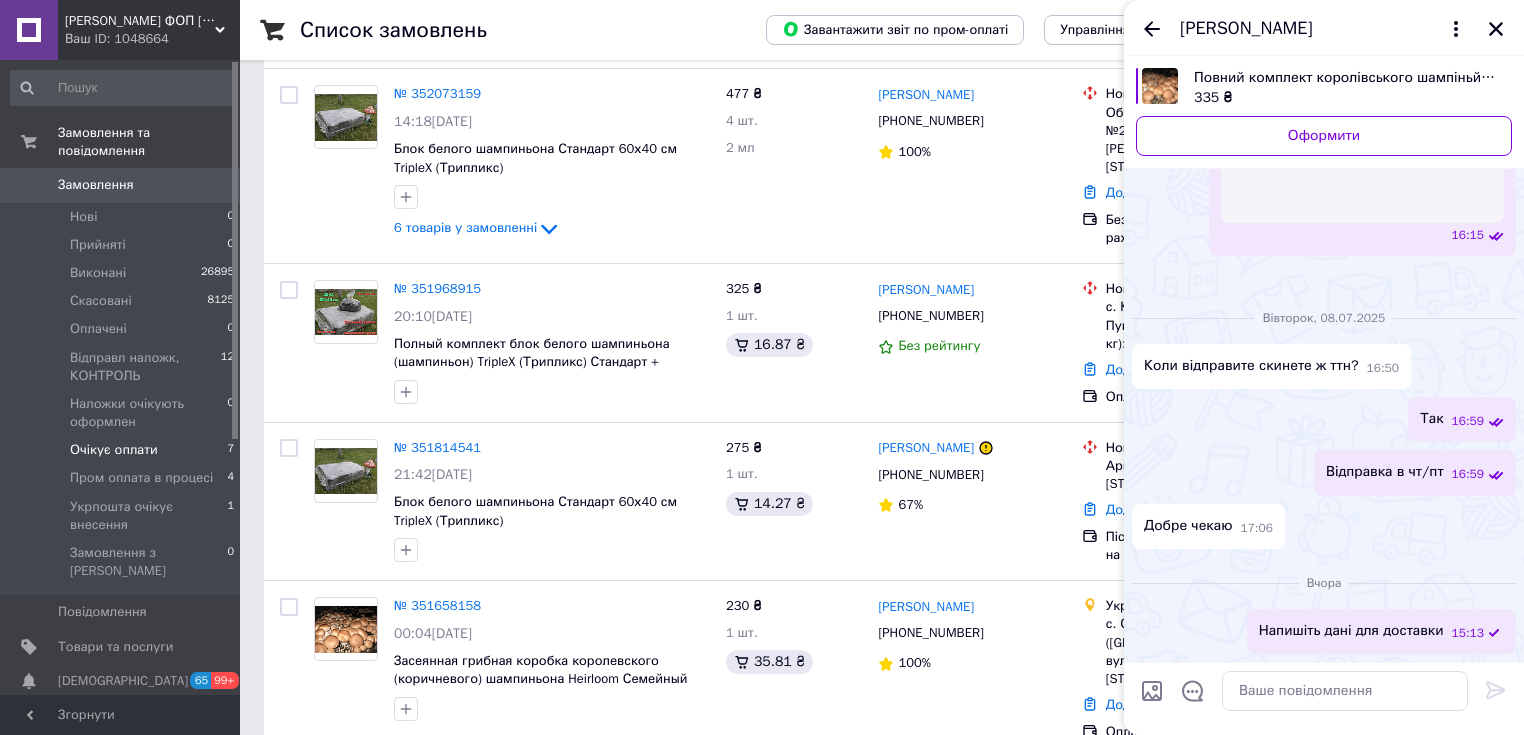 scroll, scrollTop: 1257, scrollLeft: 0, axis: vertical 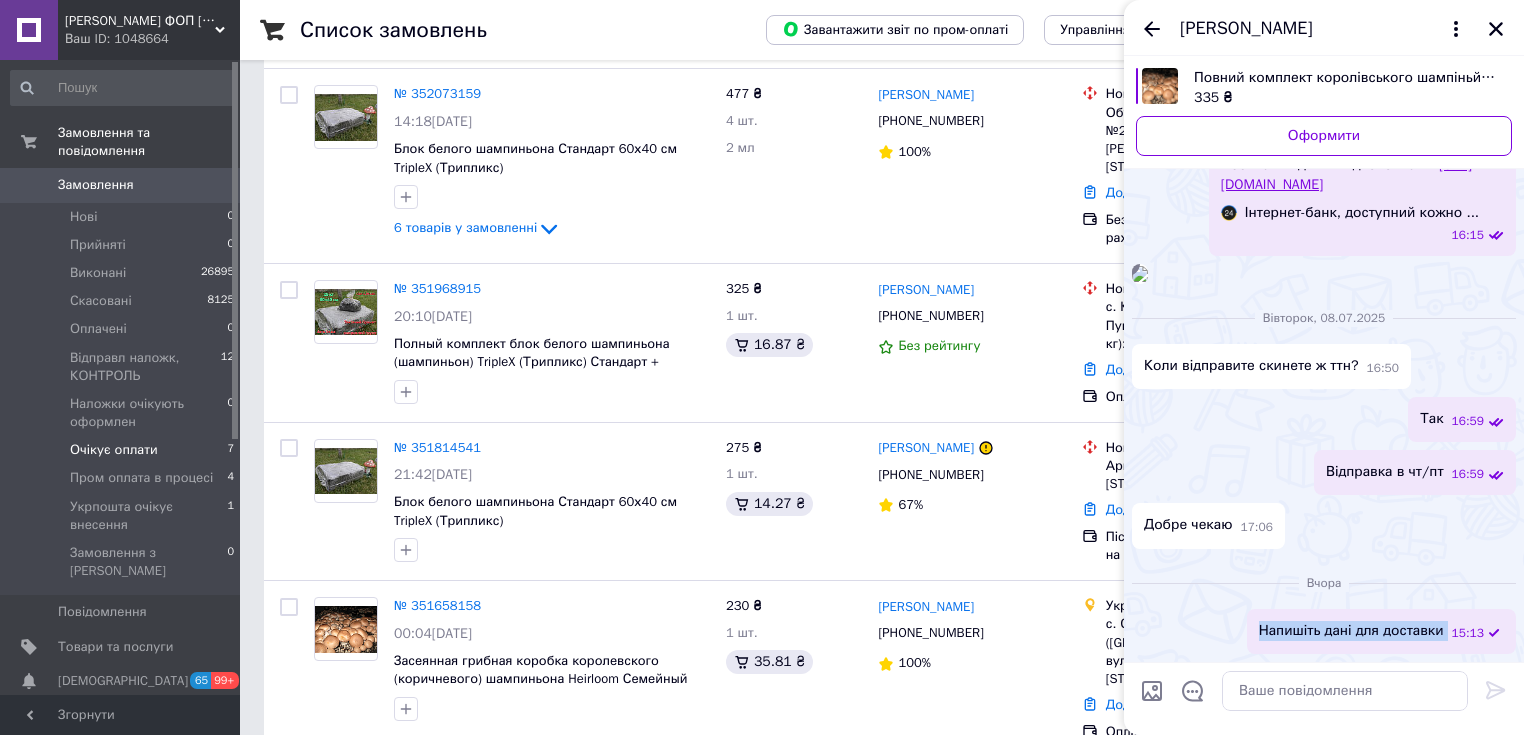 drag, startPoint x: 1269, startPoint y: 630, endPoint x: 1452, endPoint y: 628, distance: 183.01093 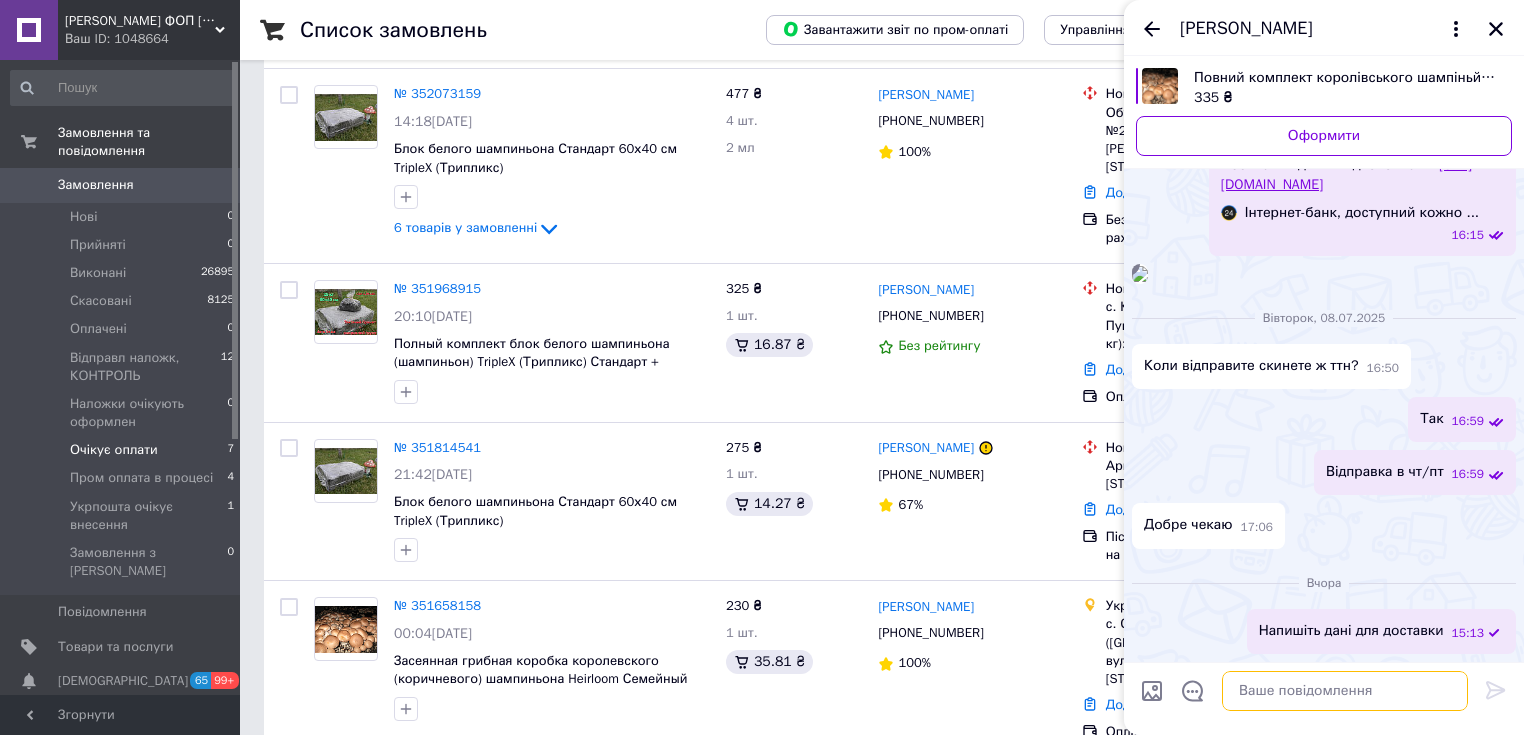 click at bounding box center (1345, 691) 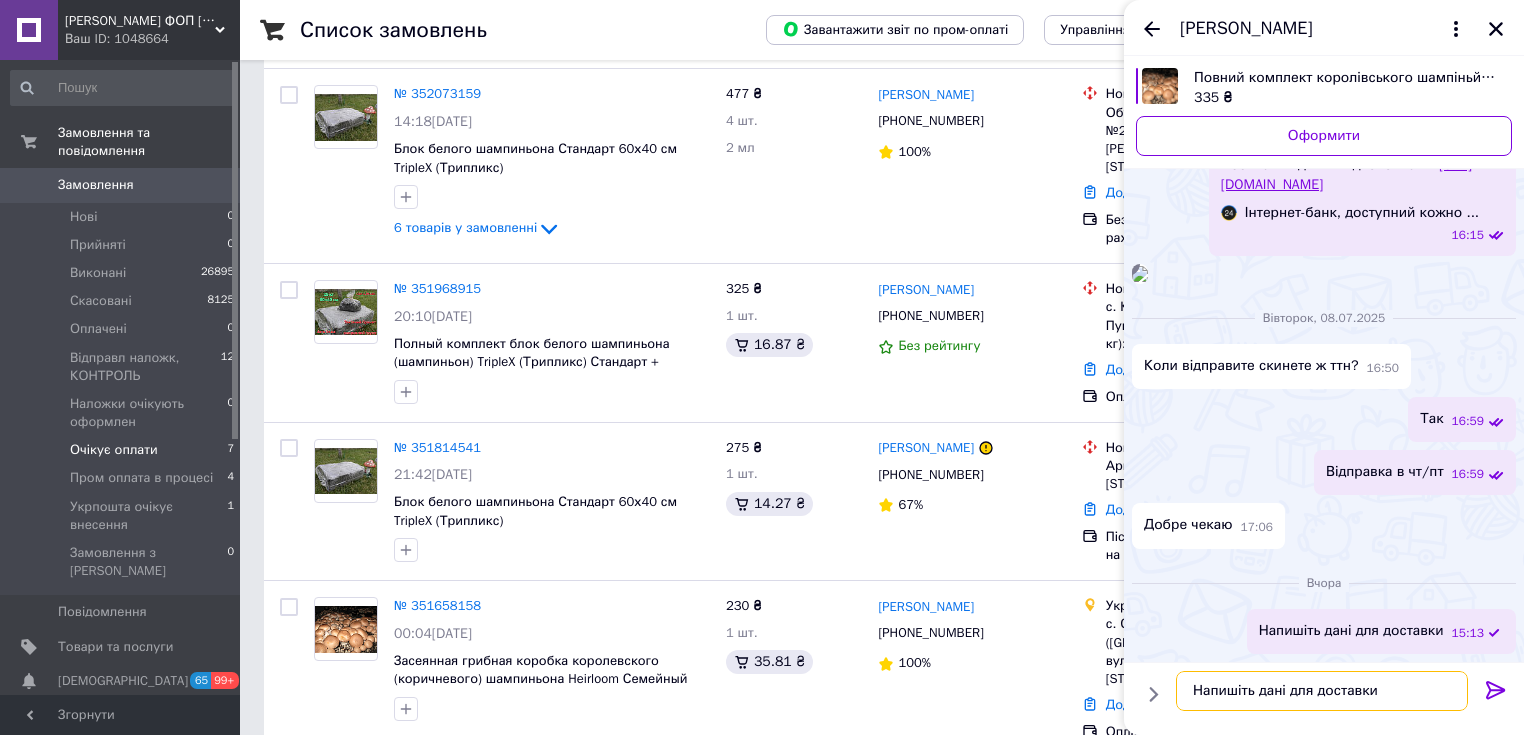 scroll, scrollTop: 12, scrollLeft: 0, axis: vertical 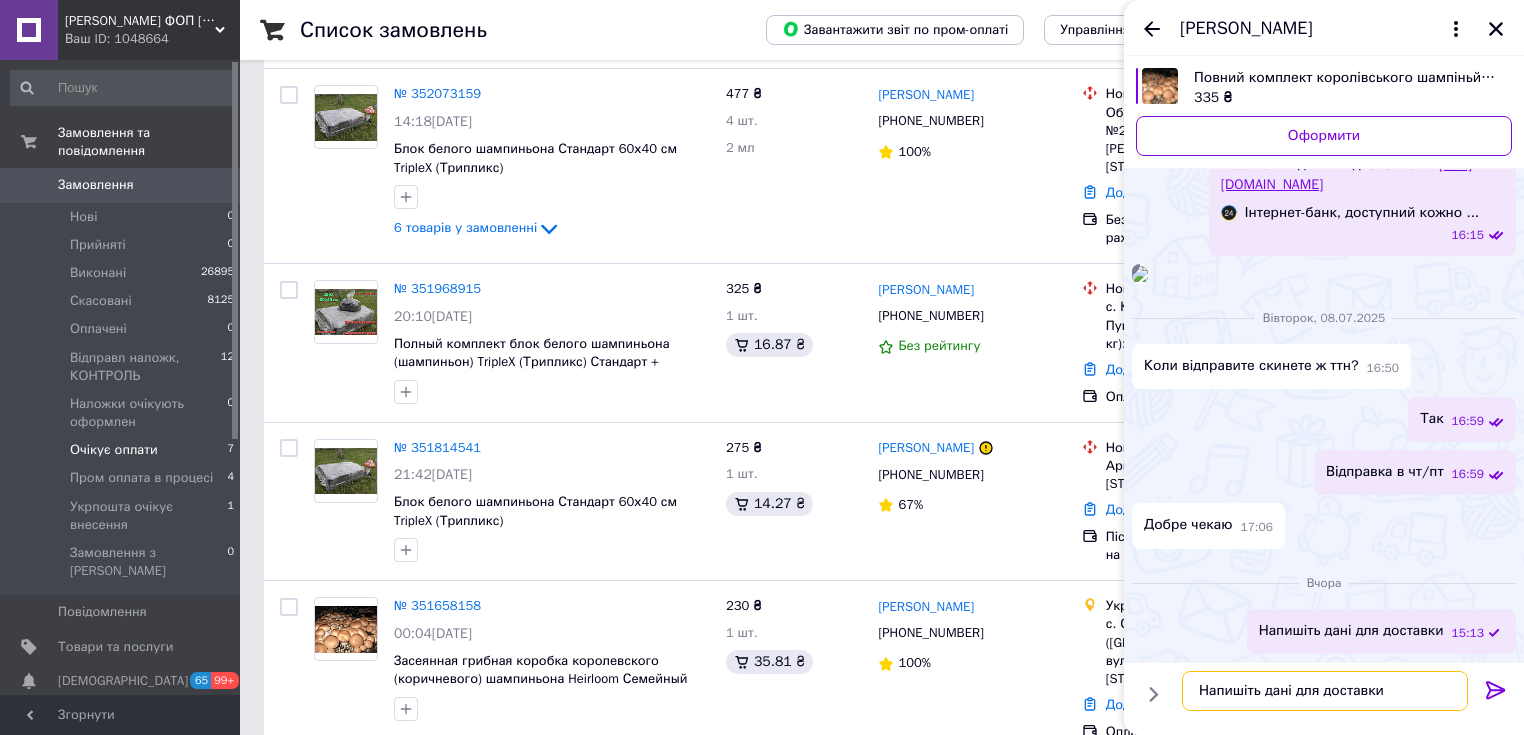 type 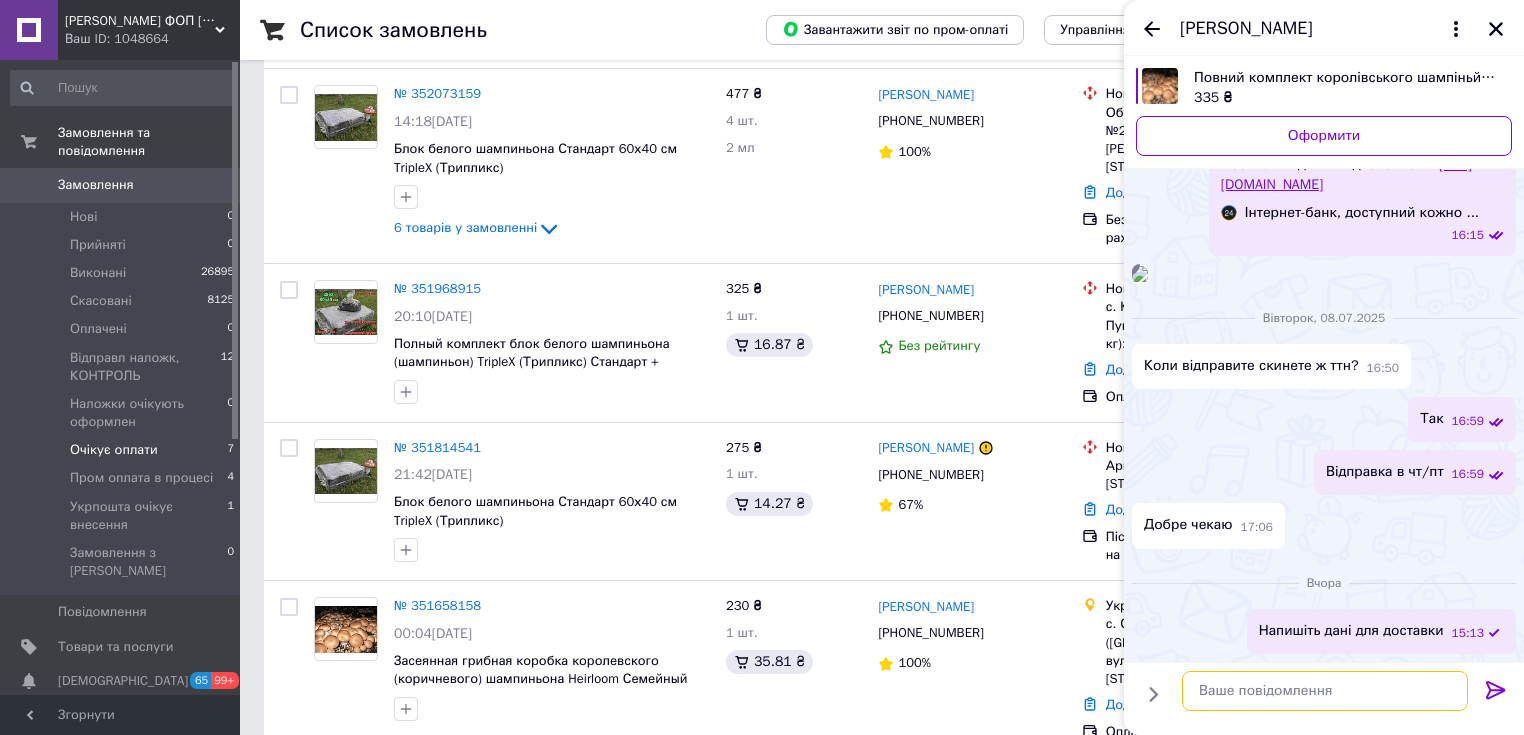 scroll, scrollTop: 0, scrollLeft: 0, axis: both 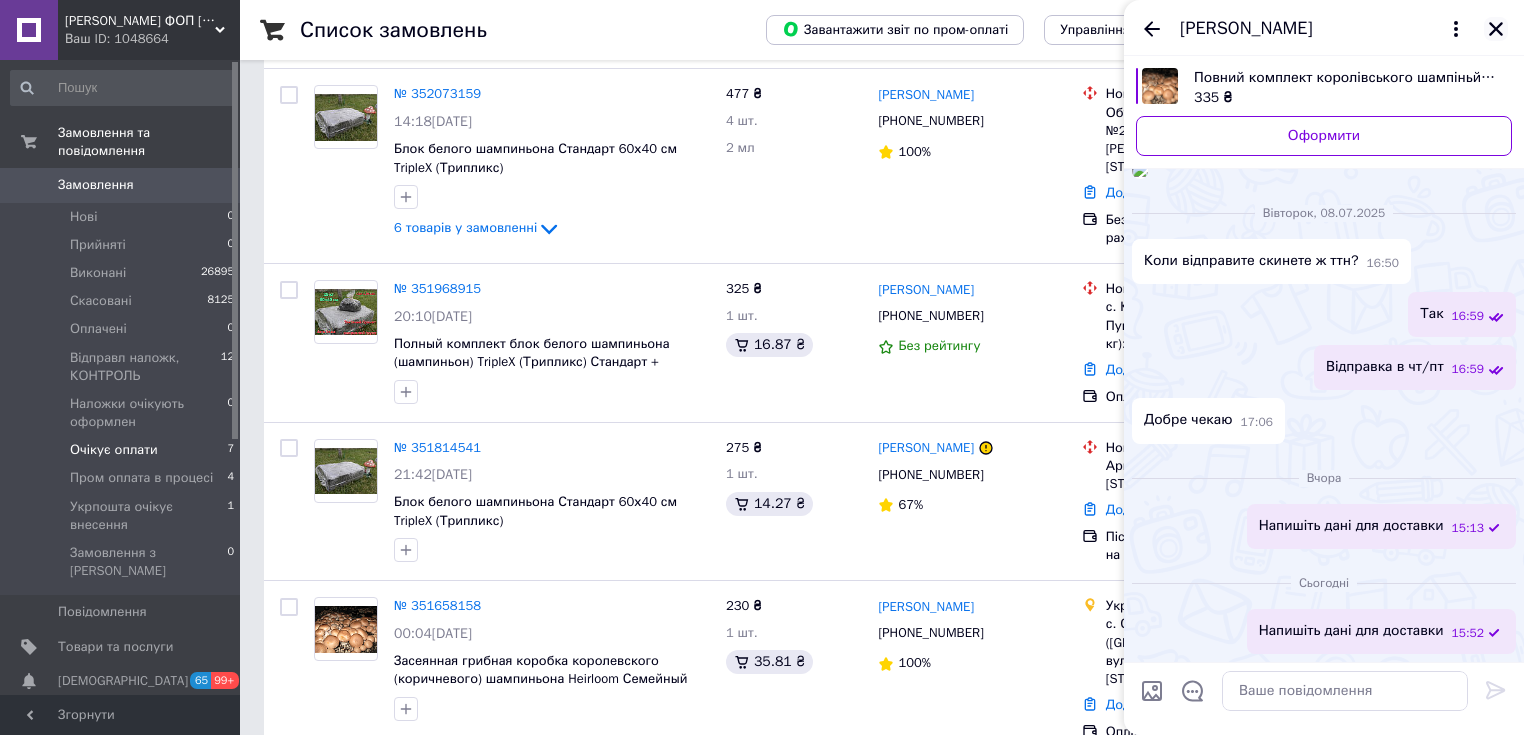click 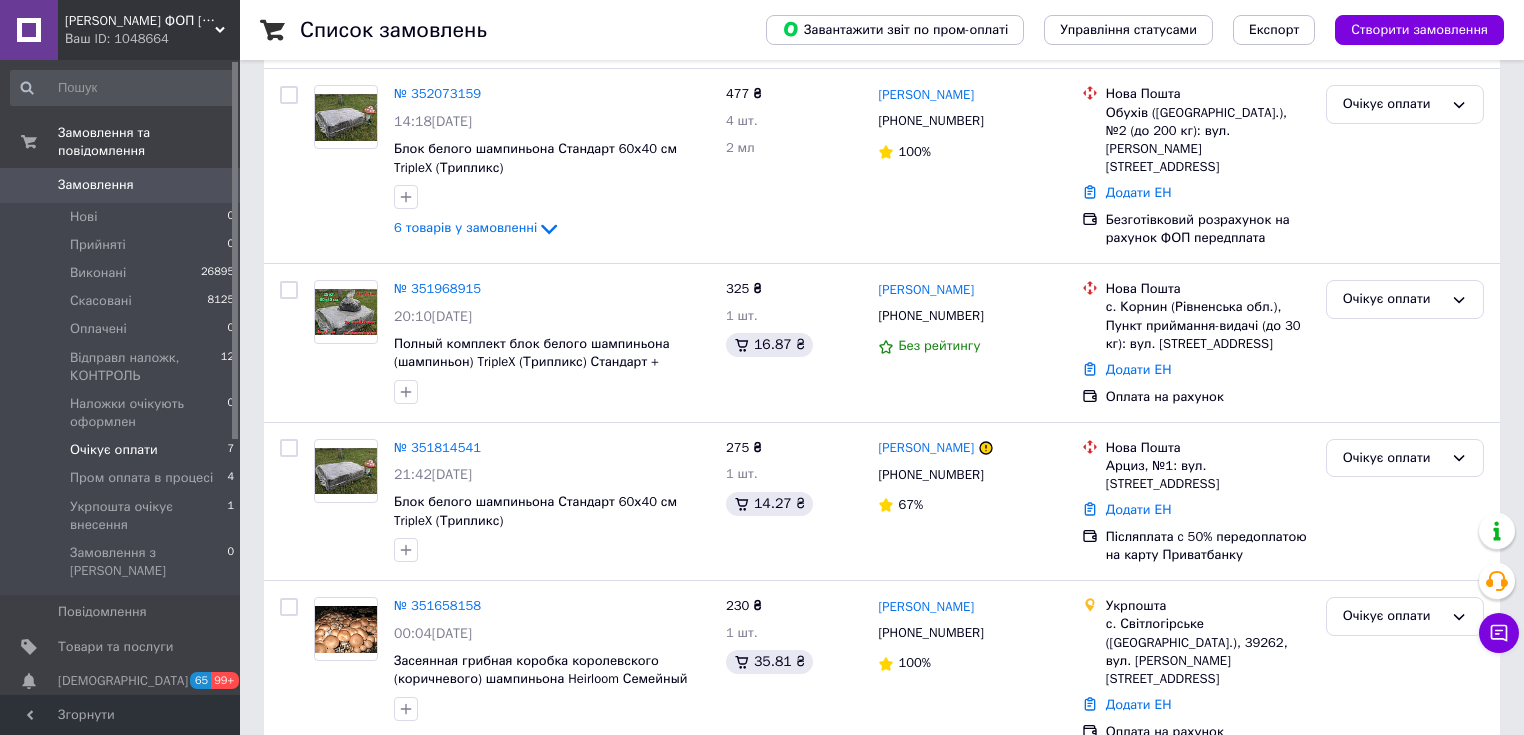 click on "Замовлення" at bounding box center [96, 185] 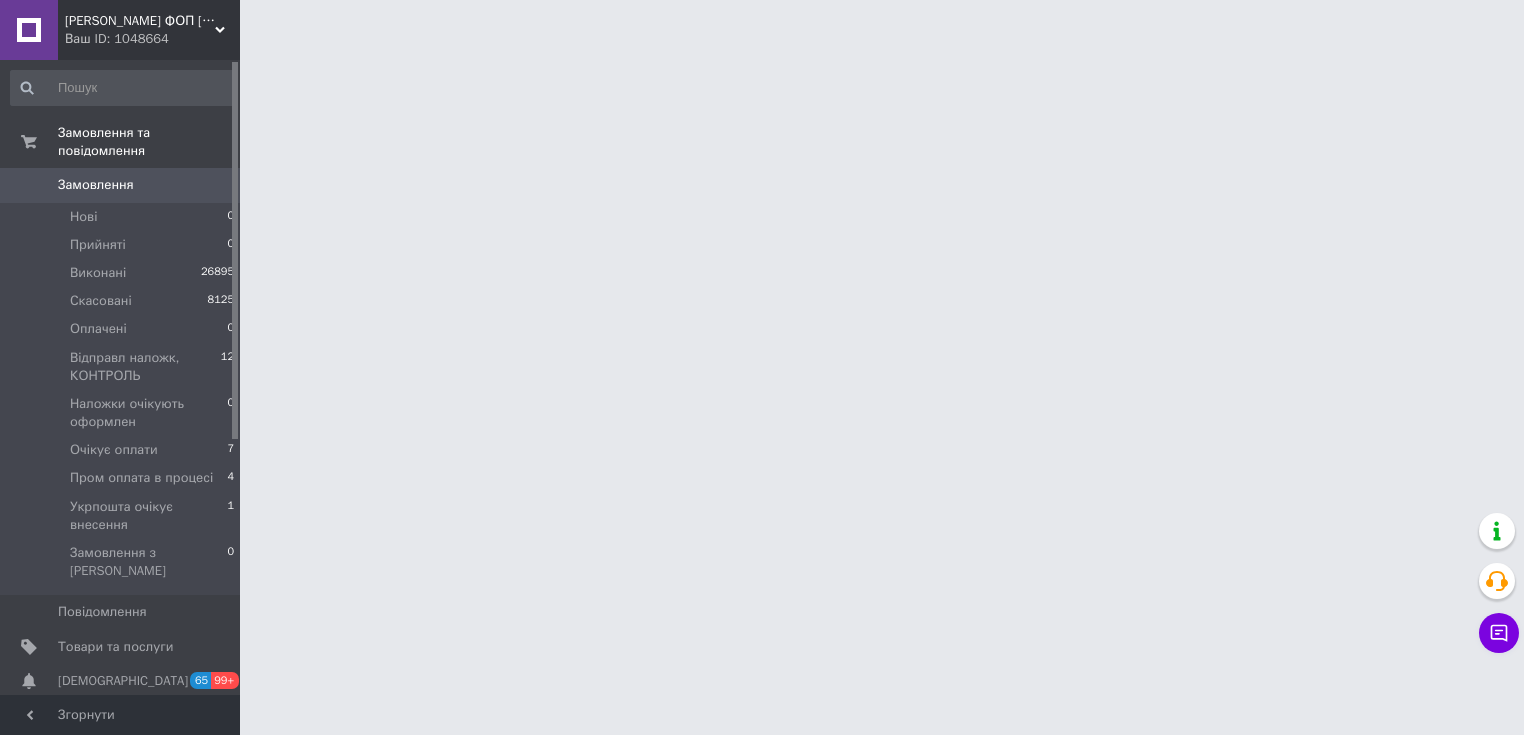 scroll, scrollTop: 0, scrollLeft: 0, axis: both 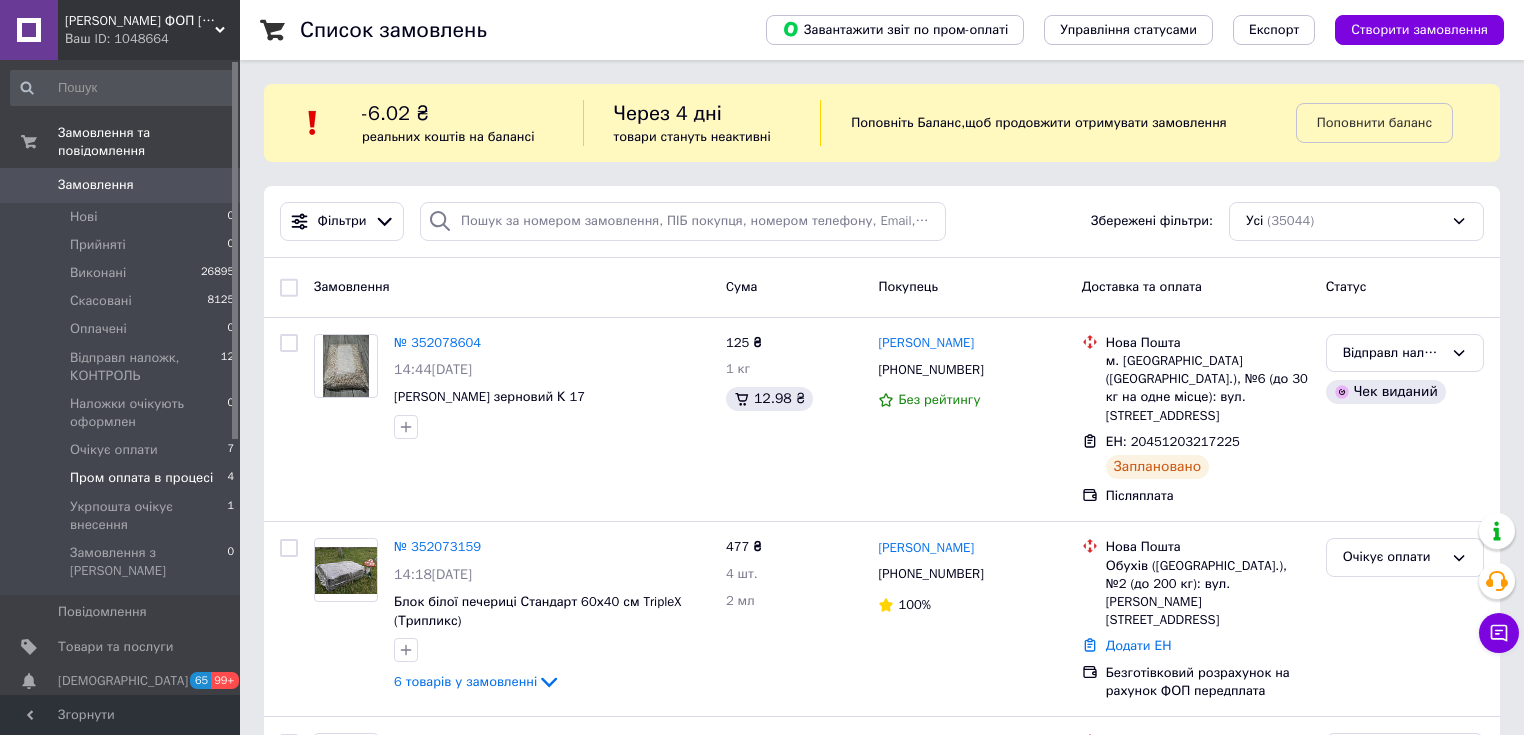 click on "Пром оплата в процесі" at bounding box center [141, 478] 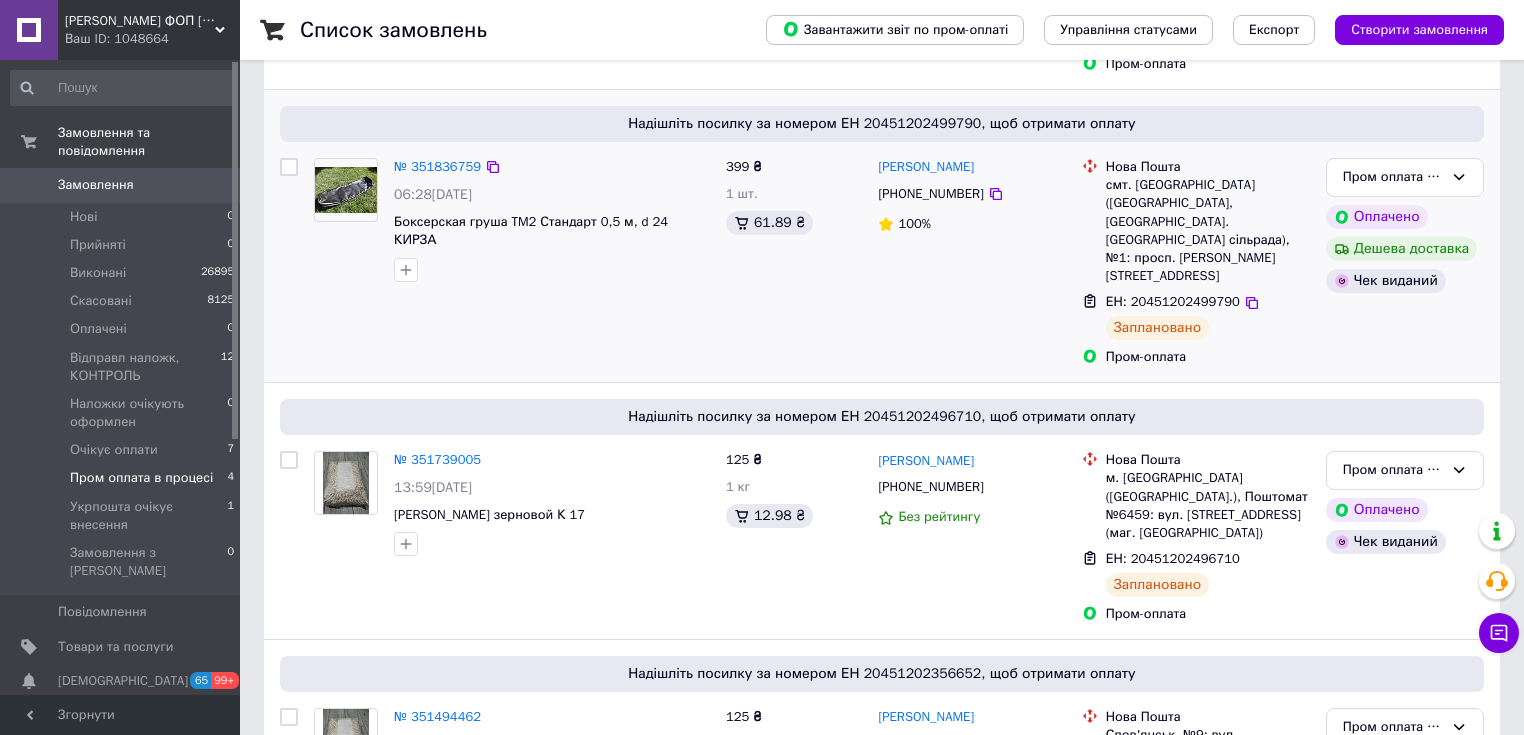 scroll, scrollTop: 629, scrollLeft: 0, axis: vertical 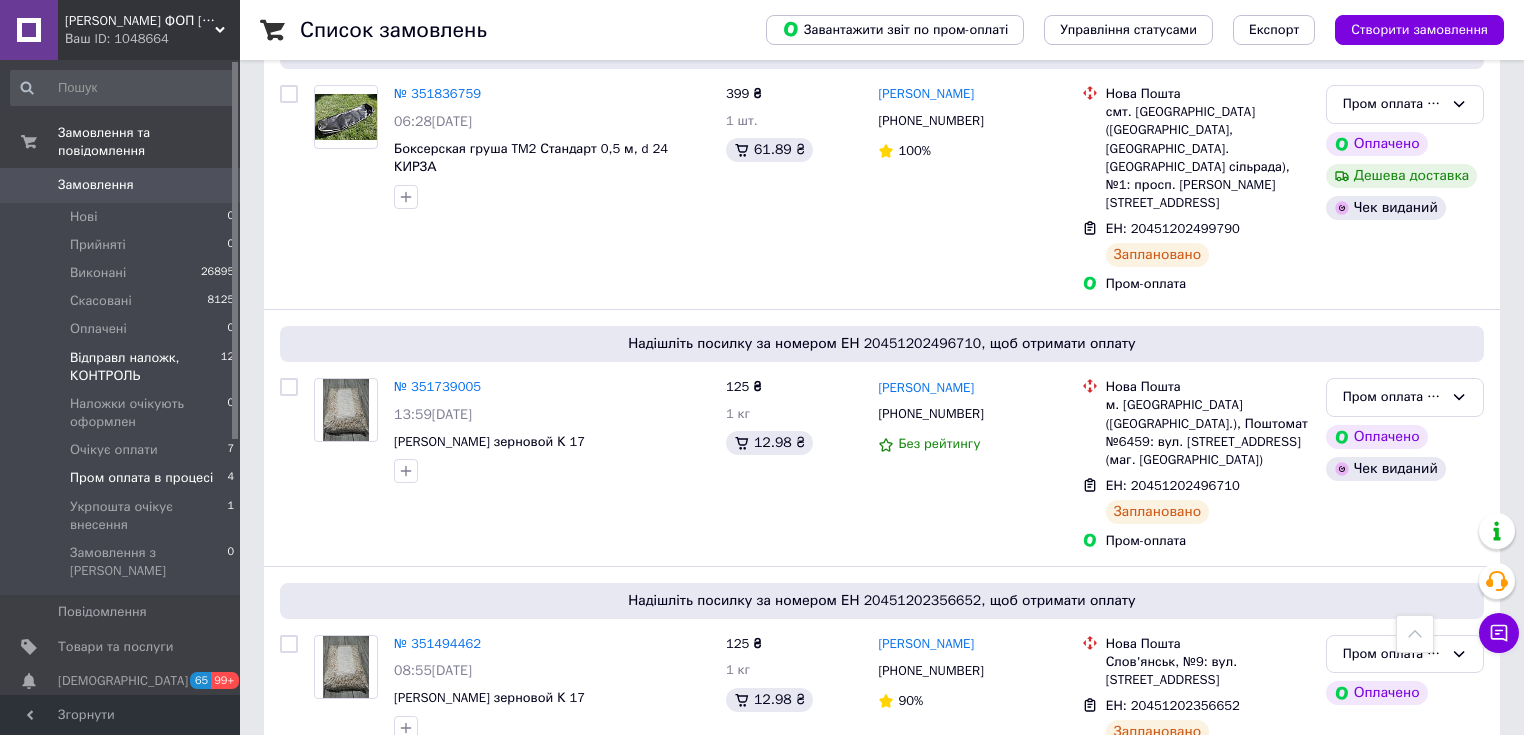 click on "Відправл наложк, КОНТРОЛЬ" at bounding box center (145, 367) 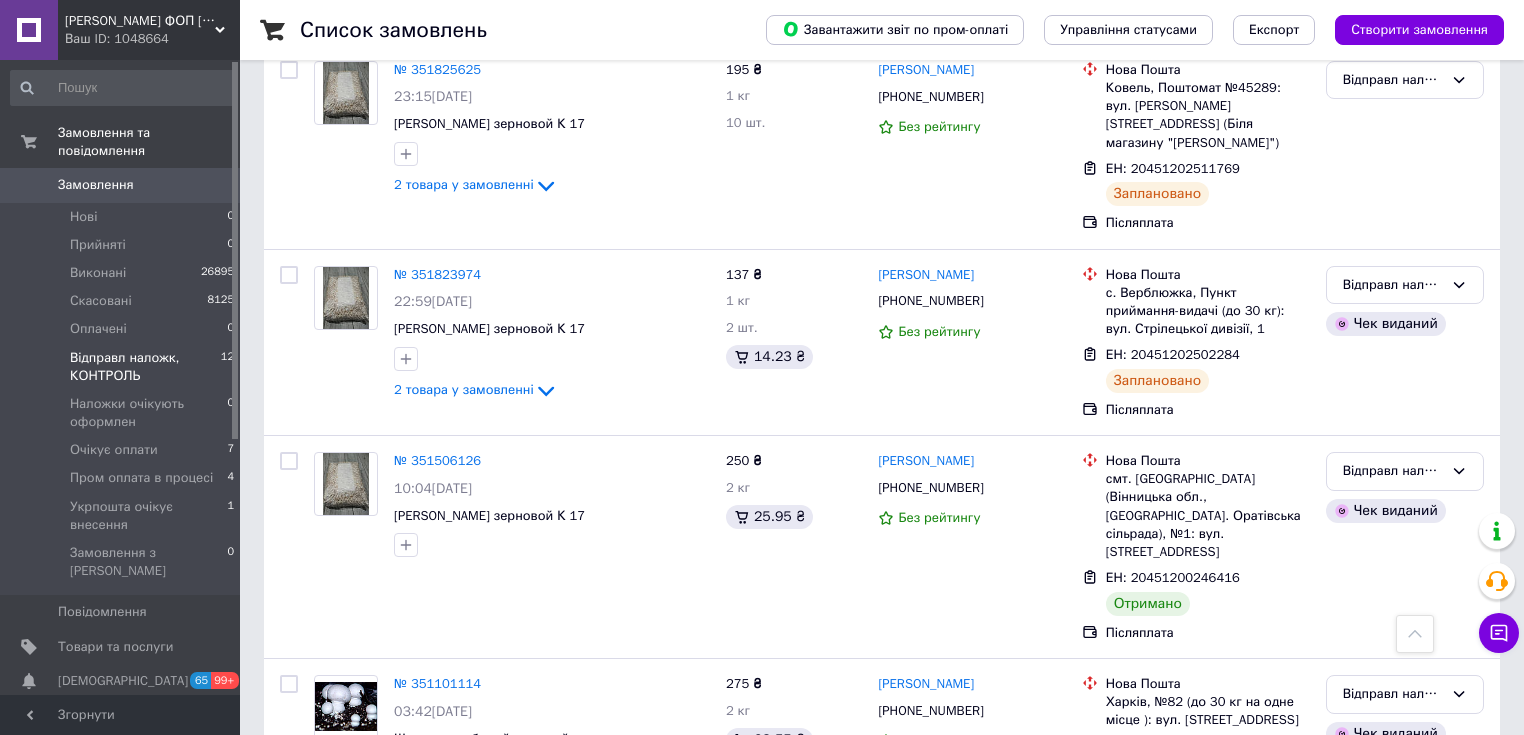 scroll, scrollTop: 1520, scrollLeft: 0, axis: vertical 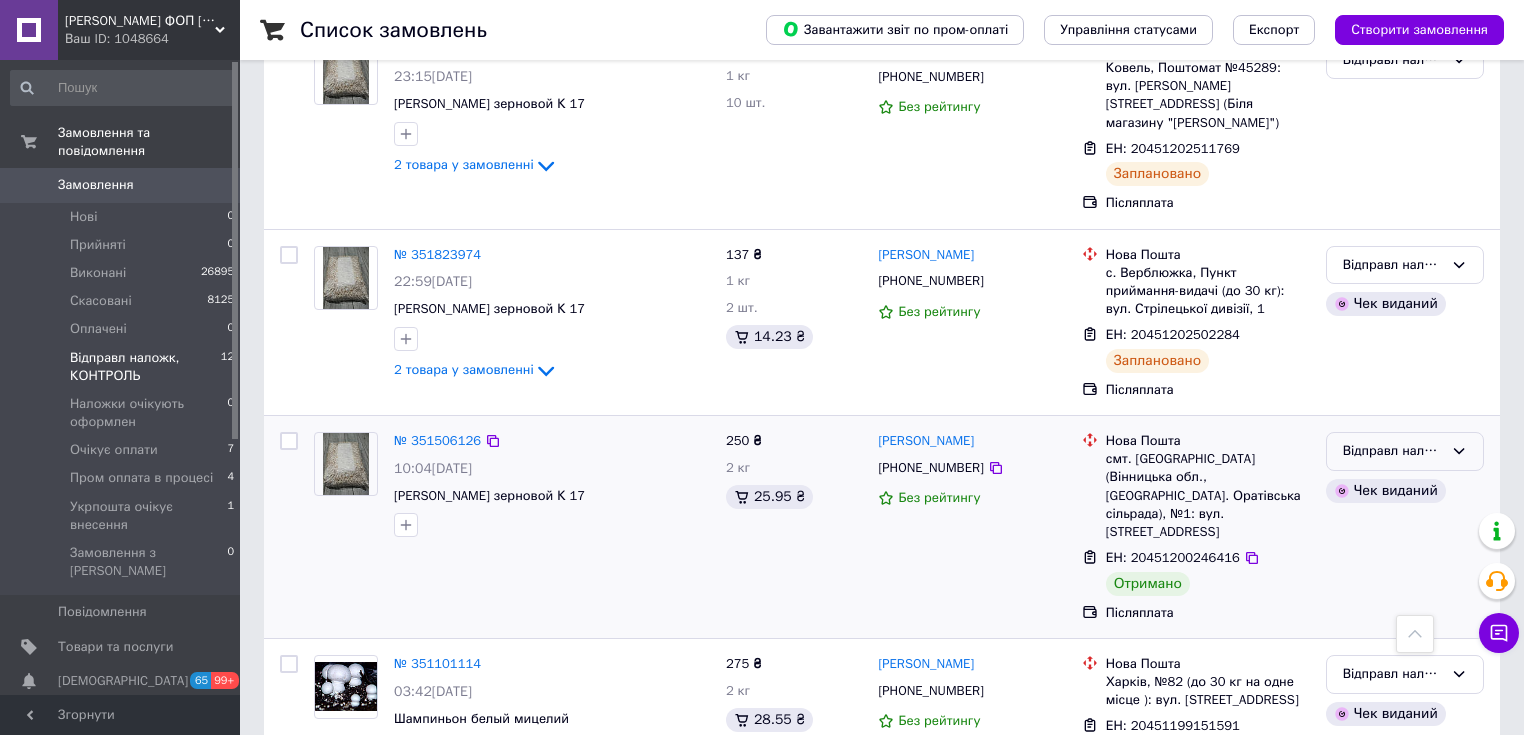 click on "Відправл наложк, КОНТРОЛЬ" at bounding box center [1393, 451] 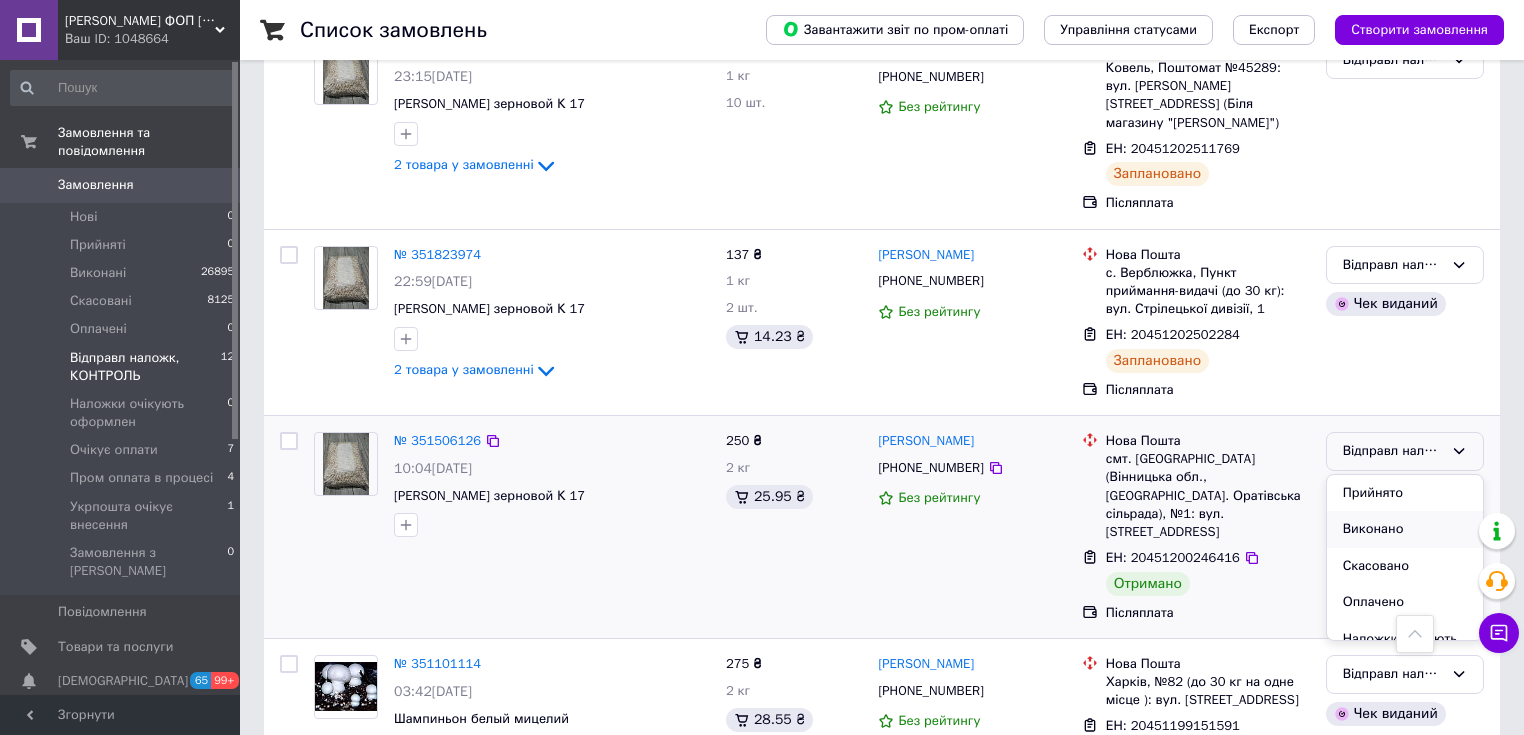 click on "Виконано" at bounding box center [1405, 529] 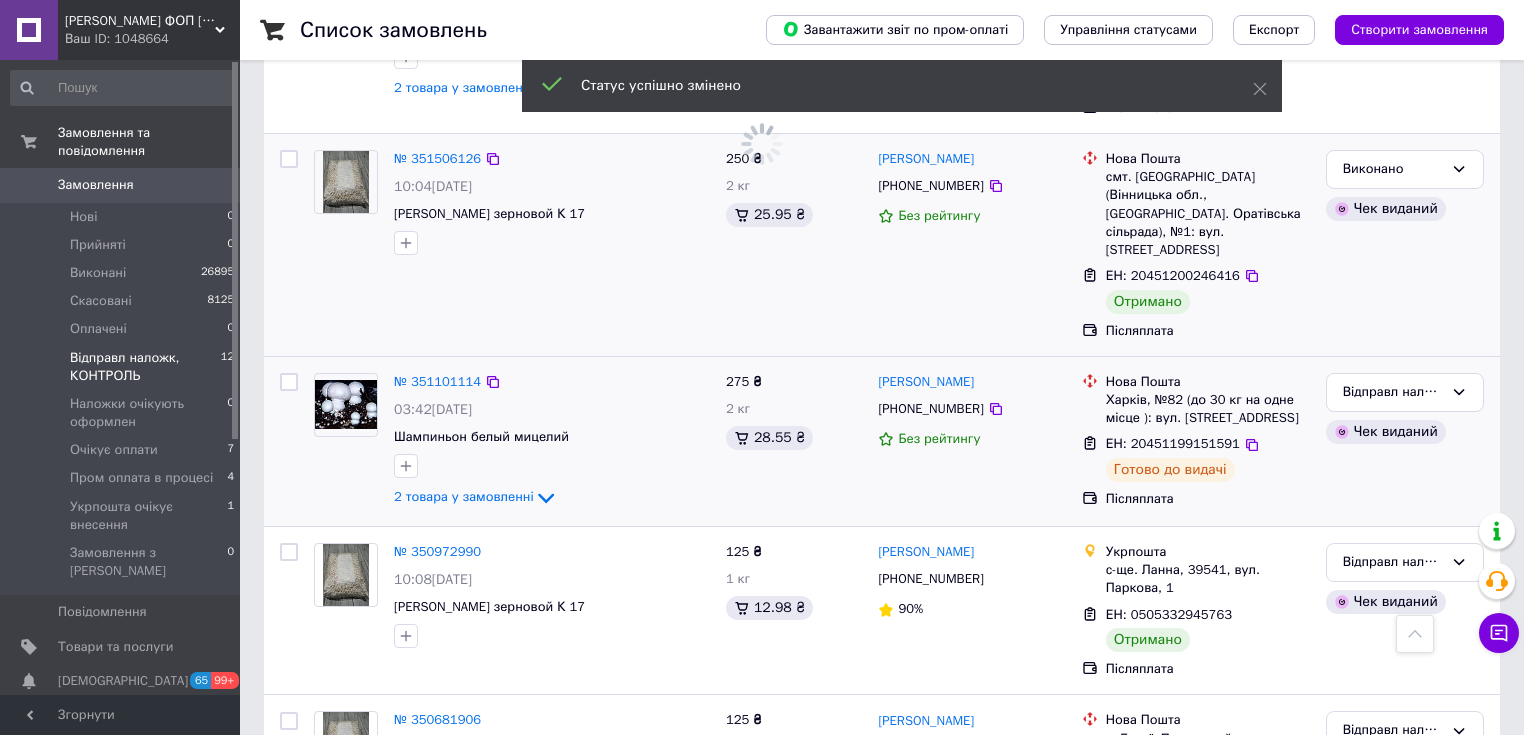 scroll, scrollTop: 1805, scrollLeft: 0, axis: vertical 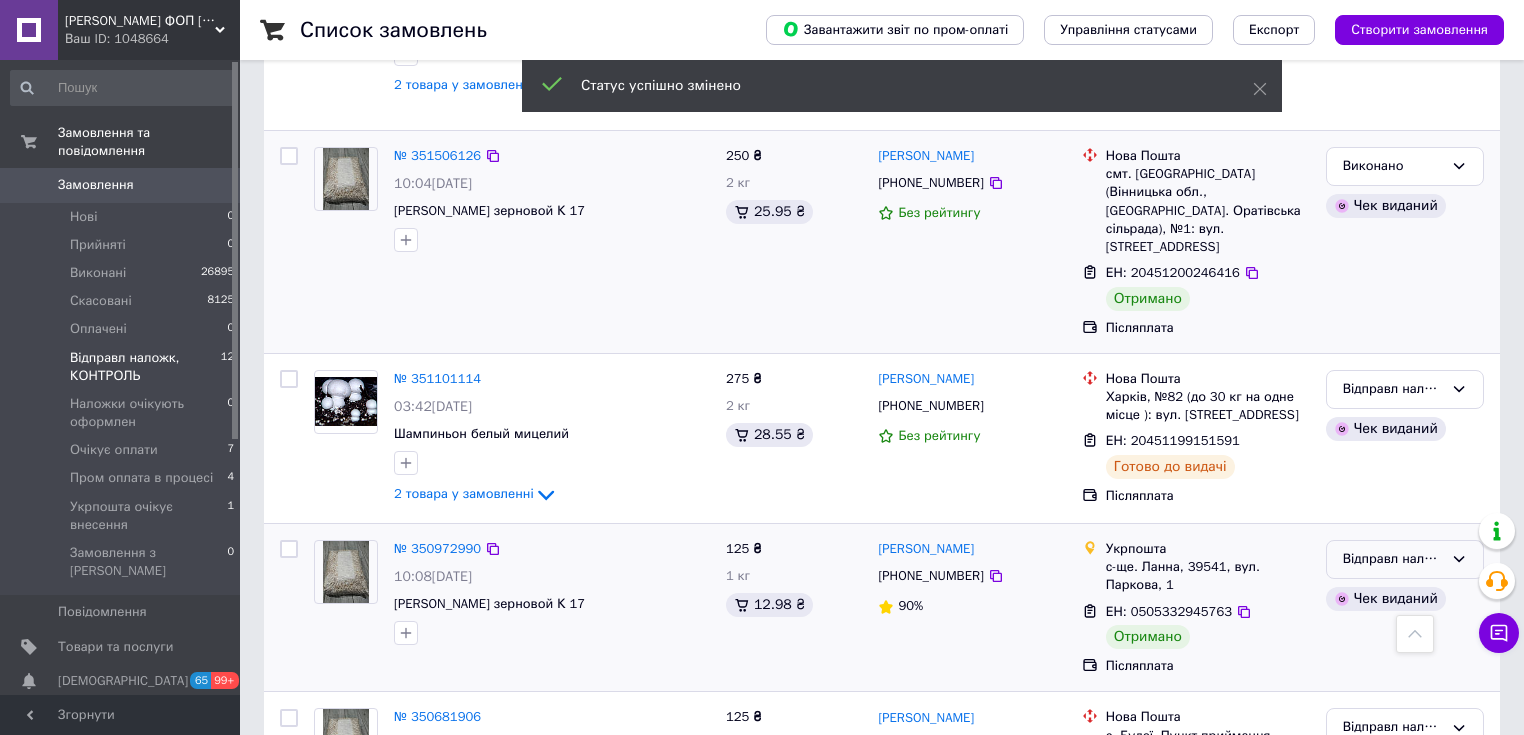 click on "Відправл наложк, КОНТРОЛЬ" at bounding box center (1393, 559) 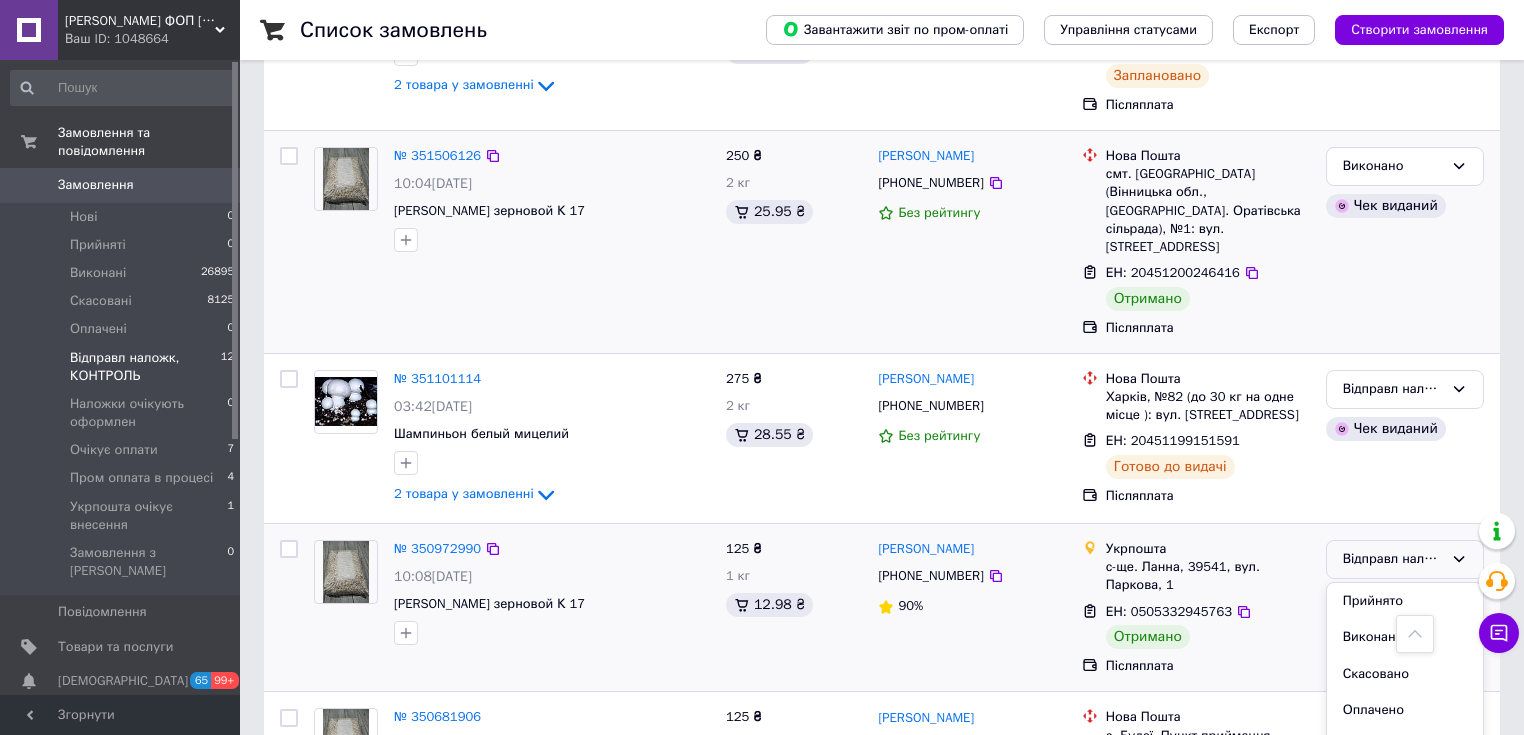 click on "Виконано" at bounding box center (1405, 637) 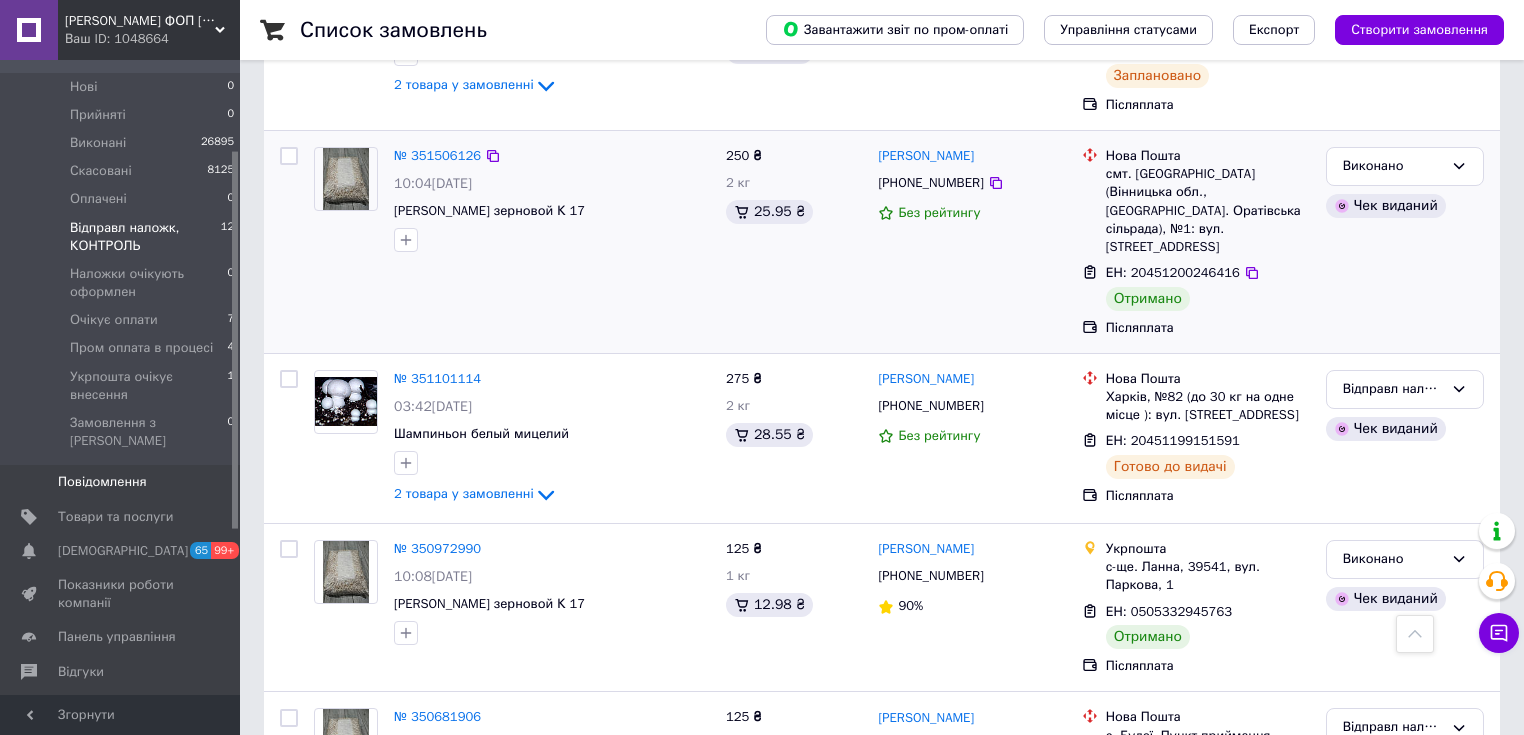 scroll, scrollTop: 160, scrollLeft: 0, axis: vertical 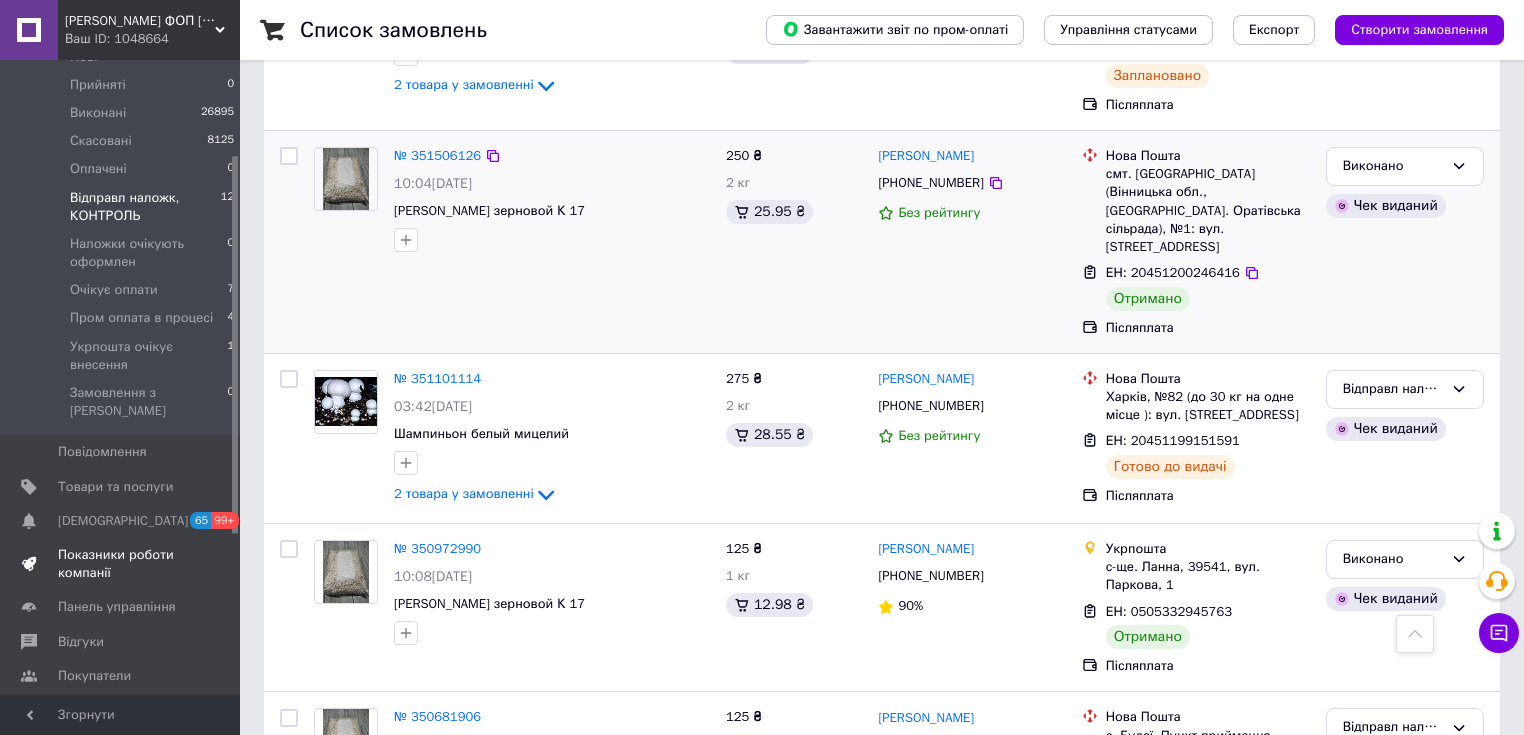 click on "Показники роботи компанії" at bounding box center (121, 564) 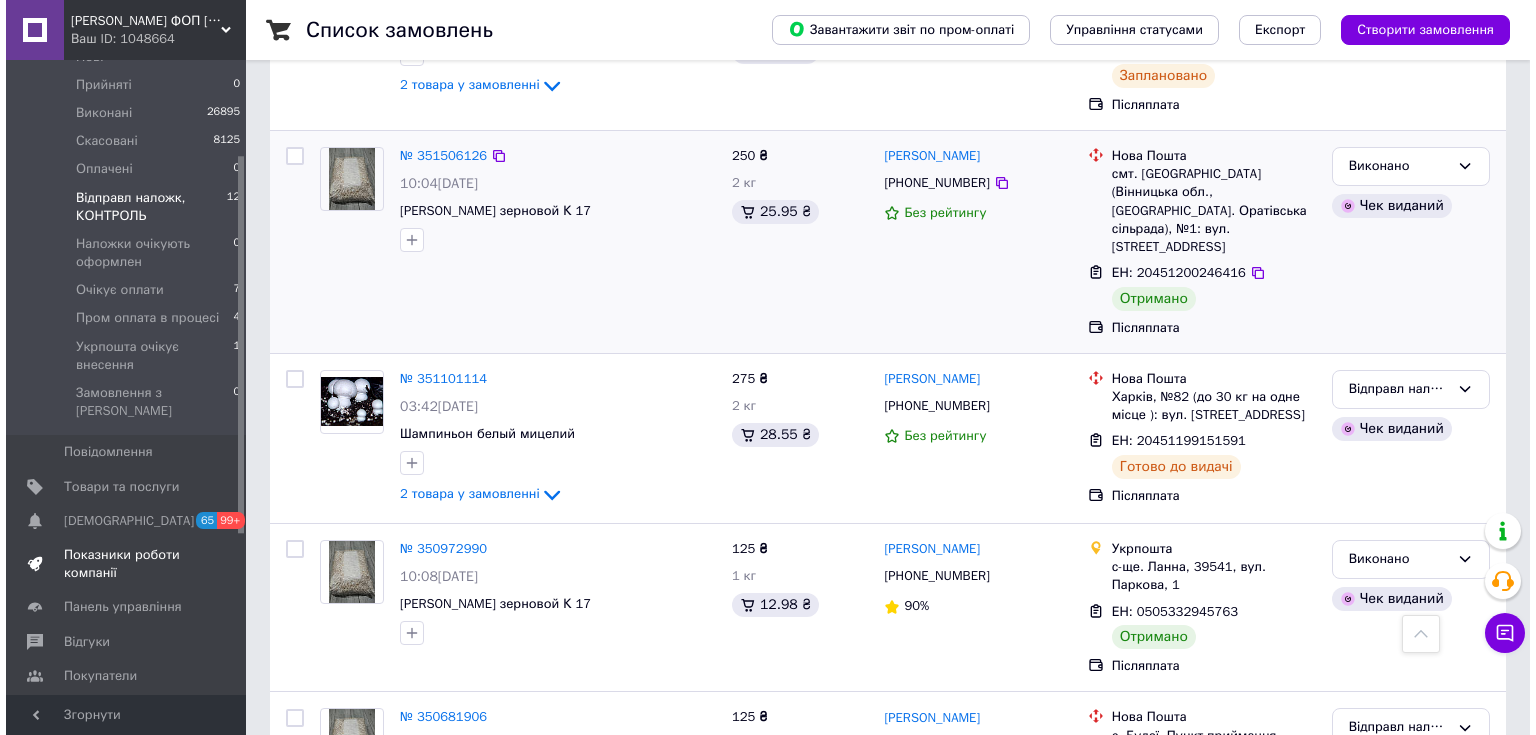scroll, scrollTop: 0, scrollLeft: 0, axis: both 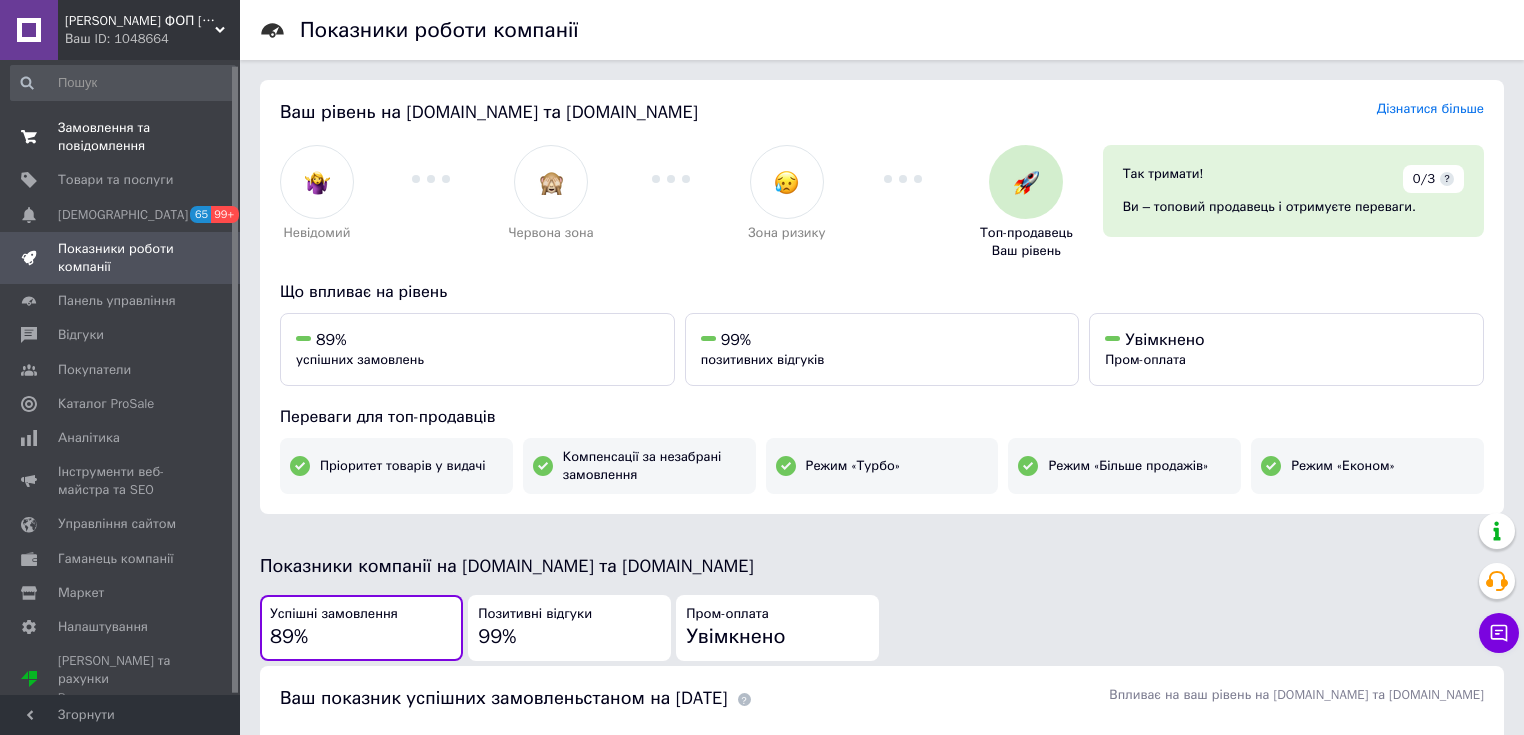 click on "Замовлення та повідомлення" at bounding box center [121, 137] 